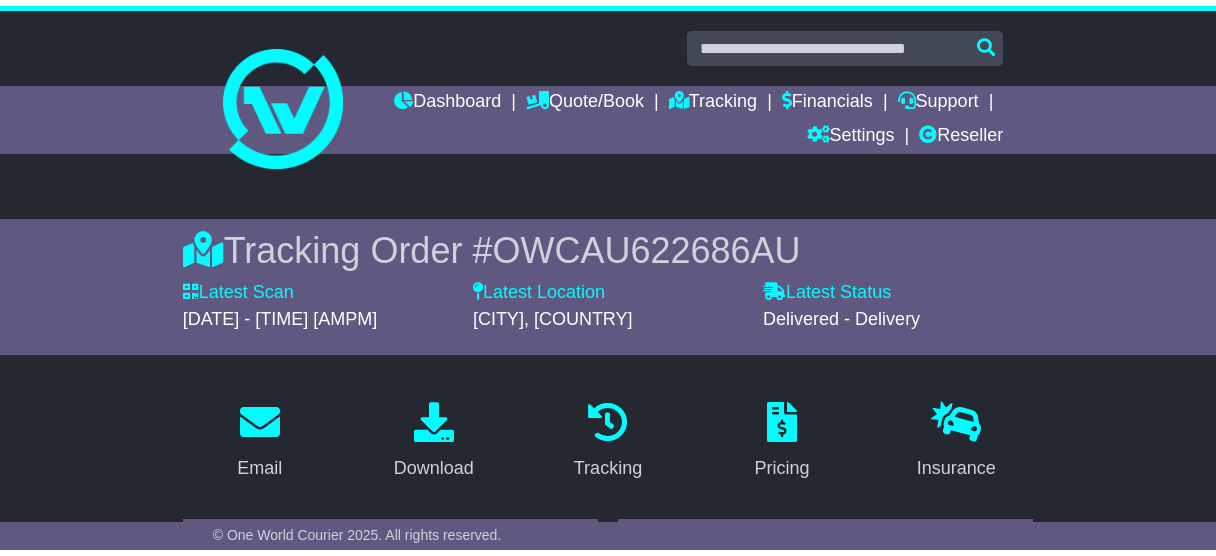 scroll, scrollTop: 0, scrollLeft: 0, axis: both 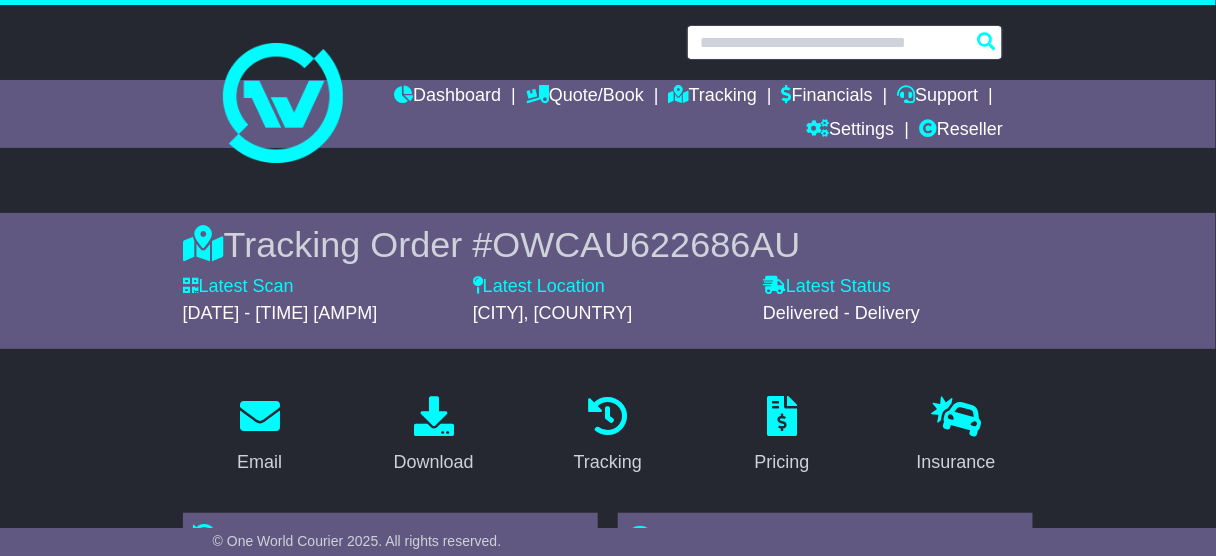 click at bounding box center (845, 42) 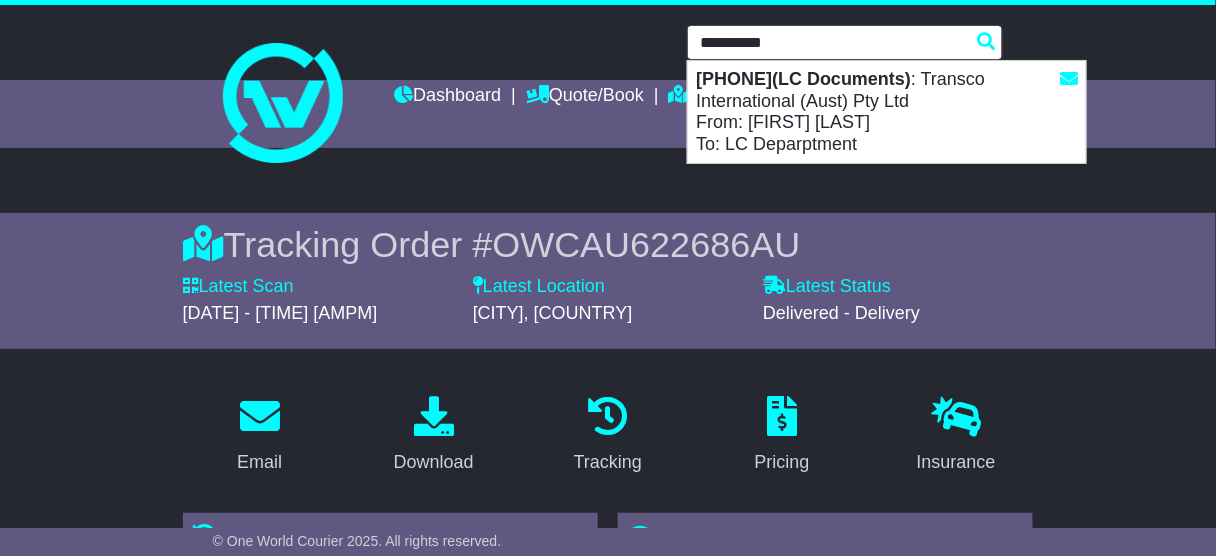 click on "9167244671(LC Documents) : Transco International (Aust) Pty Ltd From: Akitha Perera To: LC Deparptment" at bounding box center [887, 112] 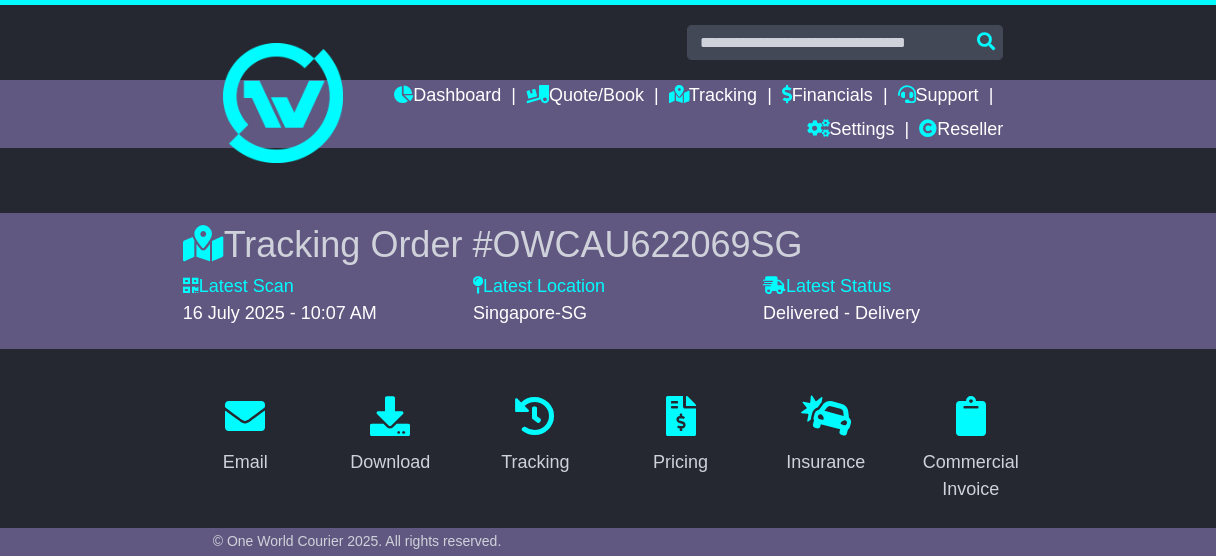 scroll, scrollTop: 480, scrollLeft: 0, axis: vertical 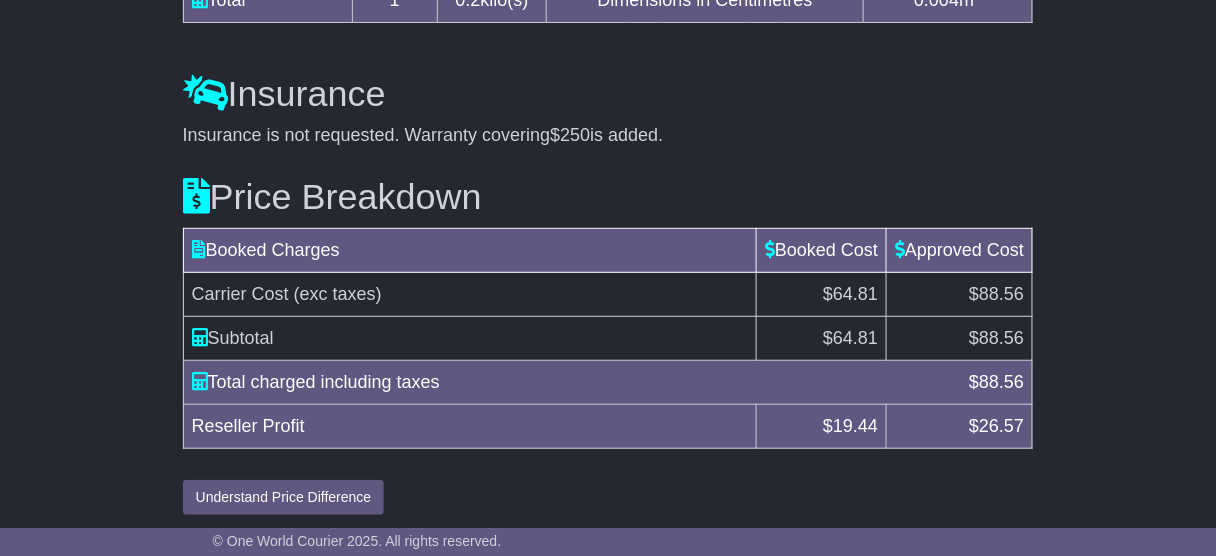 click on "88.56" at bounding box center [1001, 338] 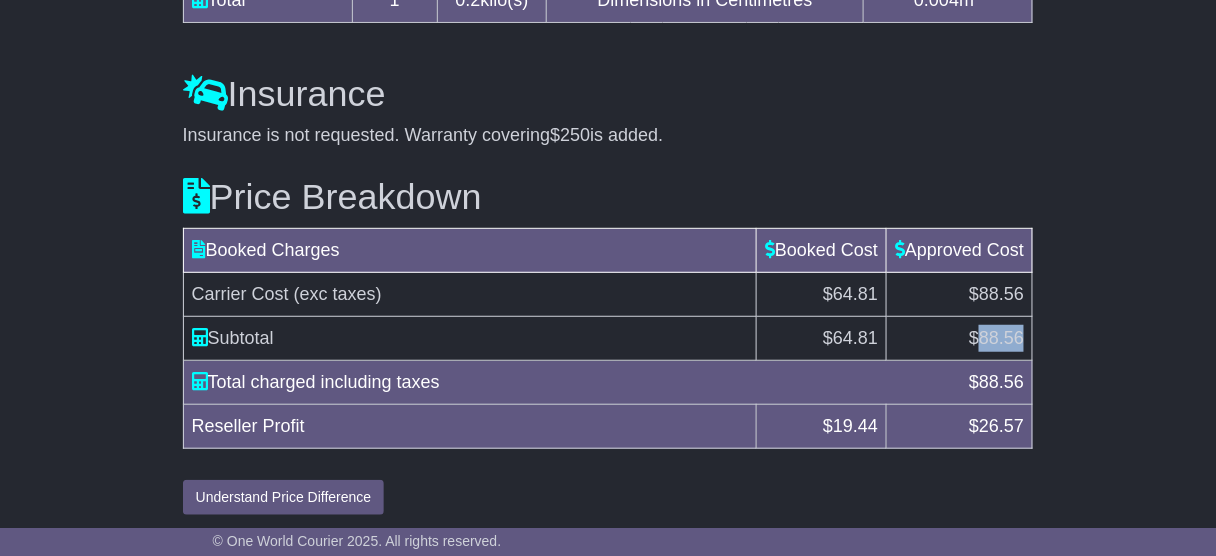 click on "88.56" at bounding box center [1001, 338] 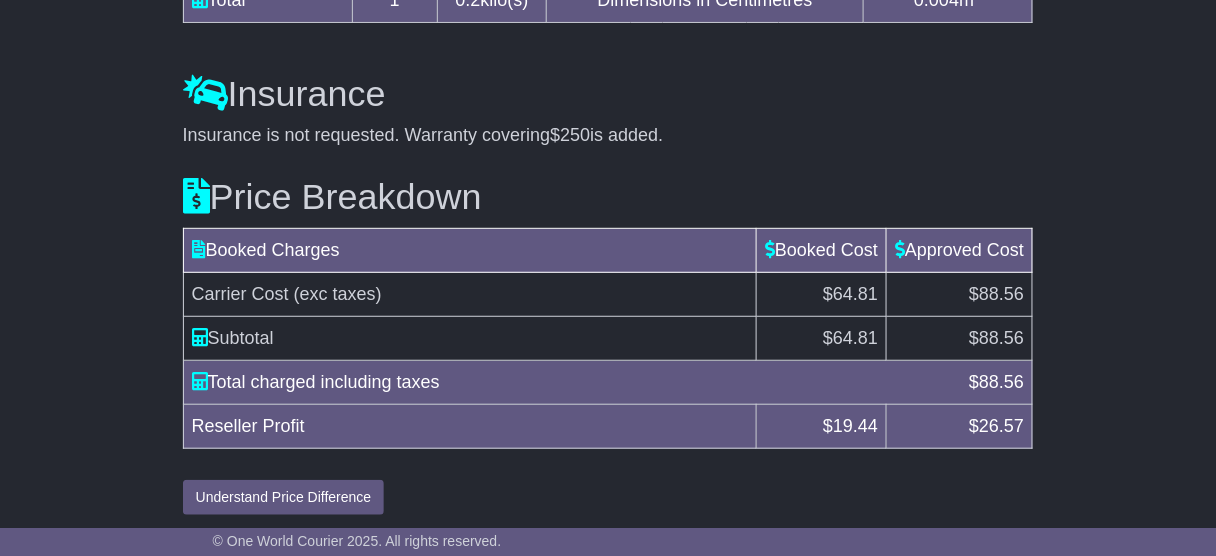 click on "Total charged including taxes" at bounding box center (571, 382) 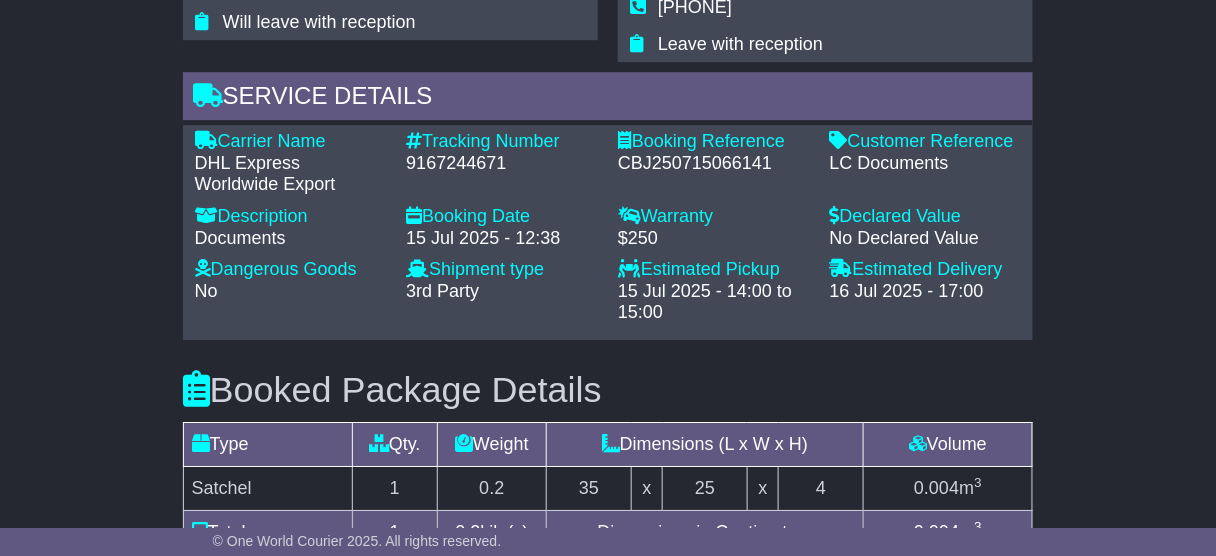 scroll, scrollTop: 1484, scrollLeft: 0, axis: vertical 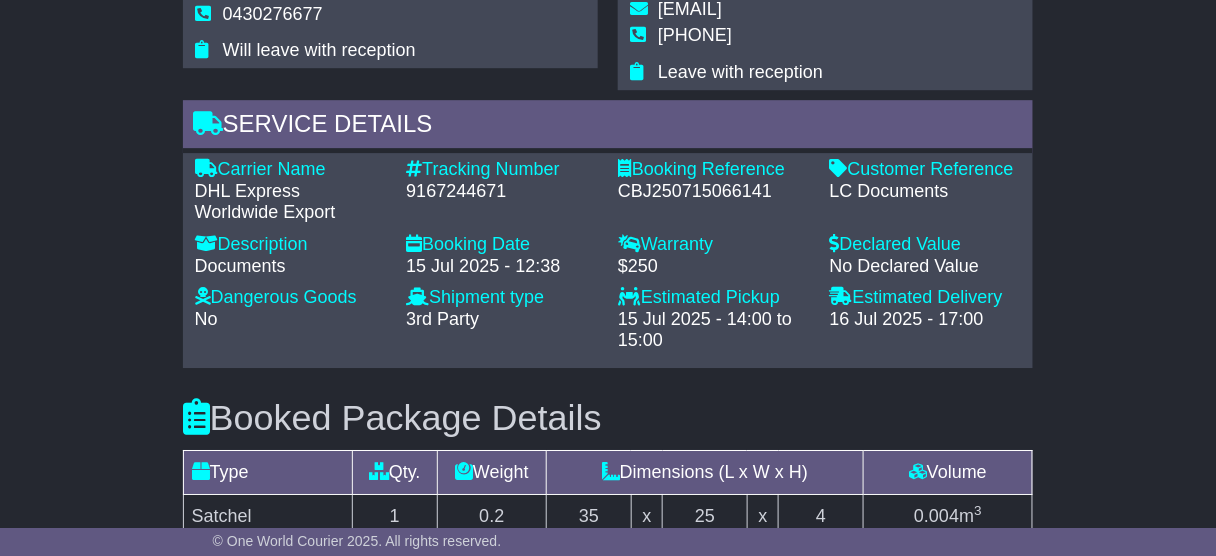 click on "9167244671" at bounding box center (502, 192) 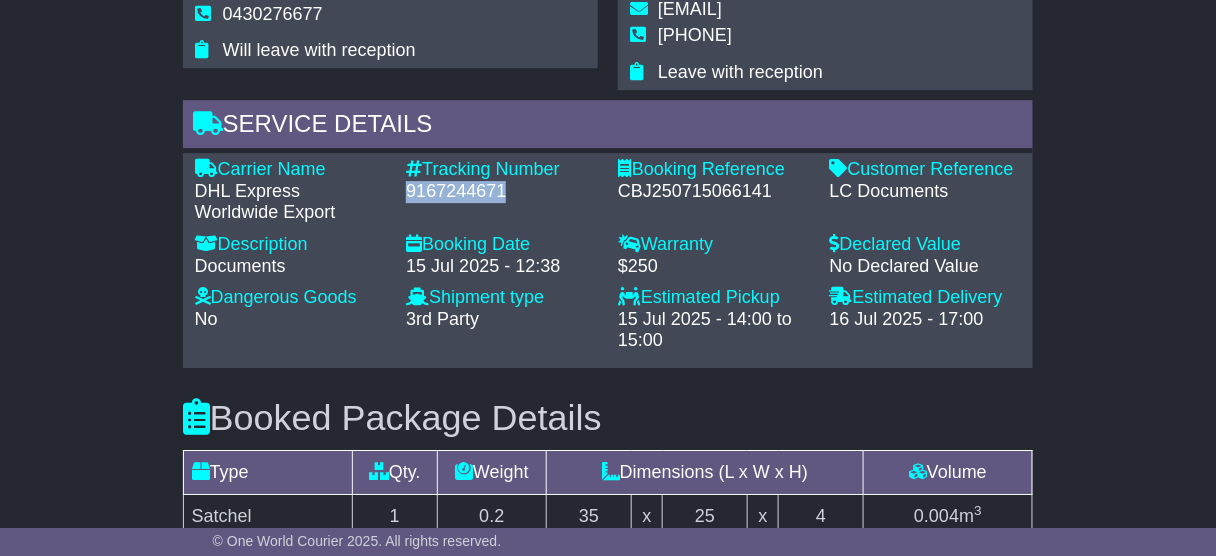 click on "9167244671" at bounding box center (502, 192) 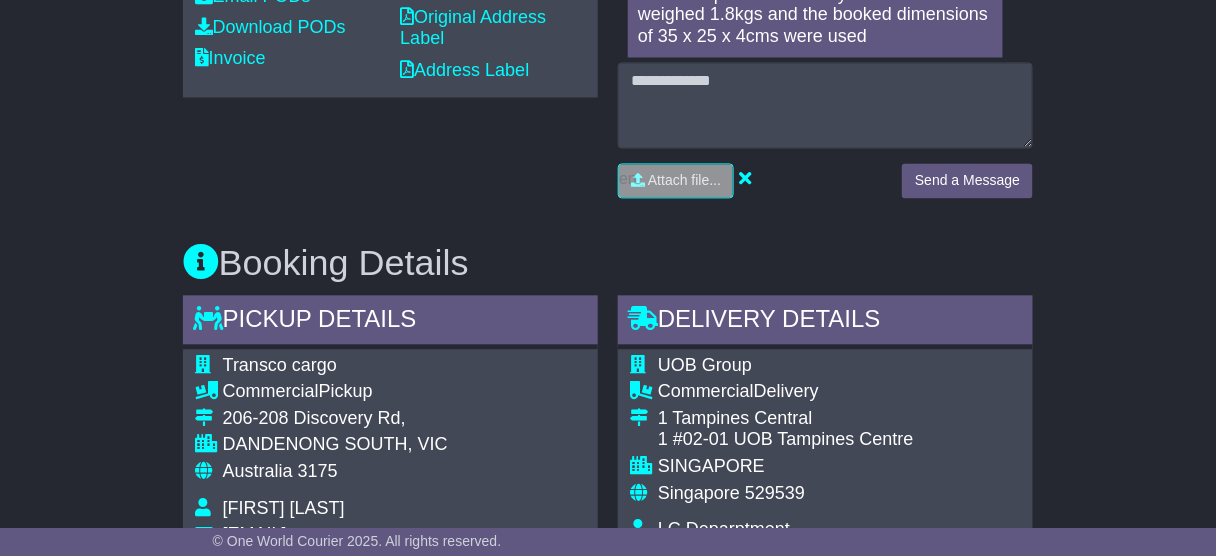 scroll, scrollTop: 684, scrollLeft: 0, axis: vertical 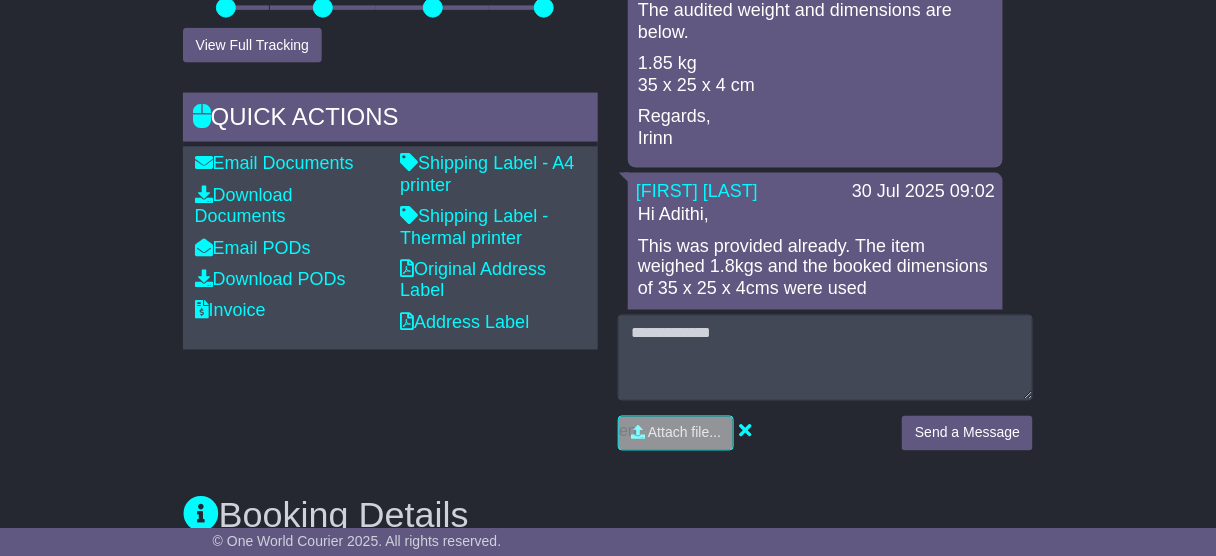 drag, startPoint x: 725, startPoint y: 86, endPoint x: 630, endPoint y: 84, distance: 95.02105 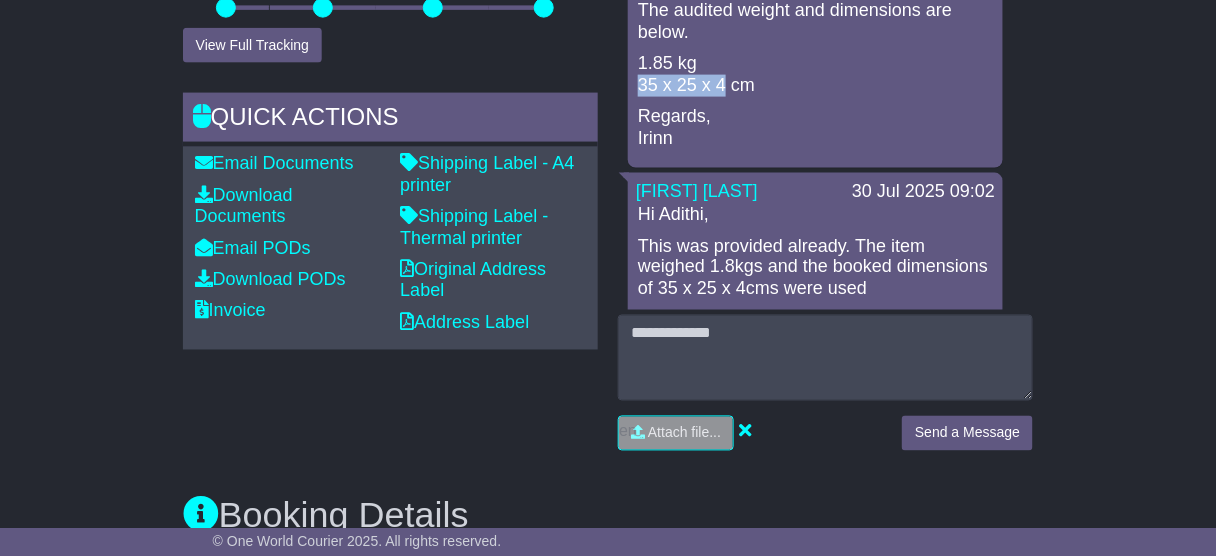 copy on "35 x 25 x 4" 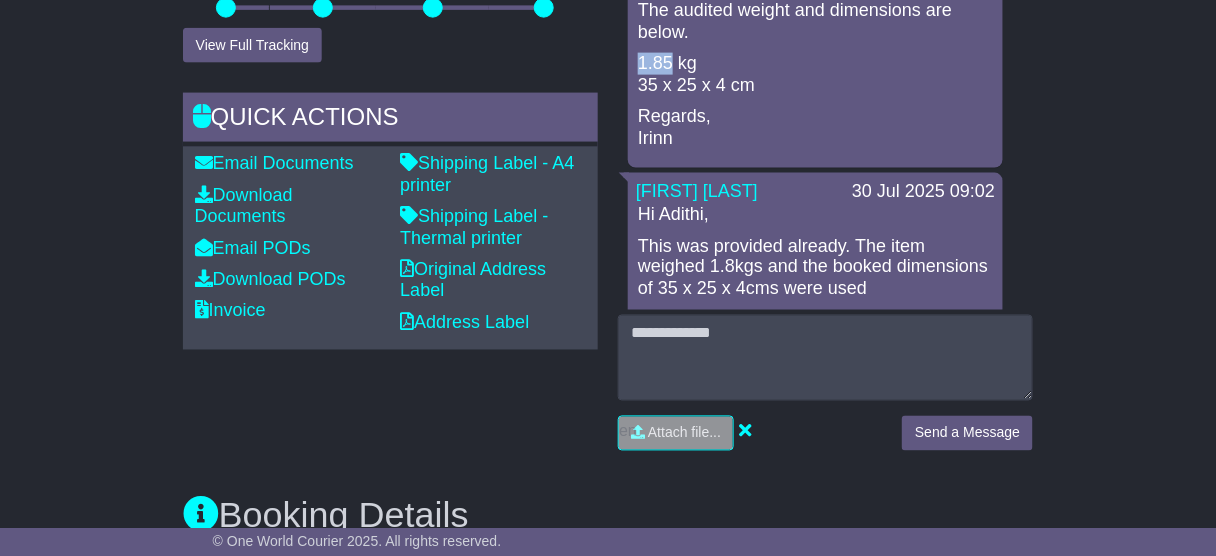 drag, startPoint x: 673, startPoint y: 67, endPoint x: 641, endPoint y: 64, distance: 32.140316 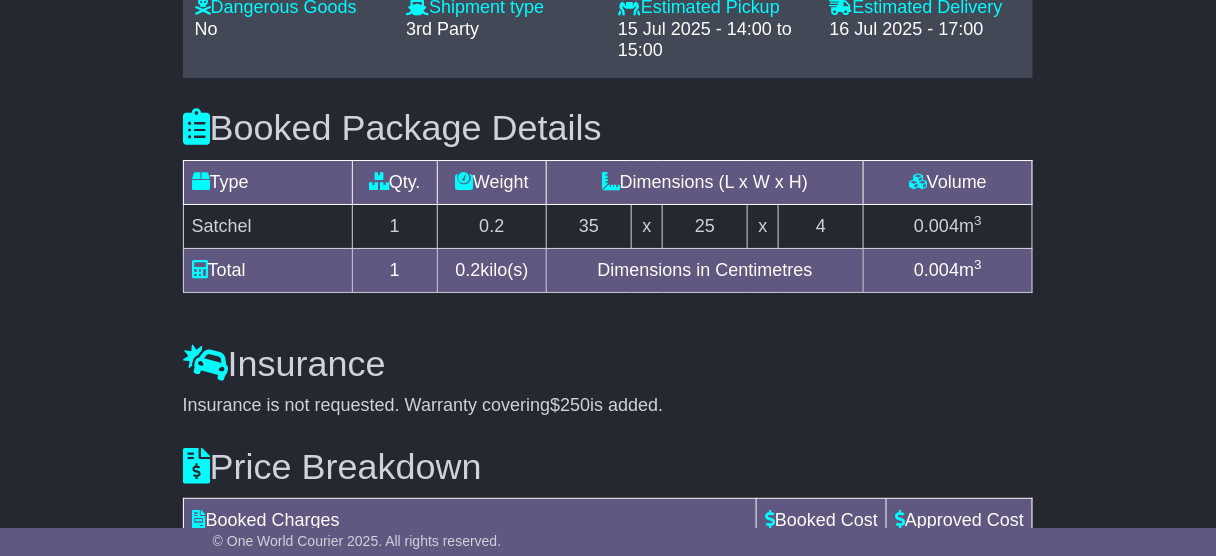 scroll, scrollTop: 2044, scrollLeft: 0, axis: vertical 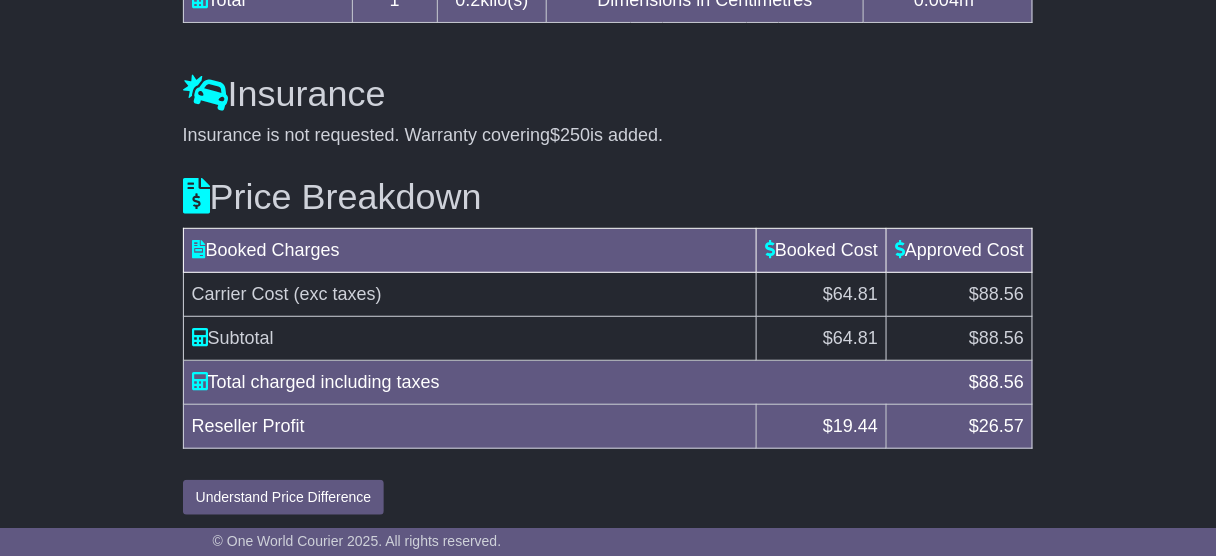 click on "88.56" at bounding box center (1001, 338) 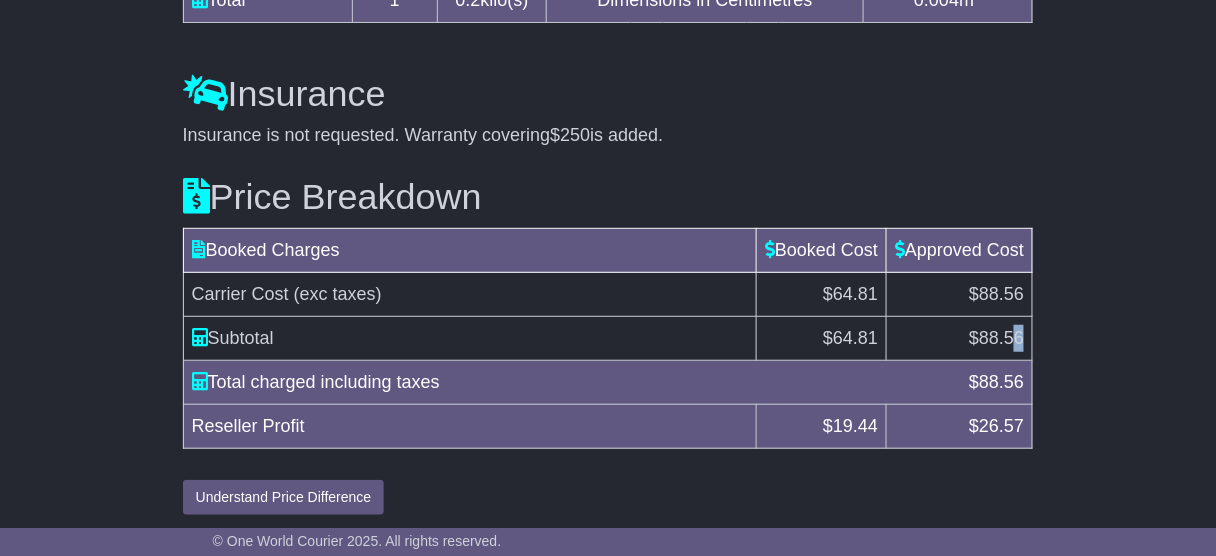copy on "6" 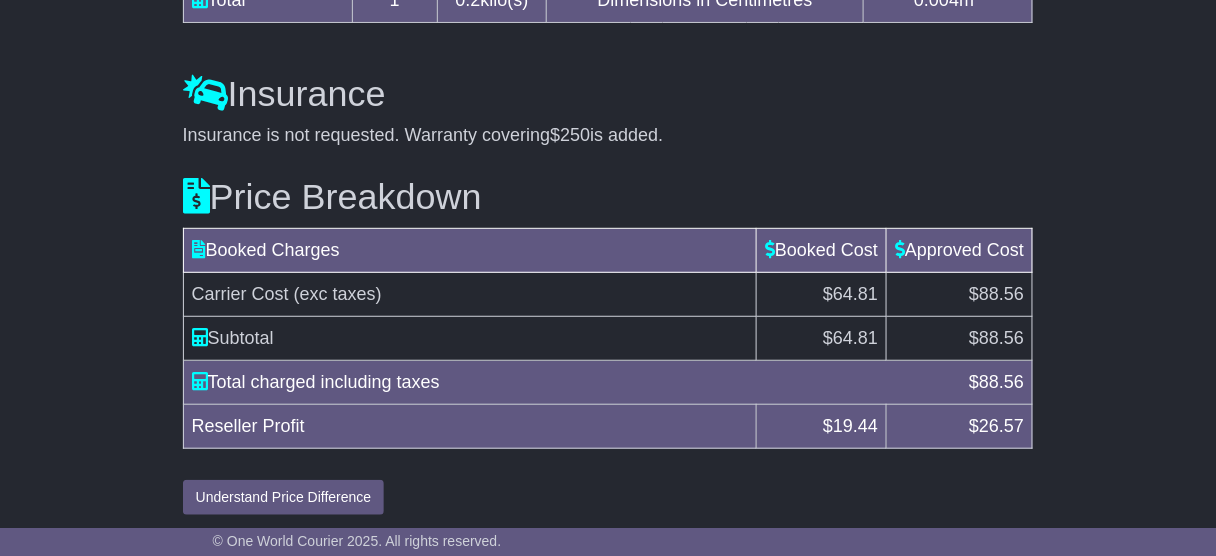 click on "$ 88.56" at bounding box center [960, 339] 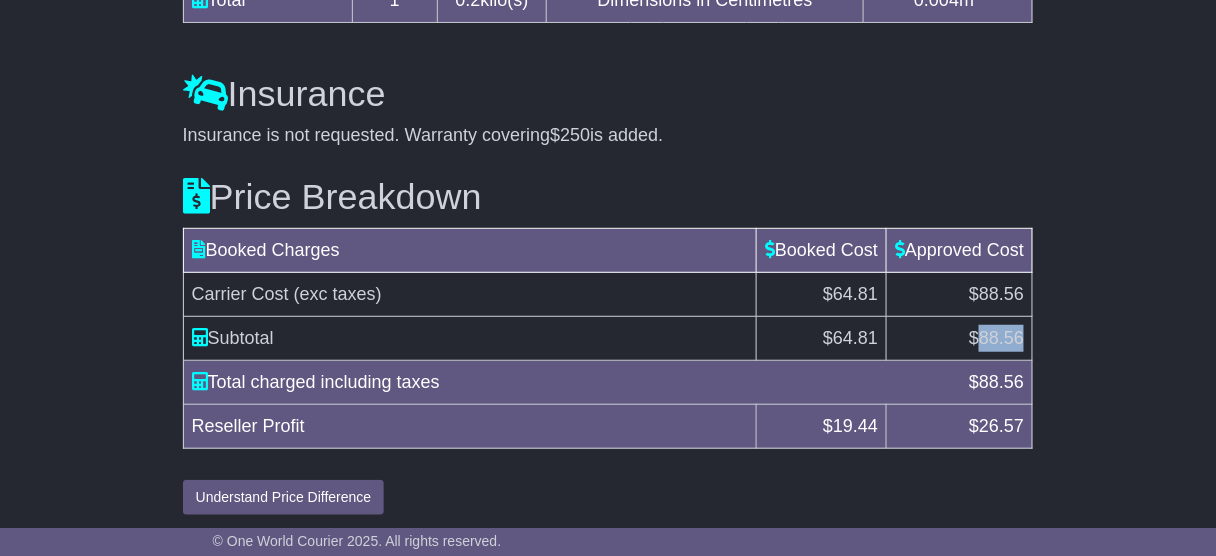 click on "88.56" at bounding box center [1001, 338] 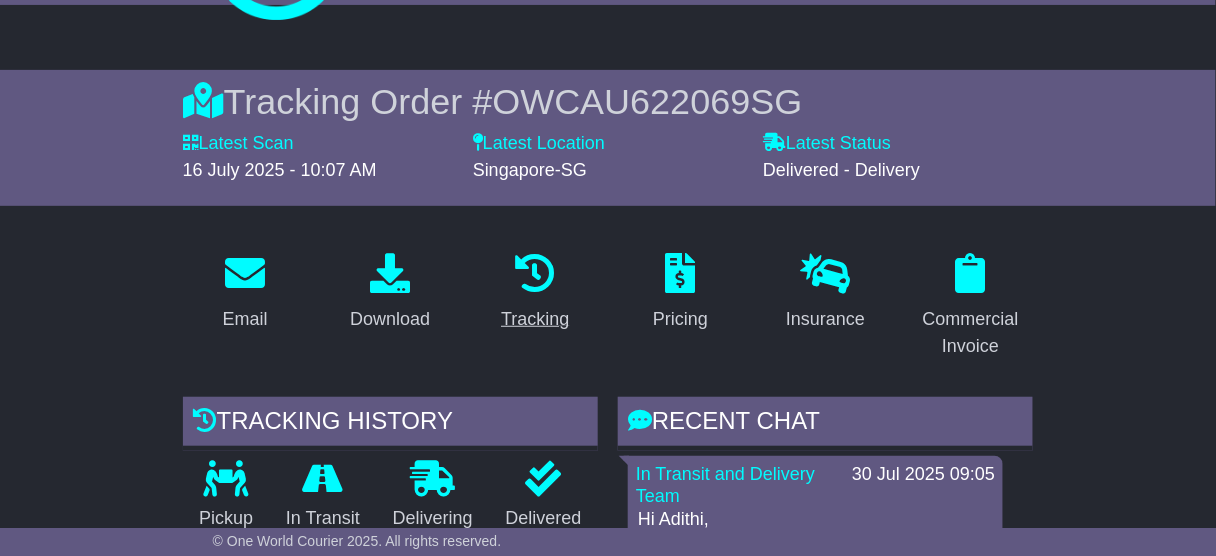 scroll, scrollTop: 0, scrollLeft: 0, axis: both 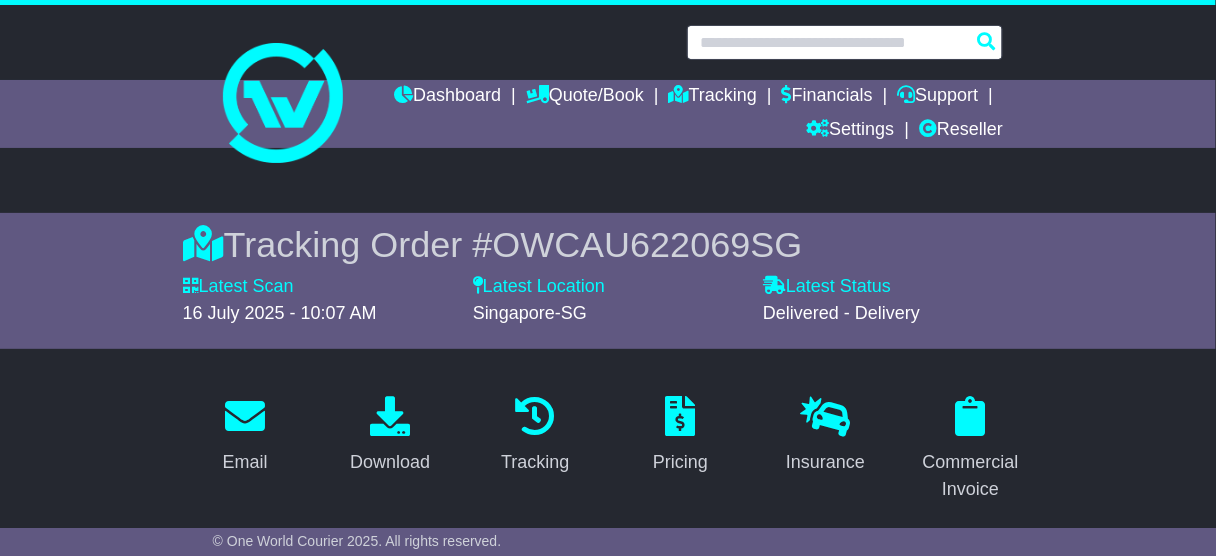 click at bounding box center (845, 42) 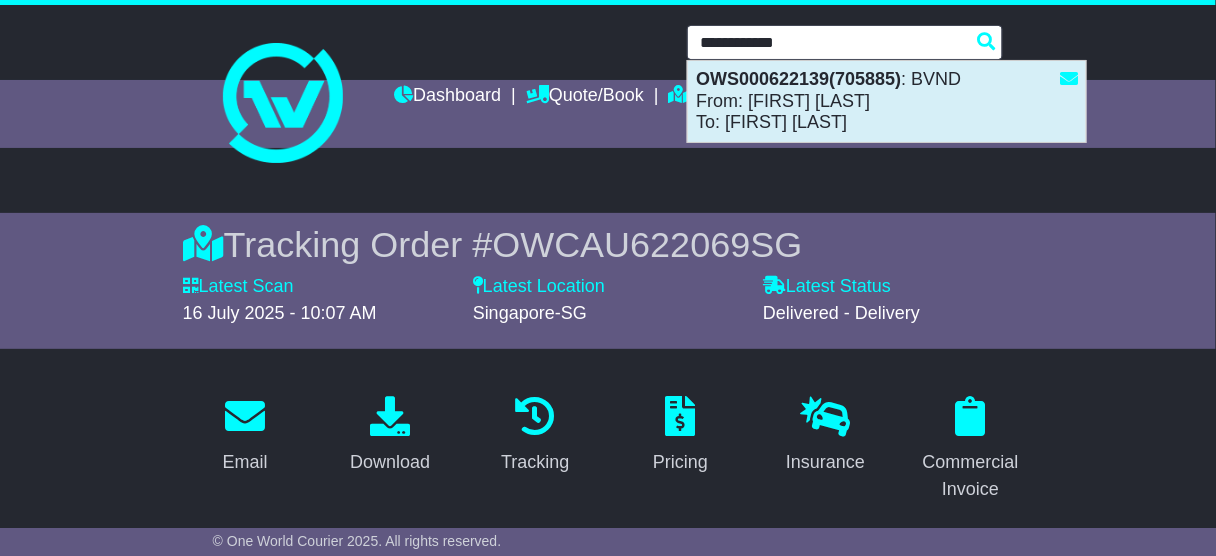 click on "OWS000622139(705885) : BVND From: Nathan Bey To: Craig Loyd" at bounding box center [887, 101] 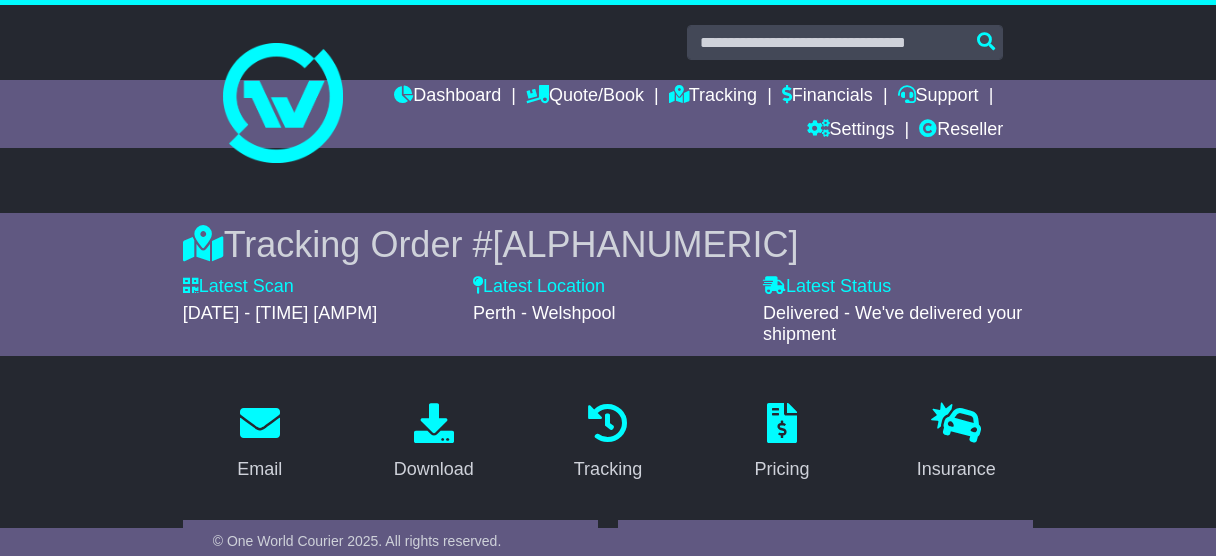 scroll, scrollTop: 0, scrollLeft: 0, axis: both 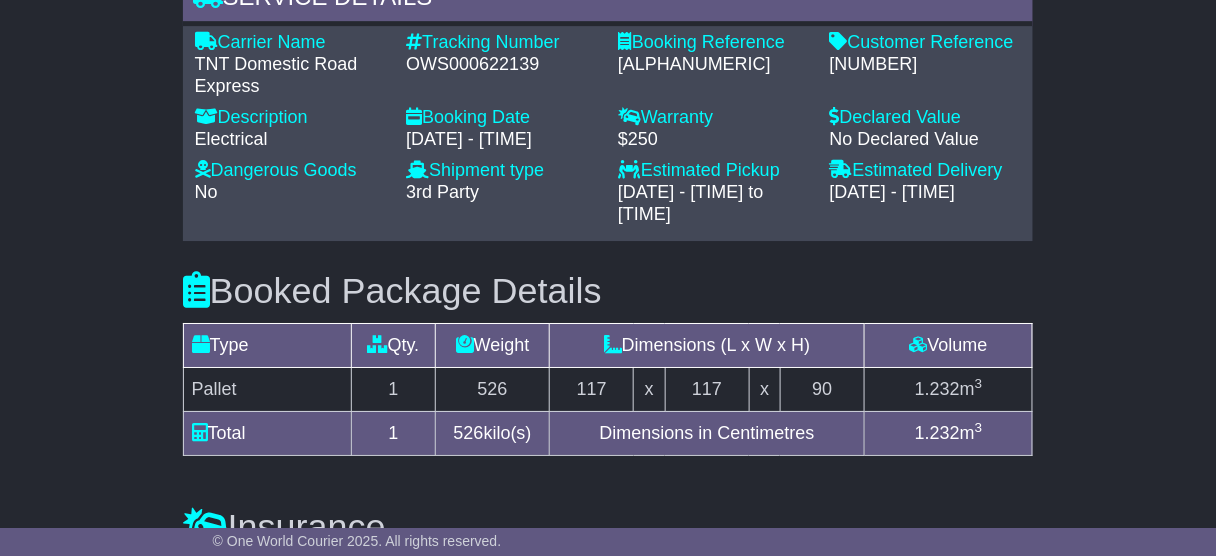 click on "Booked Package Details   (nonstackable)
Type
Qty.
Weight
Dimensions (L x W x H)
Volume
Additional
Pallet
1" at bounding box center [608, 359] 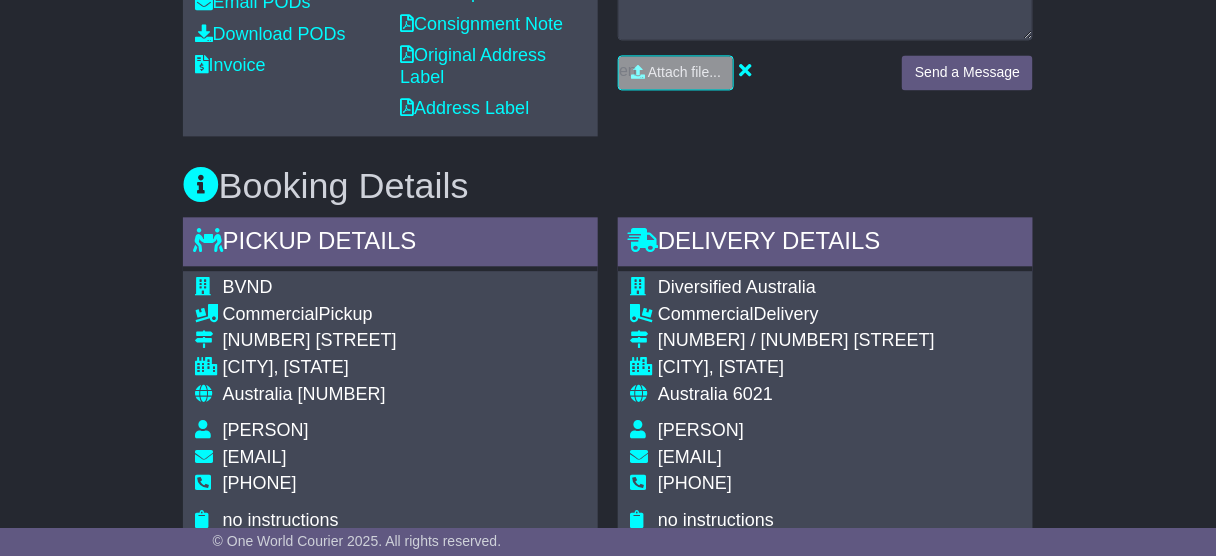 scroll, scrollTop: 560, scrollLeft: 0, axis: vertical 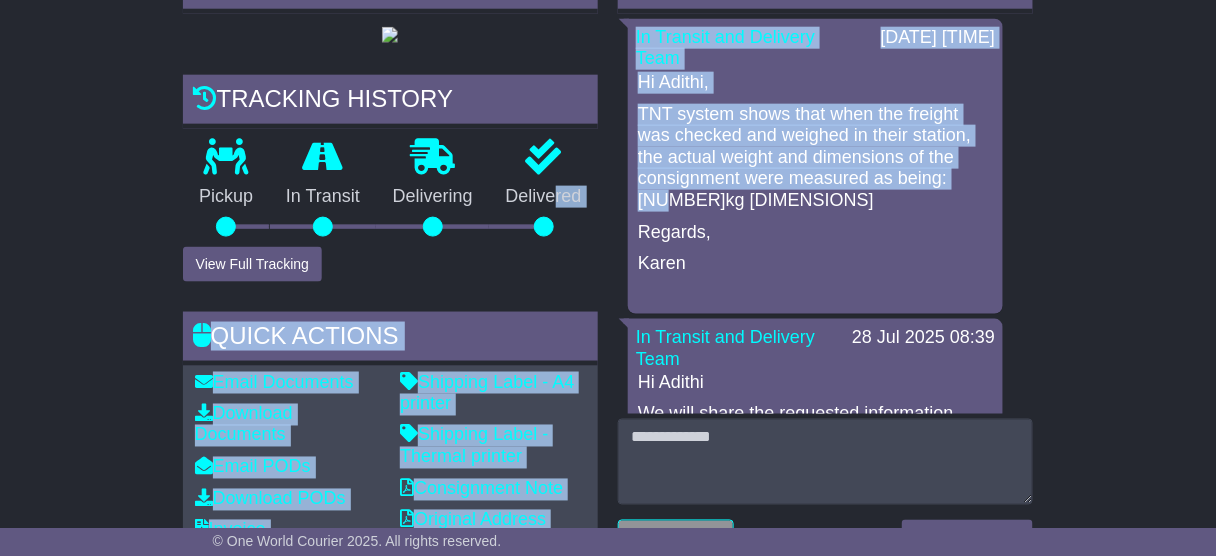 drag, startPoint x: 668, startPoint y: 199, endPoint x: 556, endPoint y: 204, distance: 112.11155 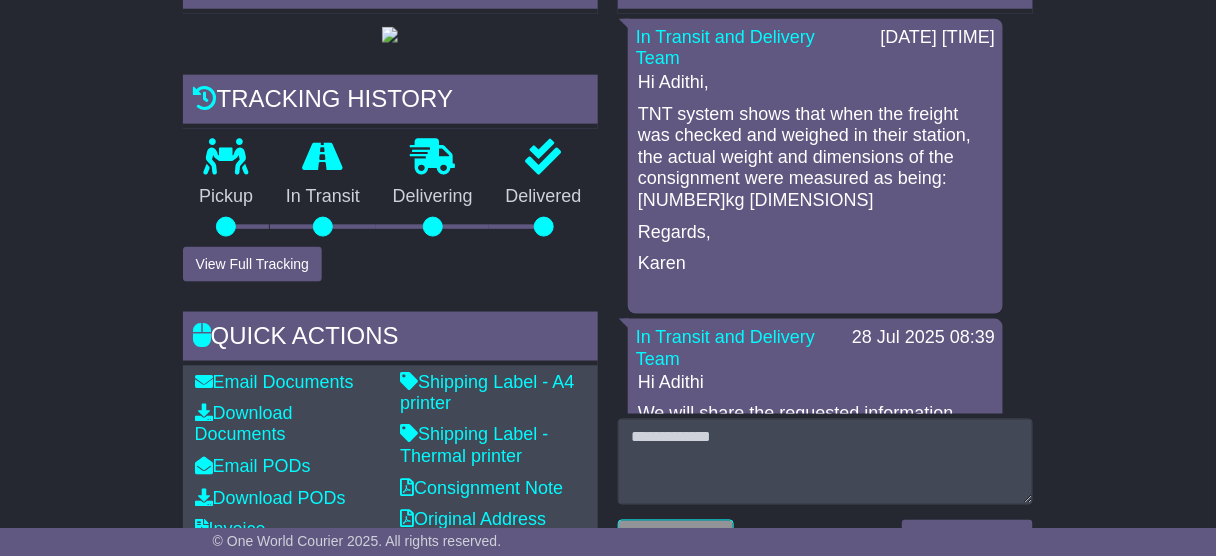 click on "Hi [PERSON],
TNT system shows that when the freight was checked and weighed in their station, the actual weight and dimensions of the consignment were measured as being: [NUMBER]kg [DIMENSIONS]
Regards,
[PERSON]" at bounding box center [815, 189] 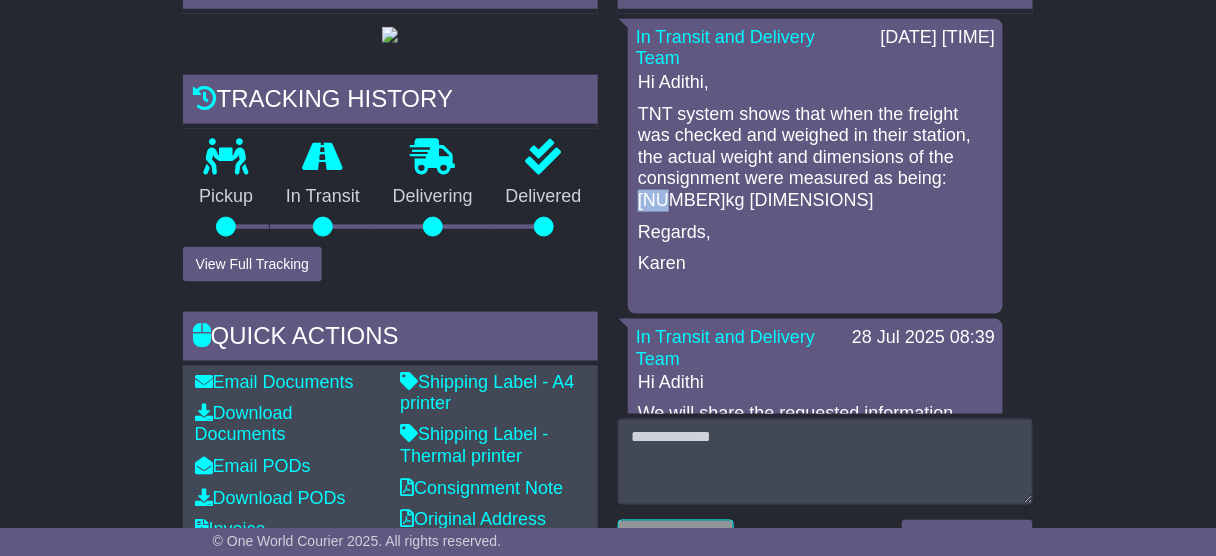 drag, startPoint x: 664, startPoint y: 205, endPoint x: 636, endPoint y: 208, distance: 28.160255 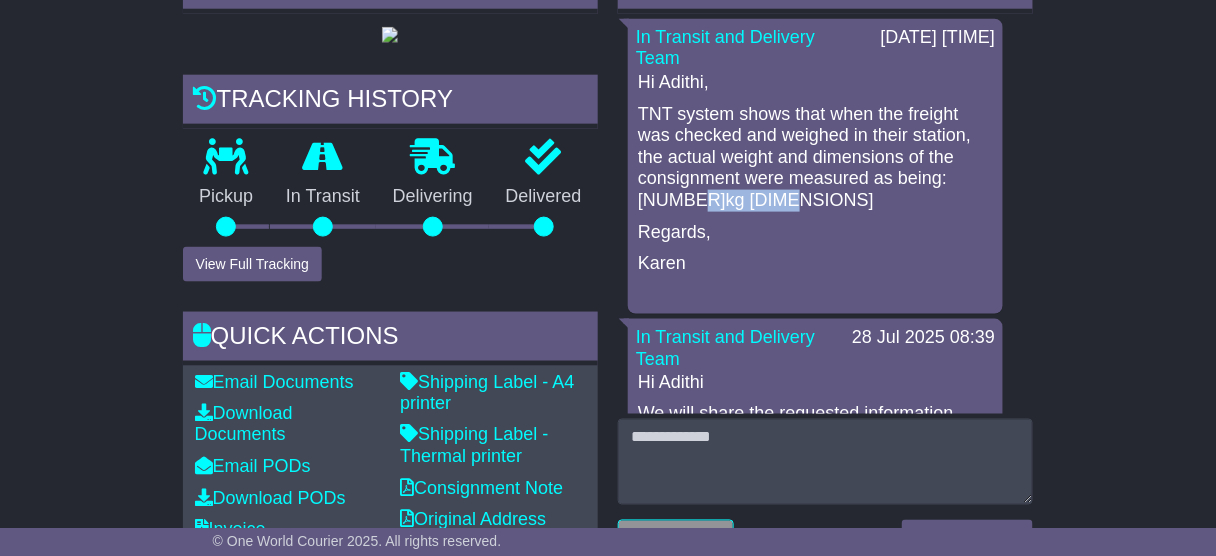 drag, startPoint x: 696, startPoint y: 199, endPoint x: 789, endPoint y: 202, distance: 93.04838 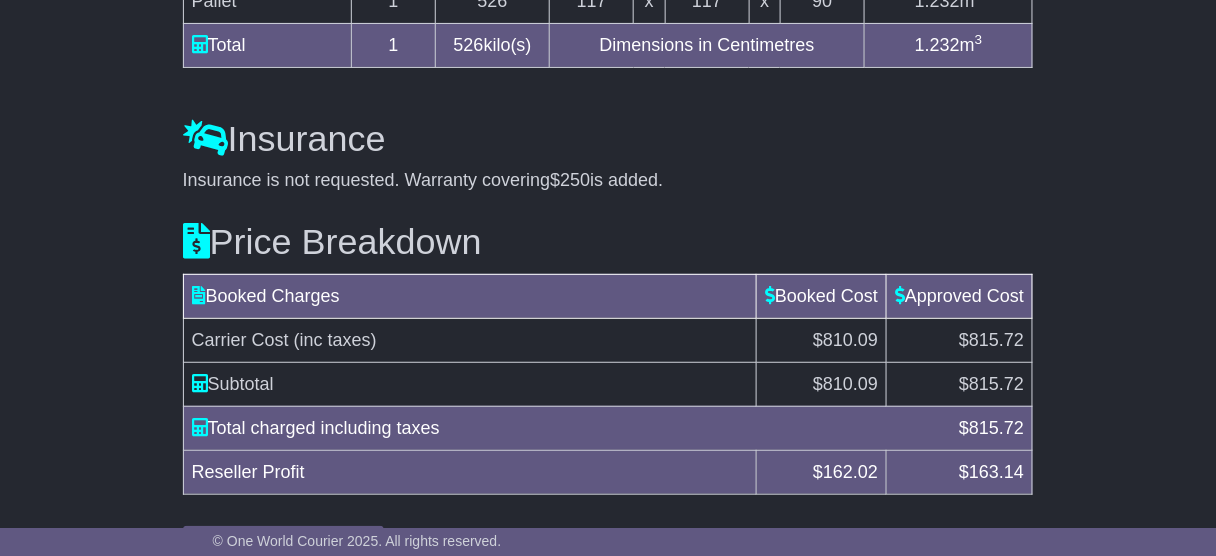 scroll, scrollTop: 2032, scrollLeft: 0, axis: vertical 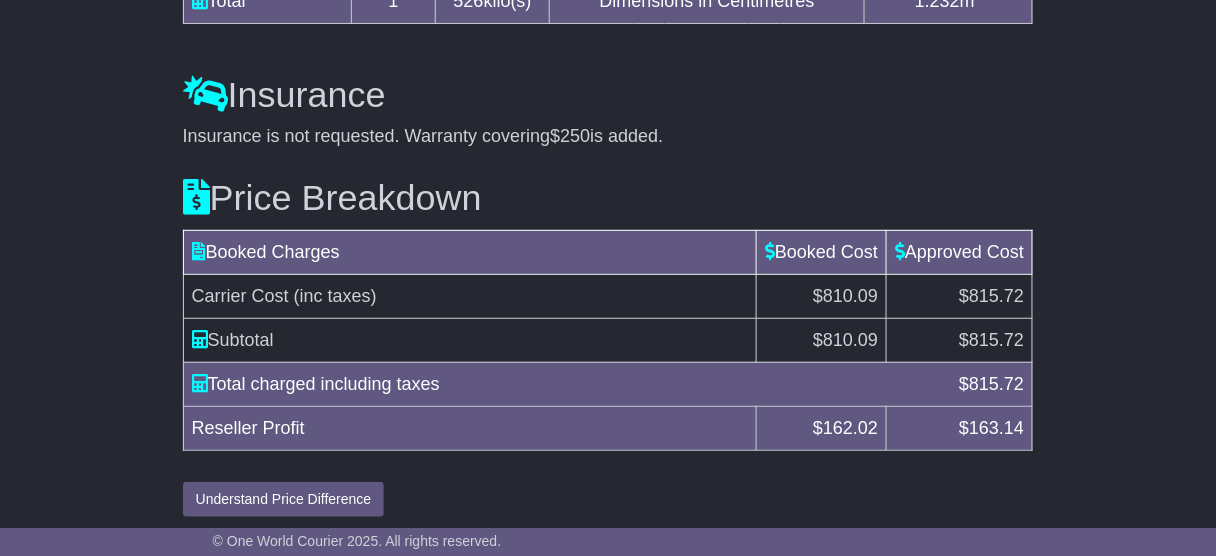 click on "815.72" at bounding box center (996, 340) 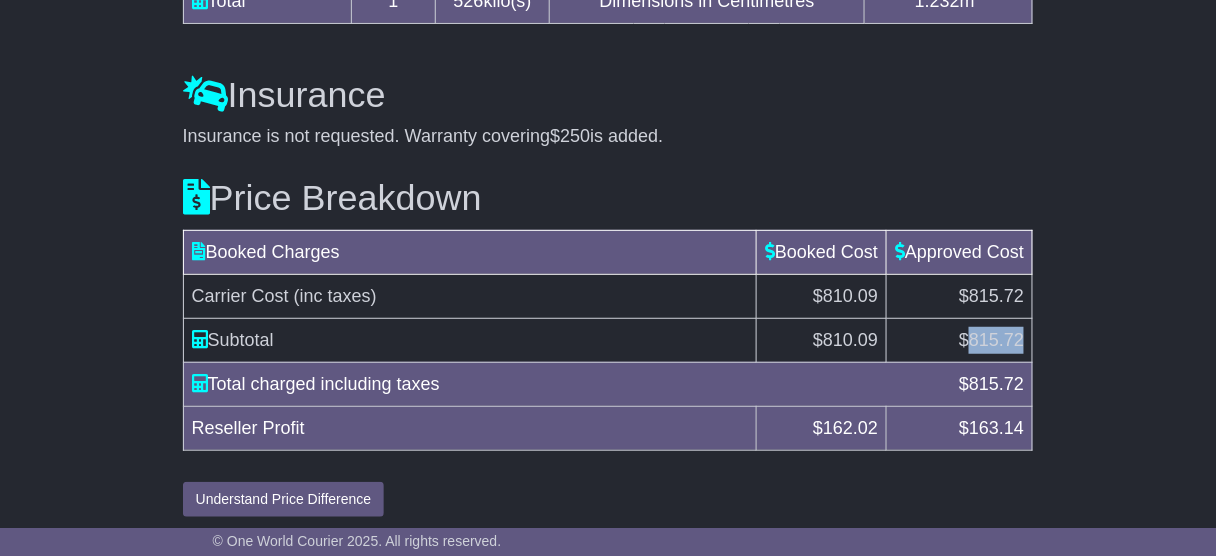 click on "815.72" at bounding box center (996, 340) 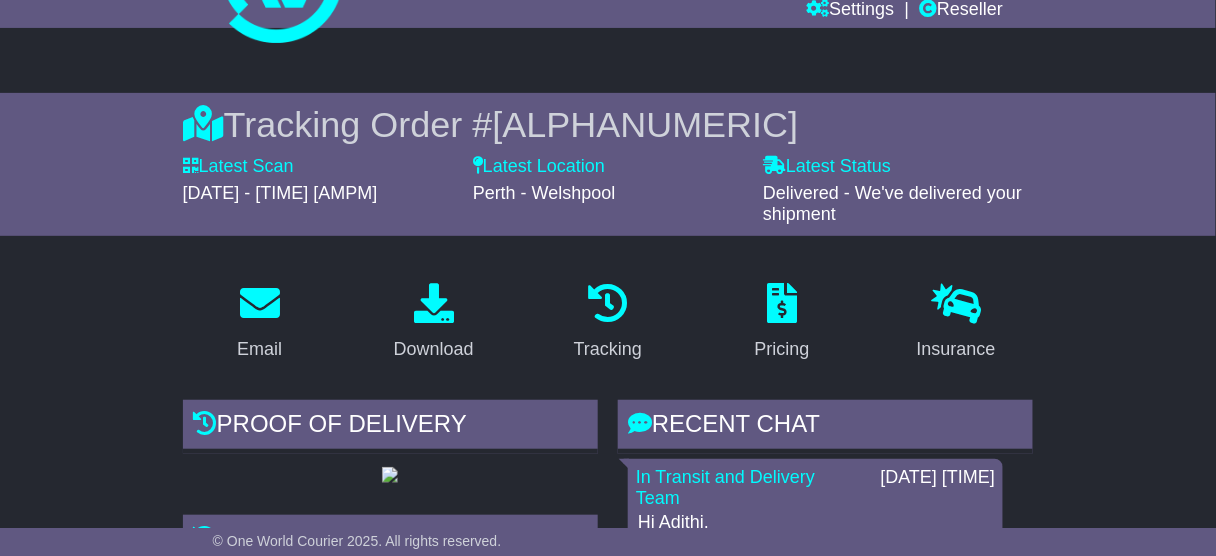scroll, scrollTop: 0, scrollLeft: 0, axis: both 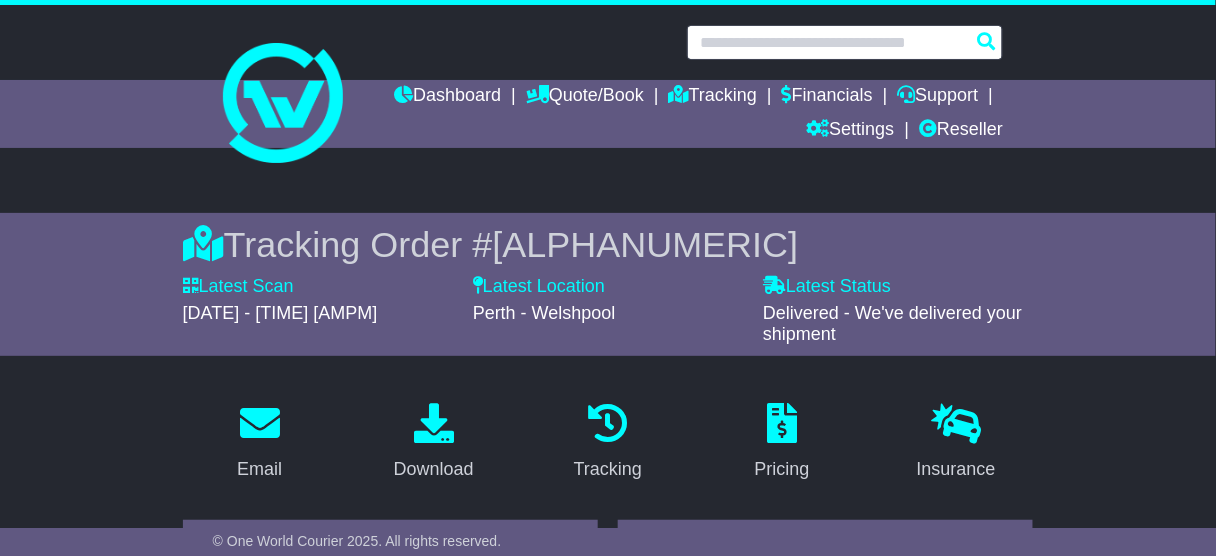 click at bounding box center (845, 42) 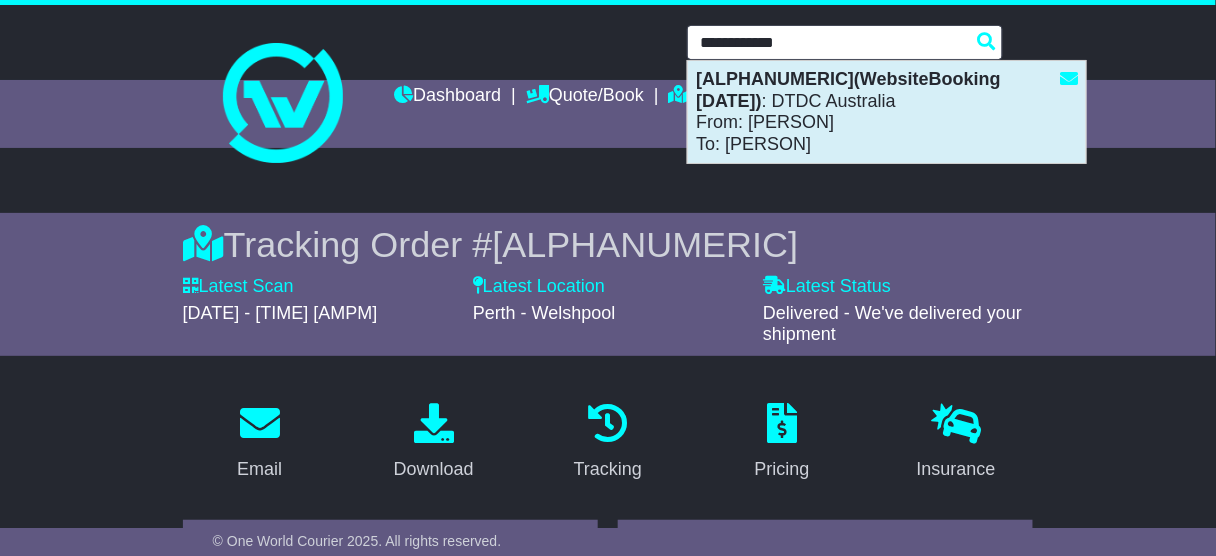 click on "VFQZ50040633(WebsiteBooking 18-7-2025) : DTDC Australia From: Rosemerin James To: Amal Sebastian" at bounding box center [887, 112] 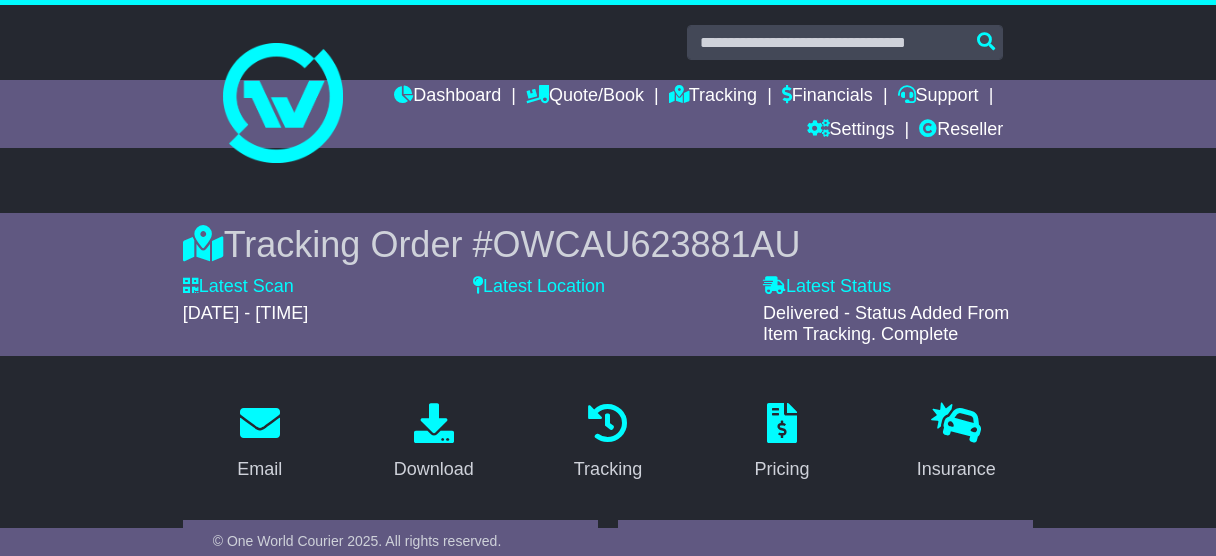 scroll, scrollTop: 880, scrollLeft: 0, axis: vertical 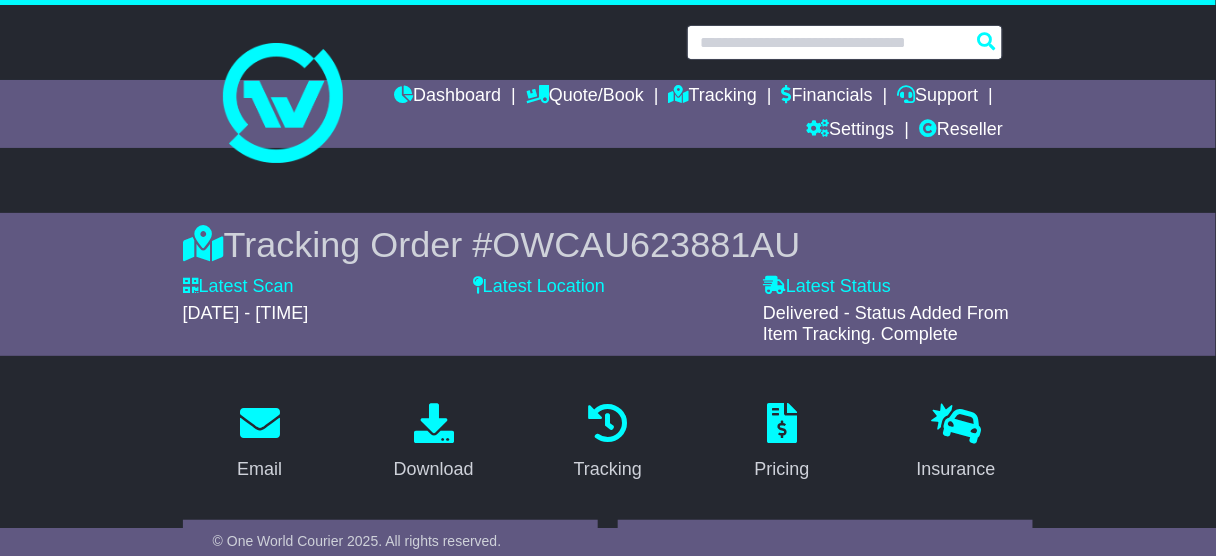 click at bounding box center (845, 42) 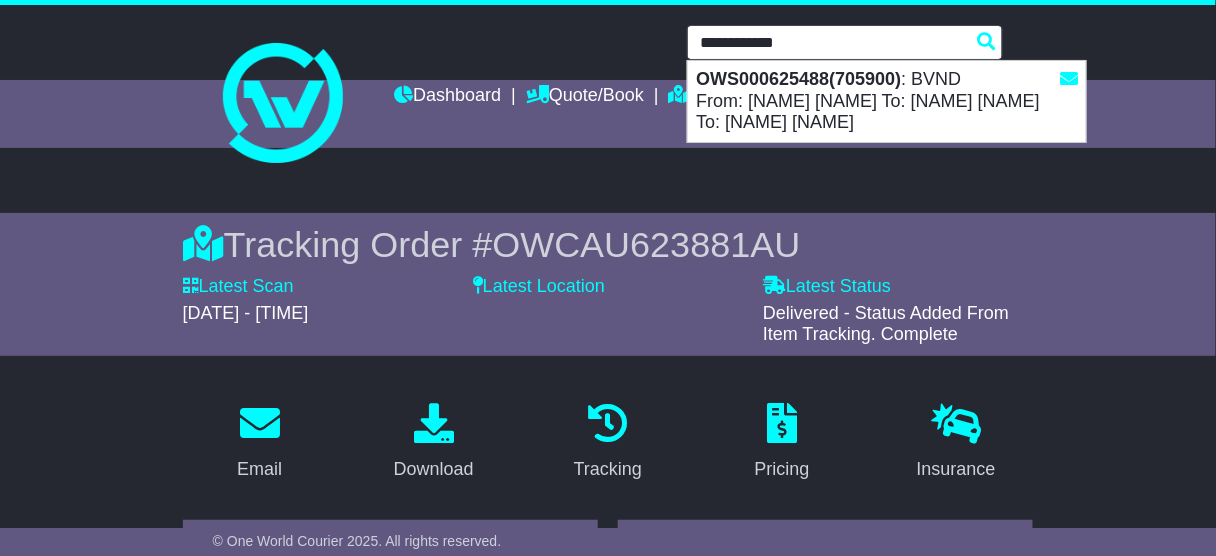 click on "OWS000625488(705900) : BVND From: Nathan Bey To: Michael McIlrick" at bounding box center [887, 101] 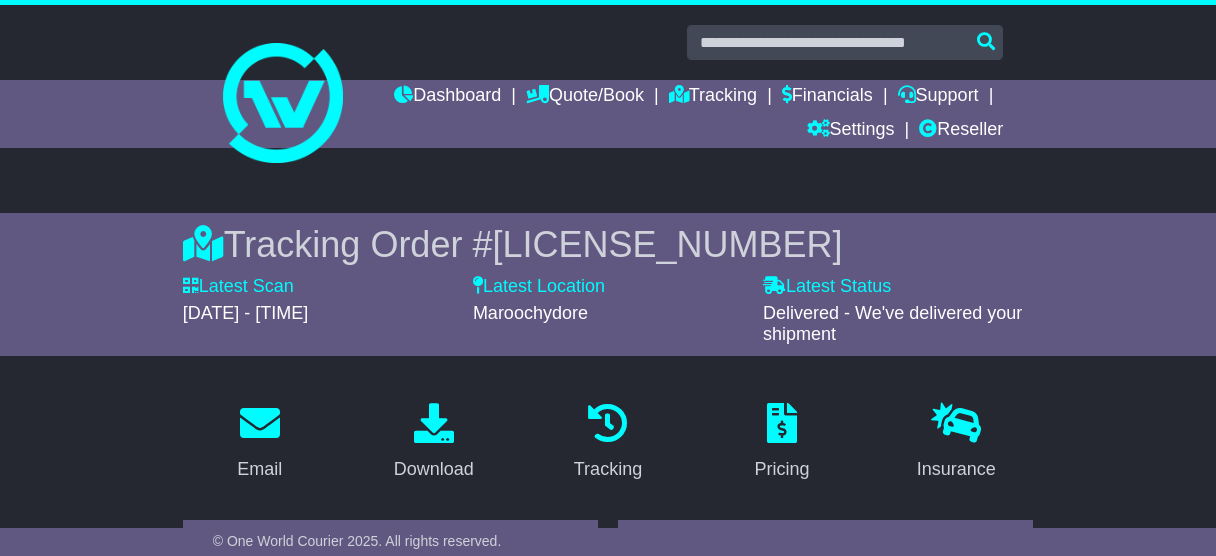 scroll, scrollTop: 480, scrollLeft: 0, axis: vertical 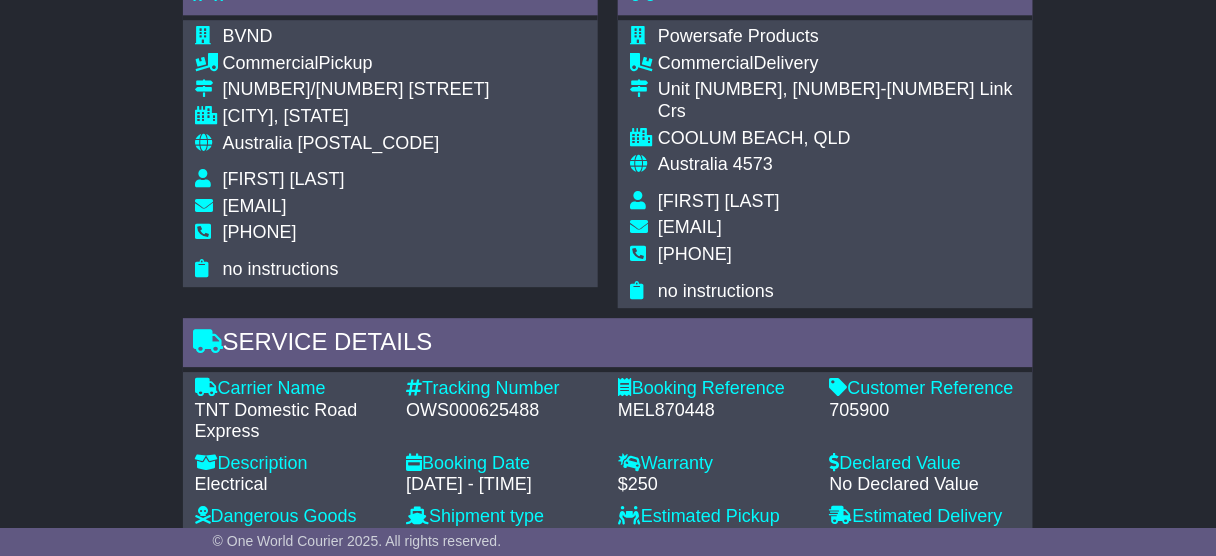 click on "OWS000625488" at bounding box center (502, 411) 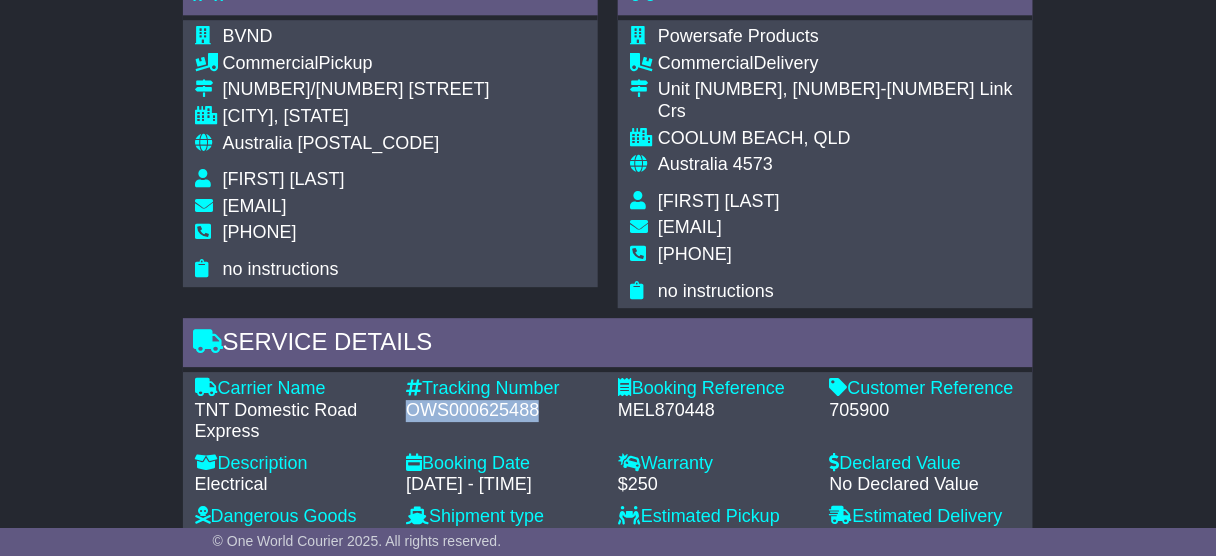 click on "OWS000625488" at bounding box center [502, 411] 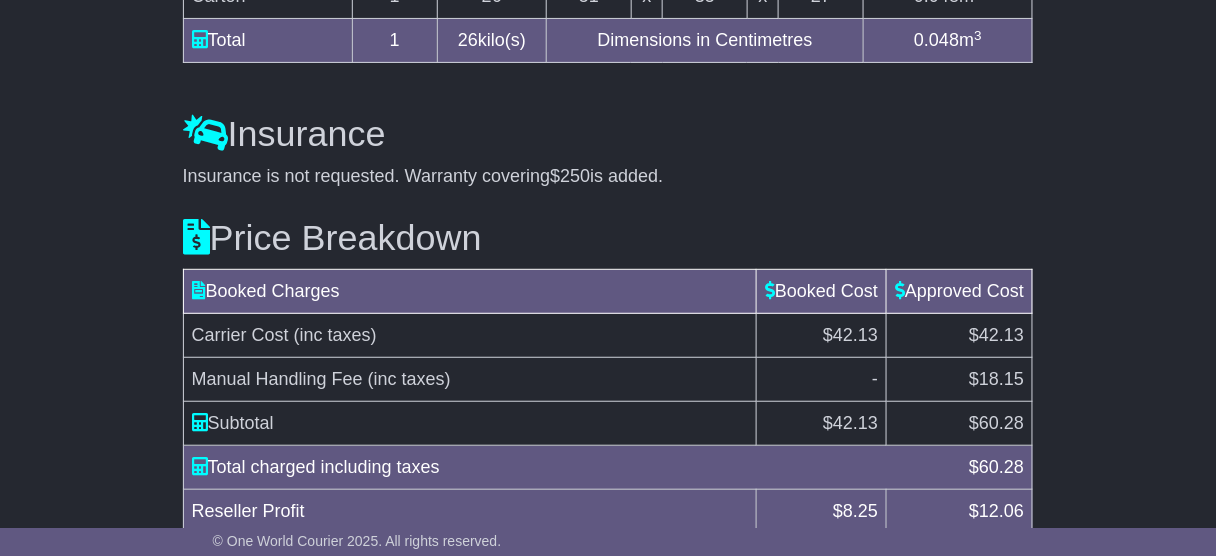 scroll, scrollTop: 2076, scrollLeft: 0, axis: vertical 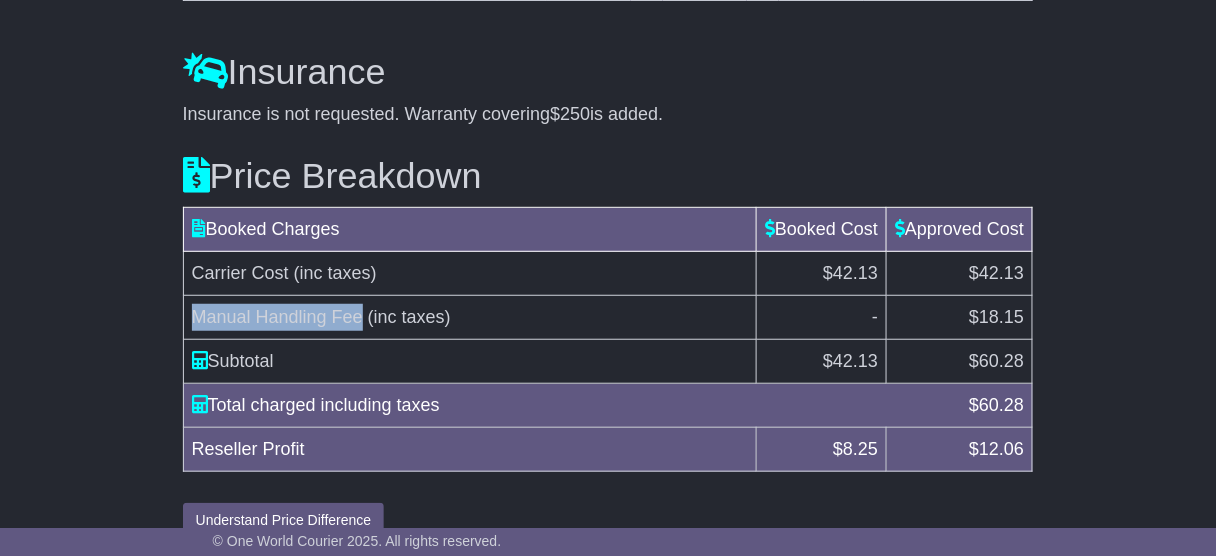 drag, startPoint x: 353, startPoint y: 288, endPoint x: 188, endPoint y: 277, distance: 165.36626 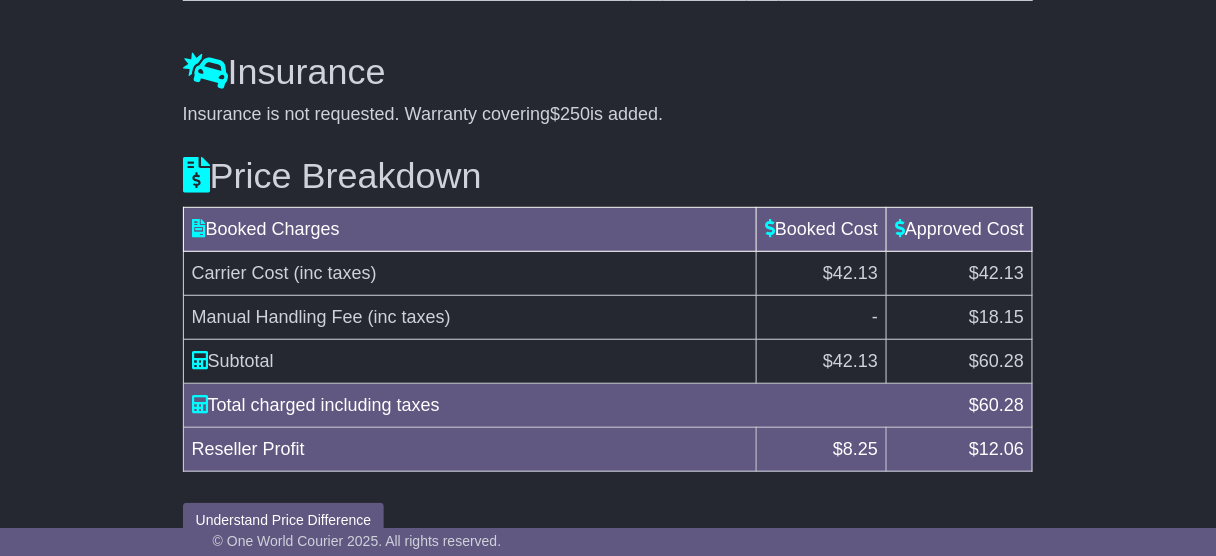 click on "60.28" at bounding box center (1001, 361) 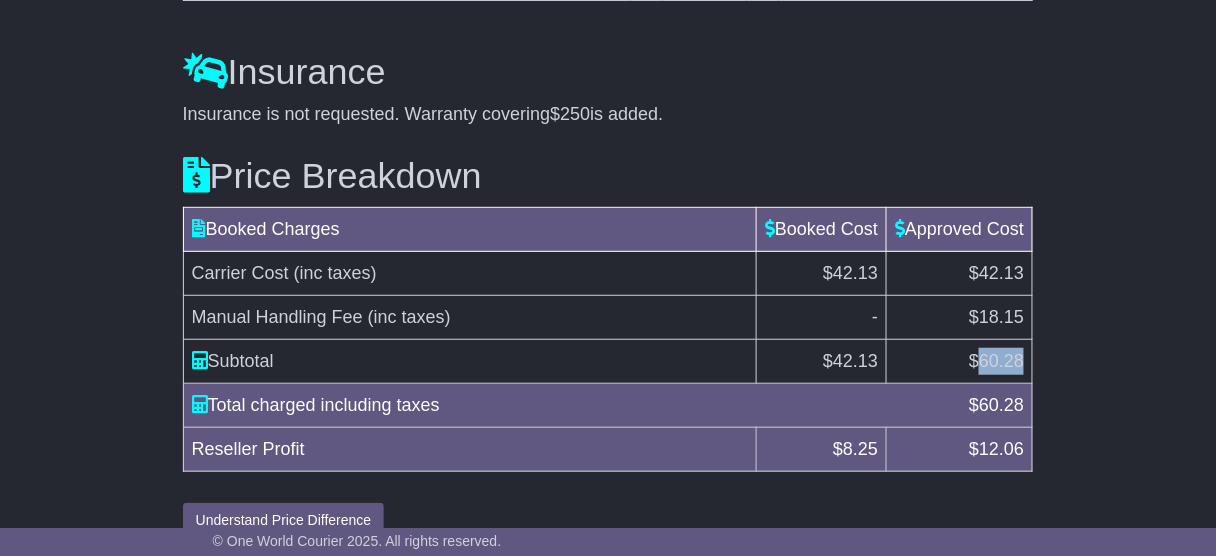 click on "60.28" at bounding box center (1001, 361) 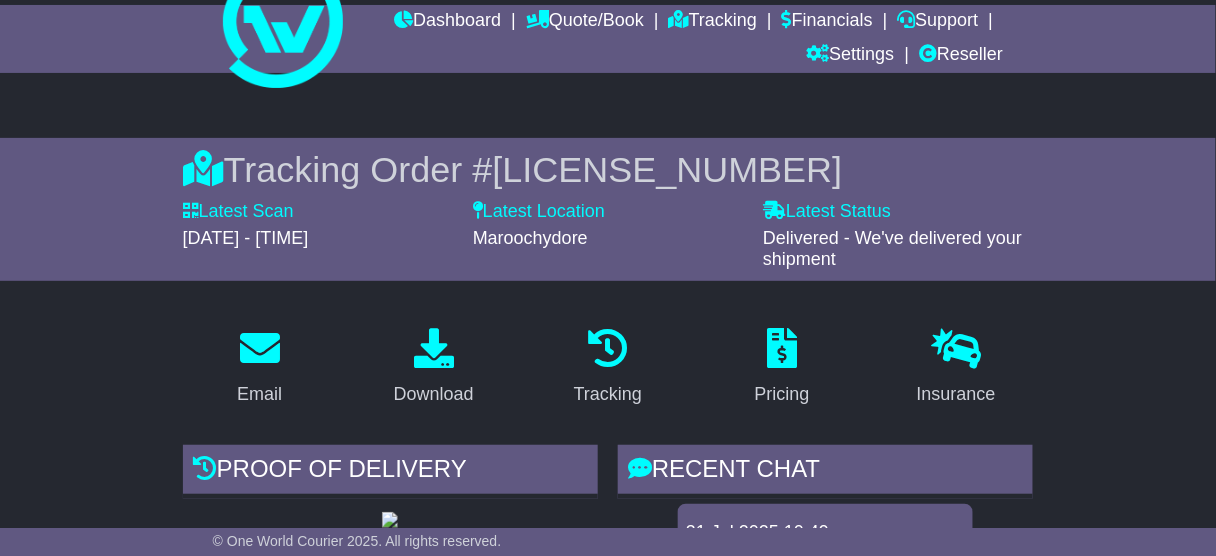 scroll, scrollTop: 0, scrollLeft: 0, axis: both 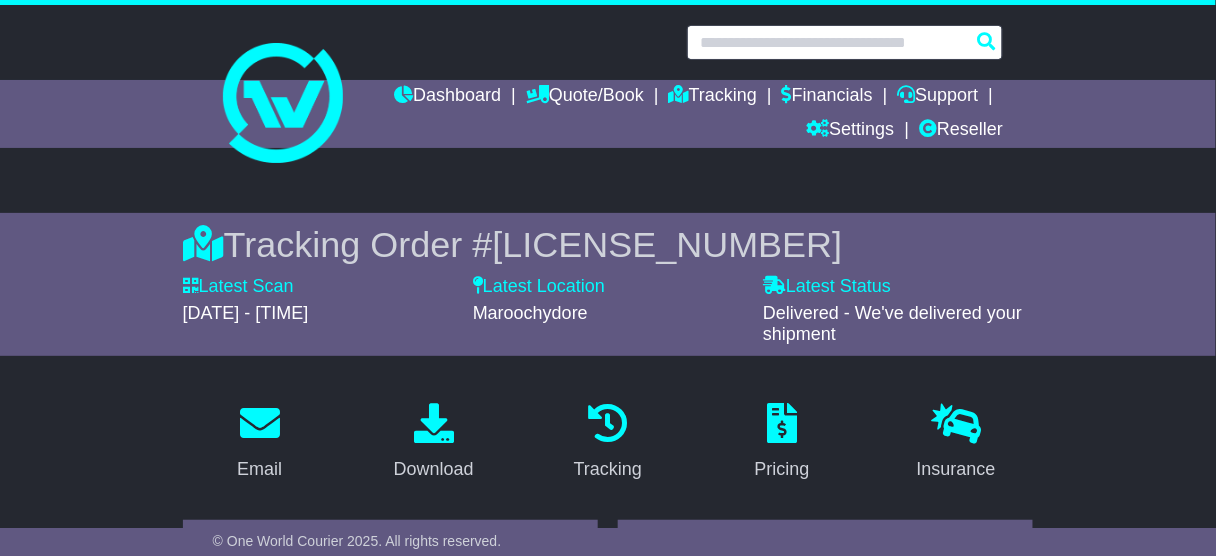 click at bounding box center [845, 42] 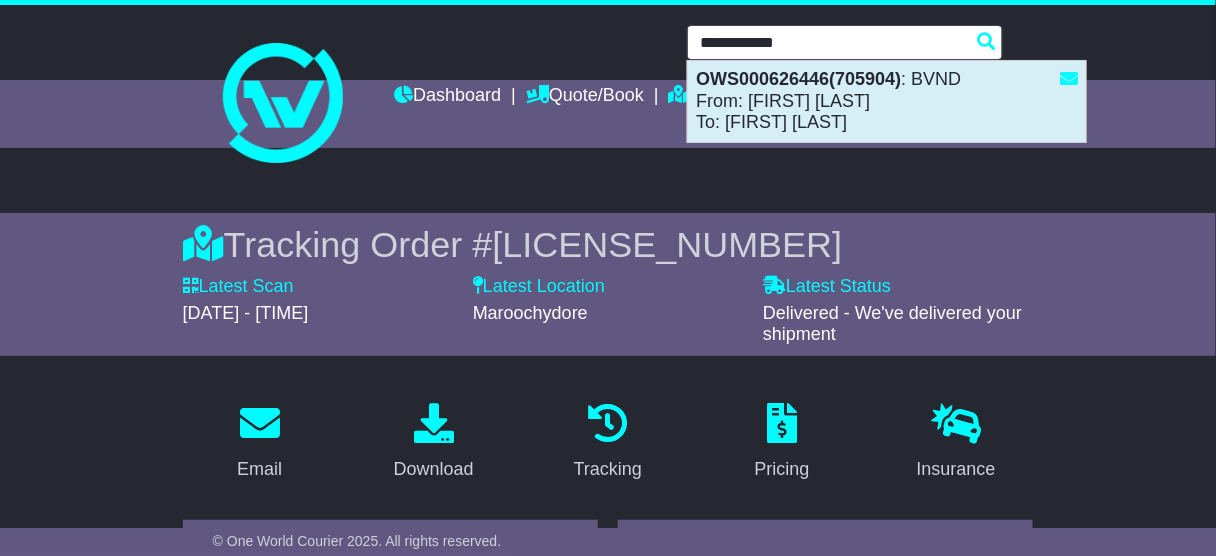 click on "OWS000626446(705904)" at bounding box center [798, 79] 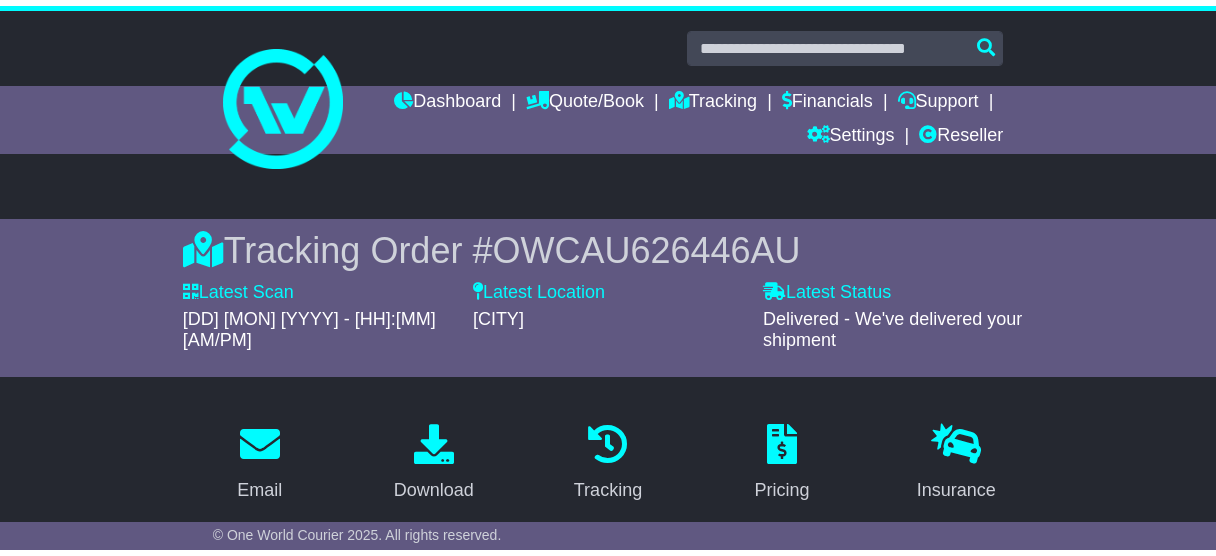 scroll, scrollTop: 0, scrollLeft: 0, axis: both 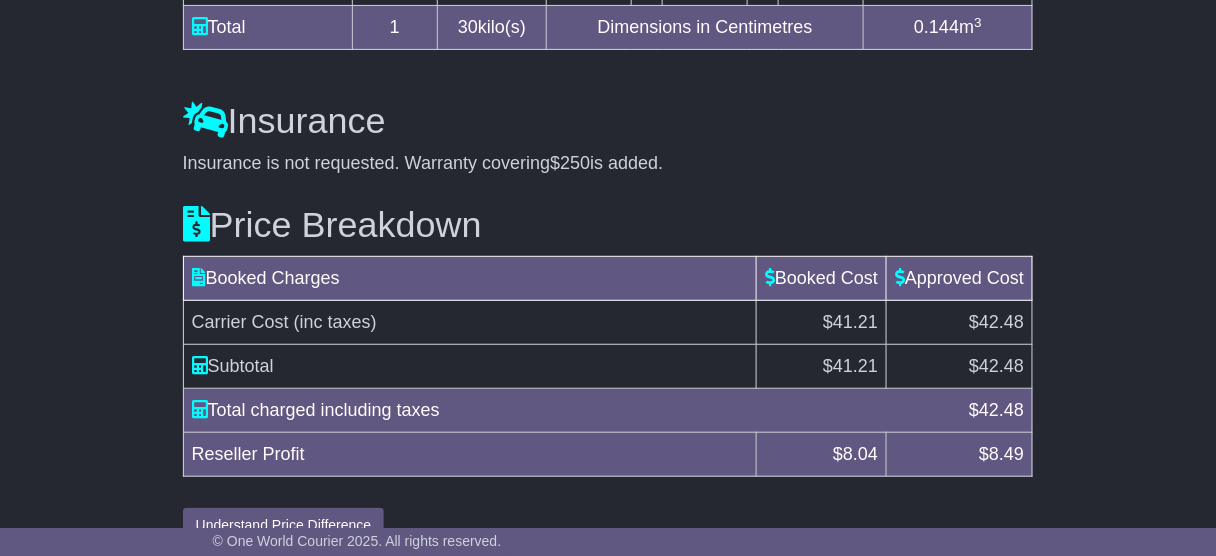 click on "42.48" at bounding box center (1001, 366) 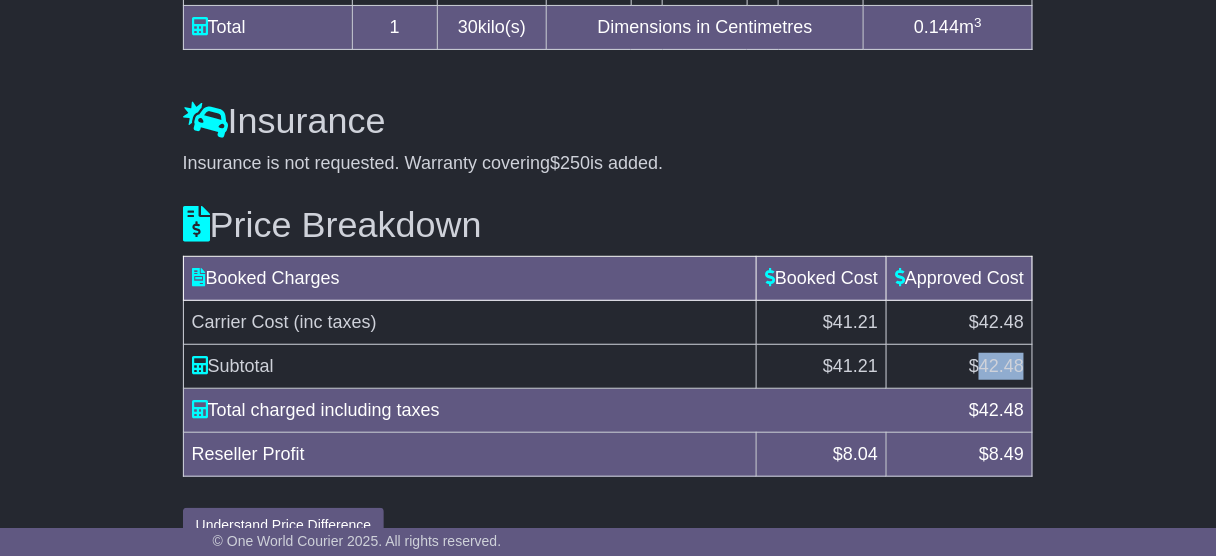 click on "42.48" at bounding box center [1001, 366] 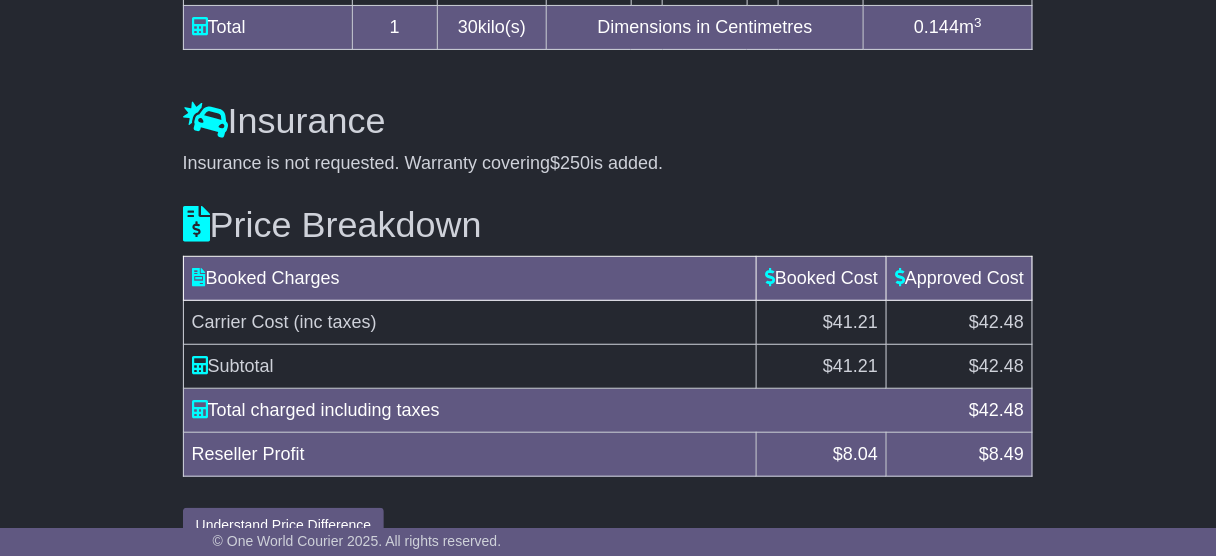 click on "Total charged including taxes
$ 42.48" at bounding box center (608, 411) 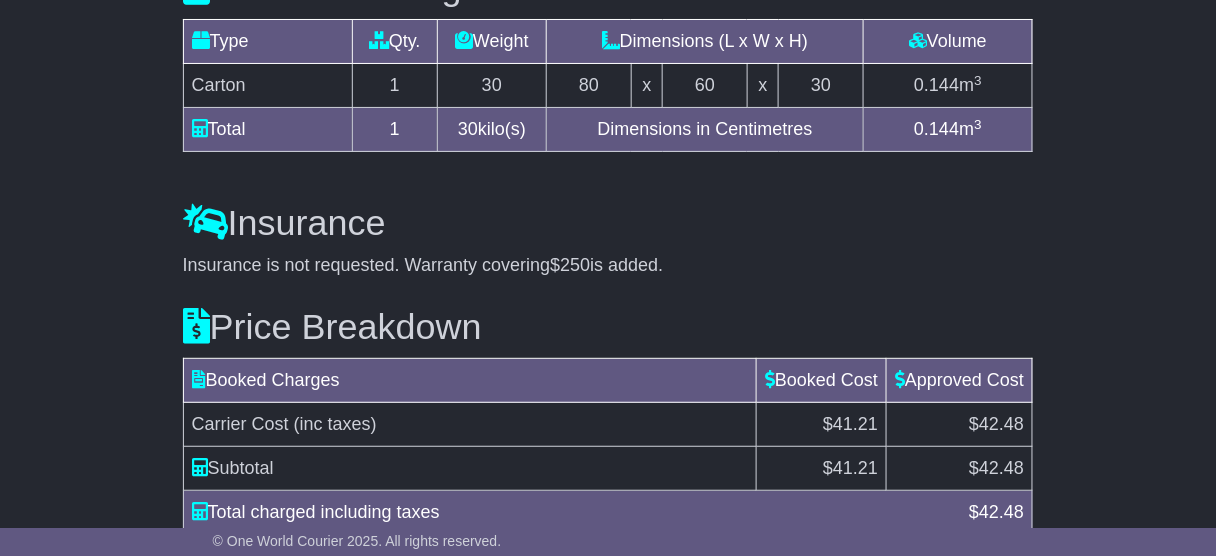 scroll, scrollTop: 2032, scrollLeft: 0, axis: vertical 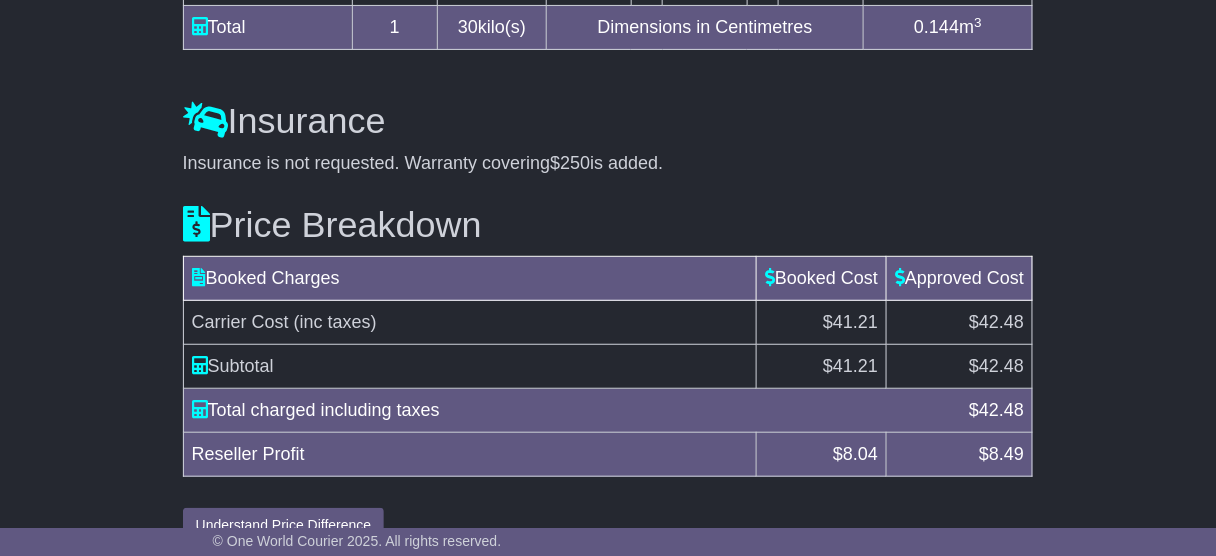 click on "42.48" at bounding box center [1001, 366] 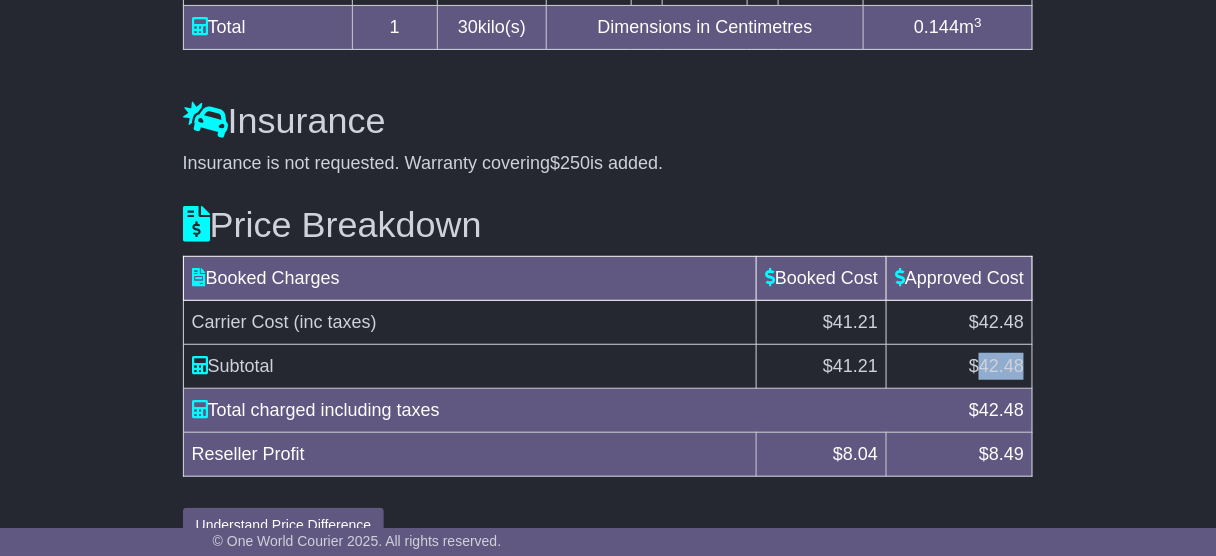 click on "42.48" at bounding box center [1001, 366] 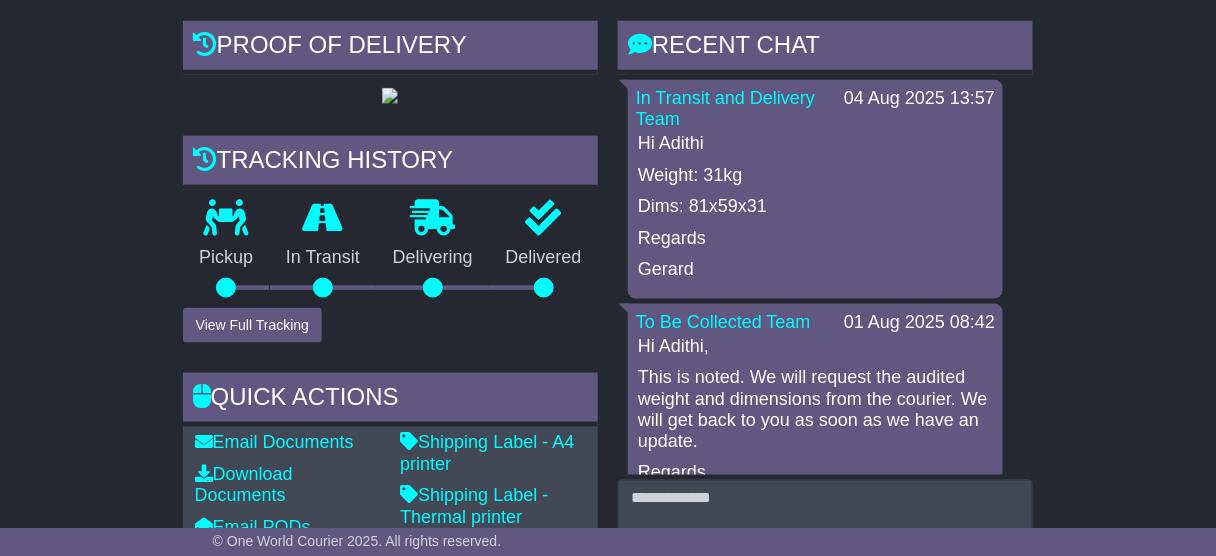 scroll, scrollTop: 512, scrollLeft: 0, axis: vertical 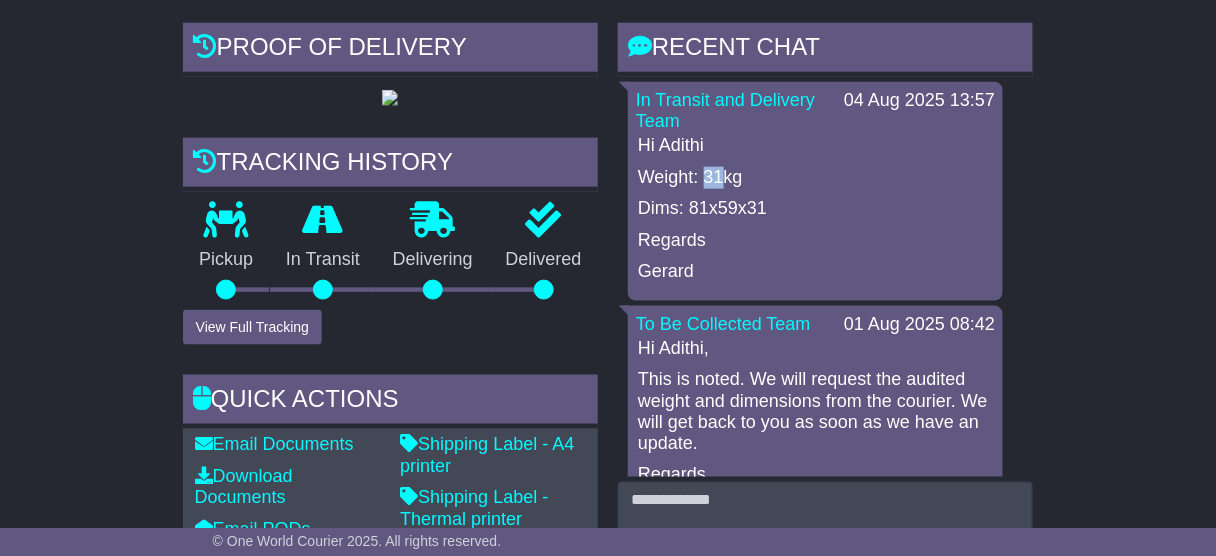 drag, startPoint x: 719, startPoint y: 161, endPoint x: 705, endPoint y: 162, distance: 14.035668 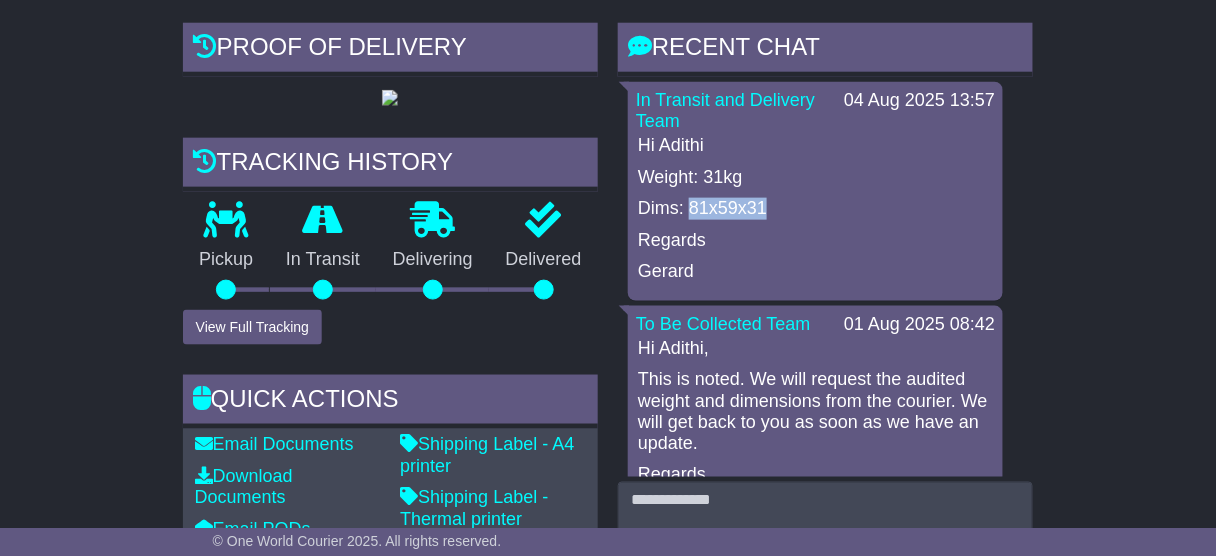 drag, startPoint x: 690, startPoint y: 193, endPoint x: 780, endPoint y: 191, distance: 90.02222 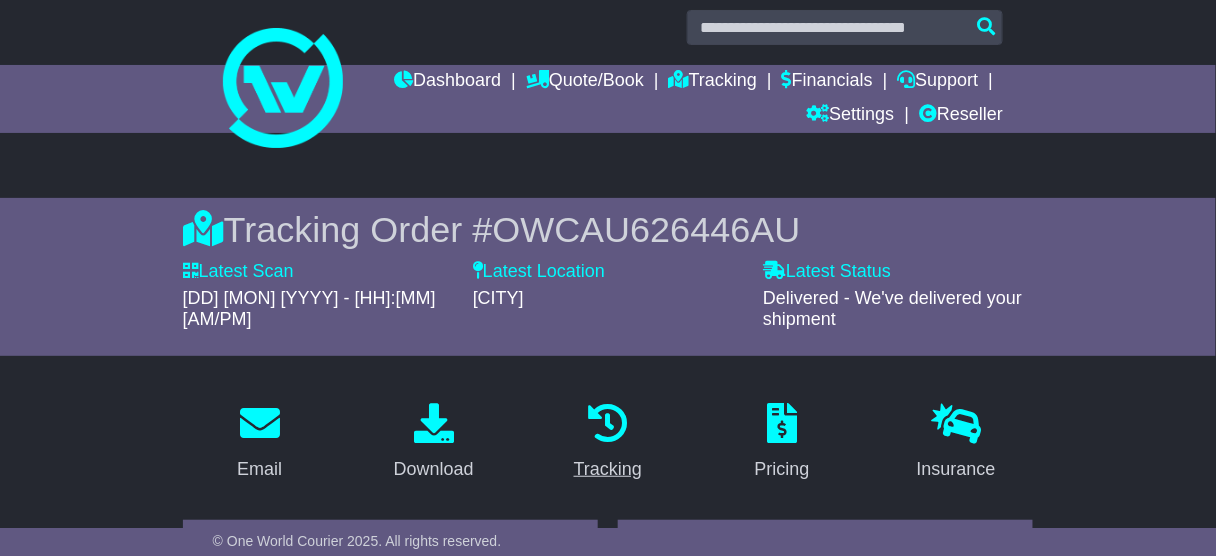 scroll, scrollTop: 0, scrollLeft: 0, axis: both 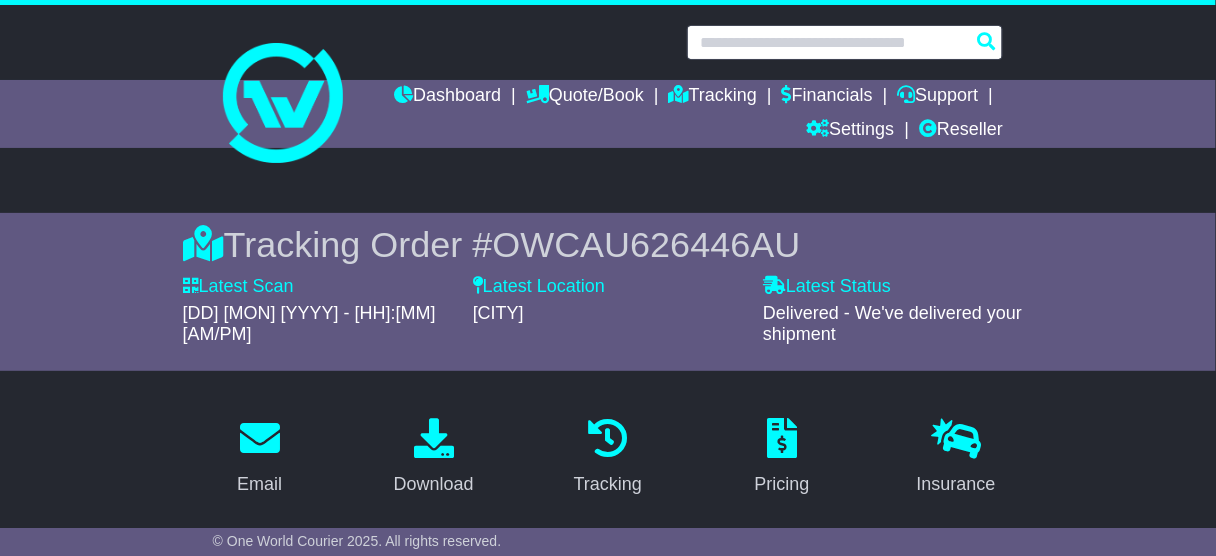 click at bounding box center [845, 42] 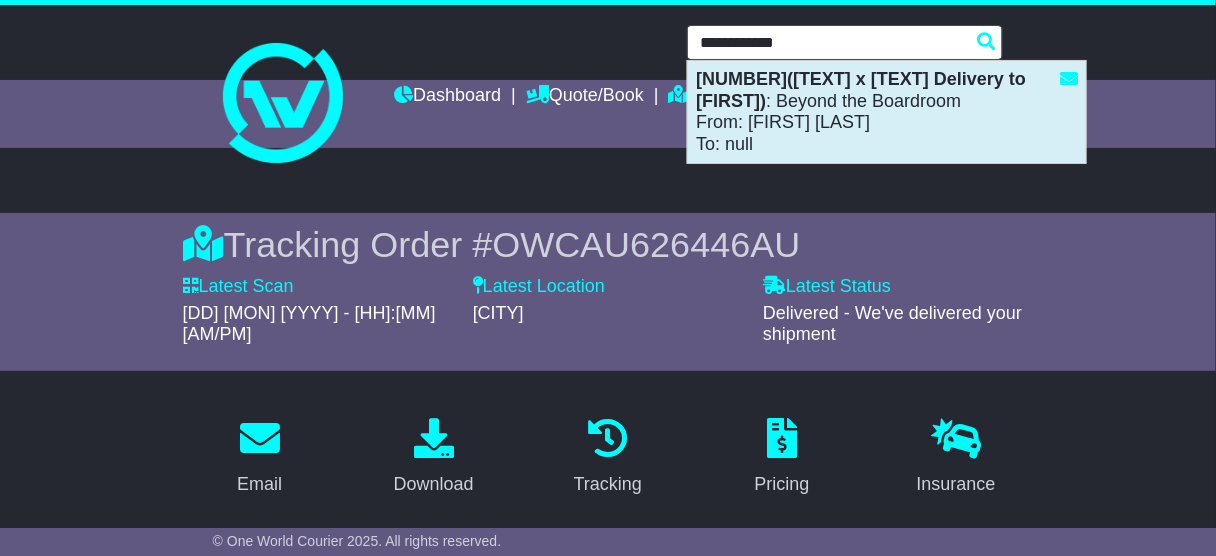 click on "OWS000621556(STB x Metso Delivery to Dave) : Beyond the Boardroom From: Sophie Dean To: null" at bounding box center [887, 112] 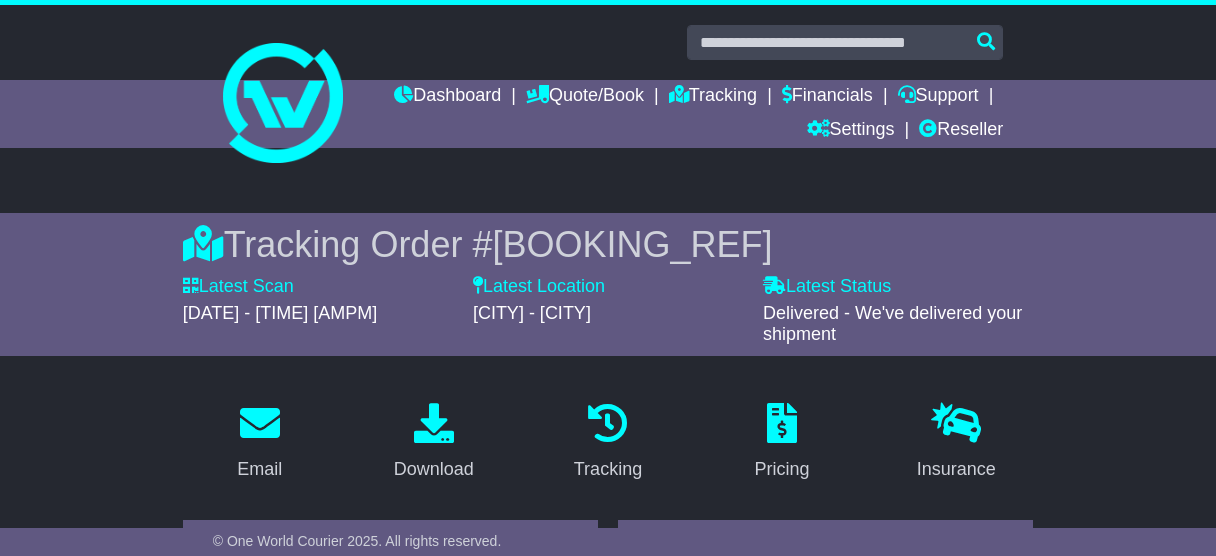 scroll, scrollTop: 560, scrollLeft: 0, axis: vertical 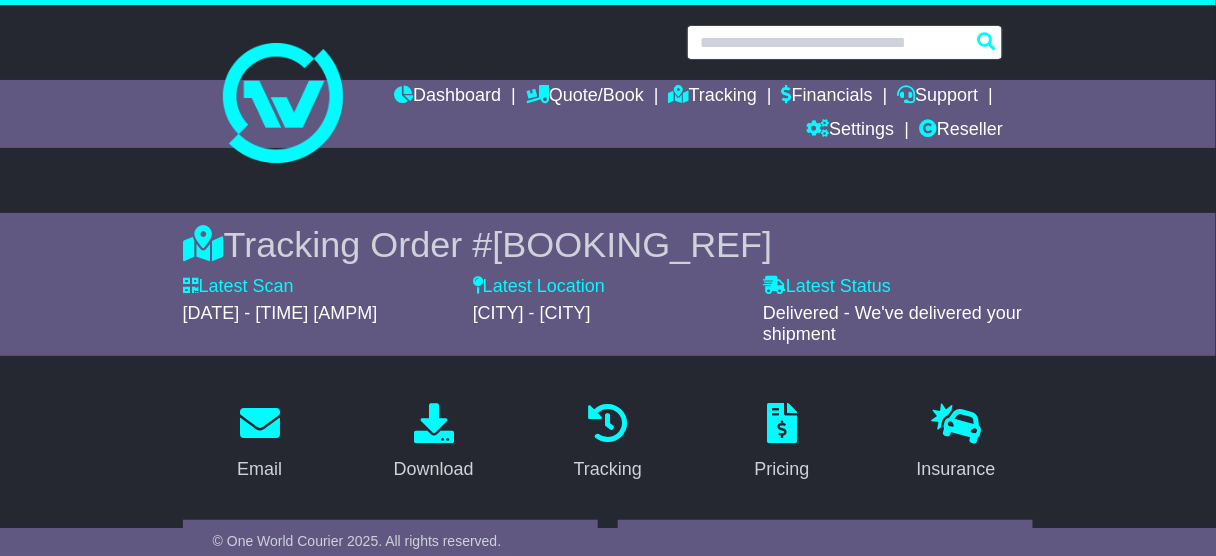 click 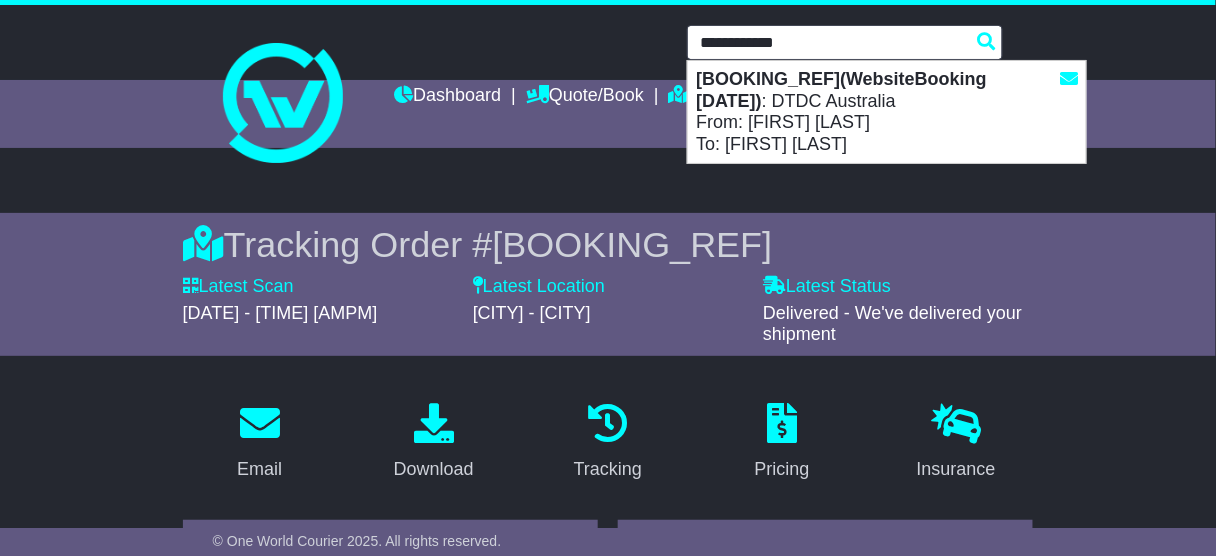 click on "[BOOKING_REF](WebsiteBooking [DATE]) : DTDC Australia From: [NAME] [NAME] To: [NAME] [NAME]" 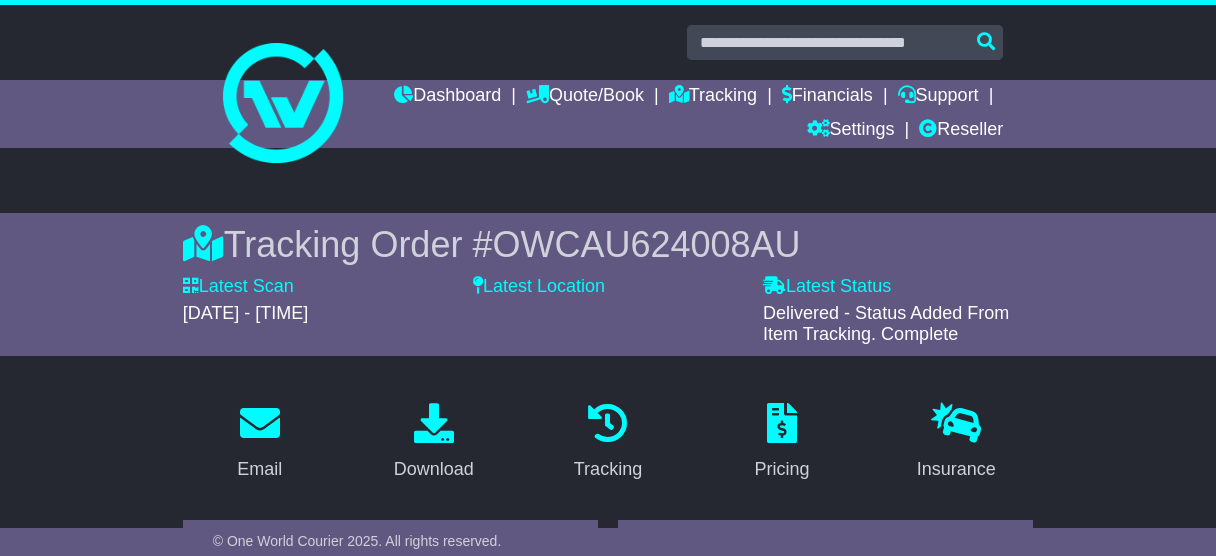 scroll, scrollTop: 0, scrollLeft: 0, axis: both 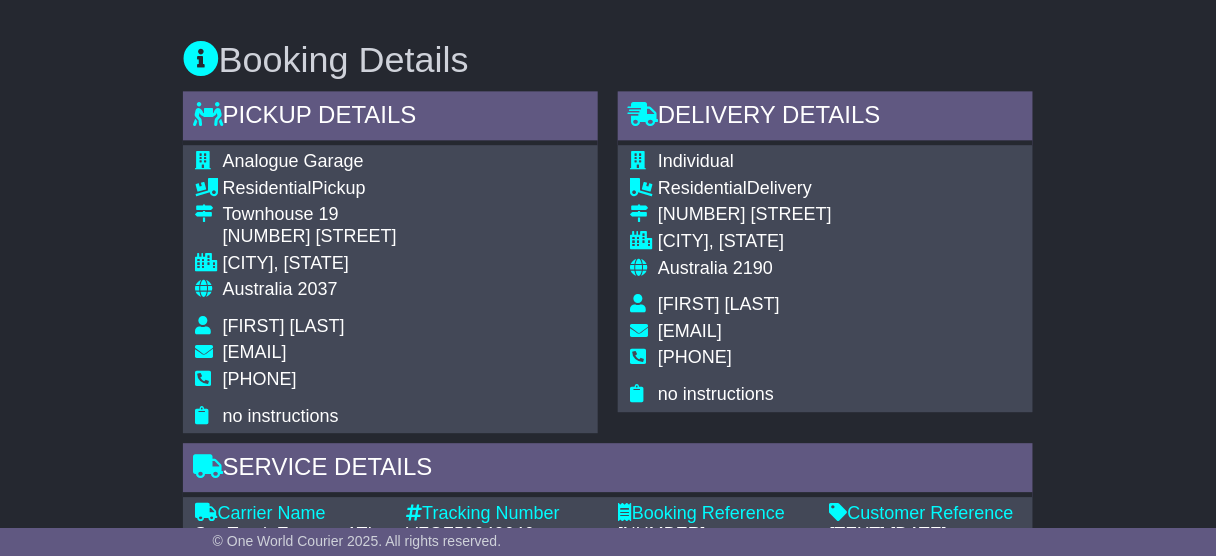 click on "[COUNTRY]
[POSTAL_CODE]" at bounding box center (310, 297) 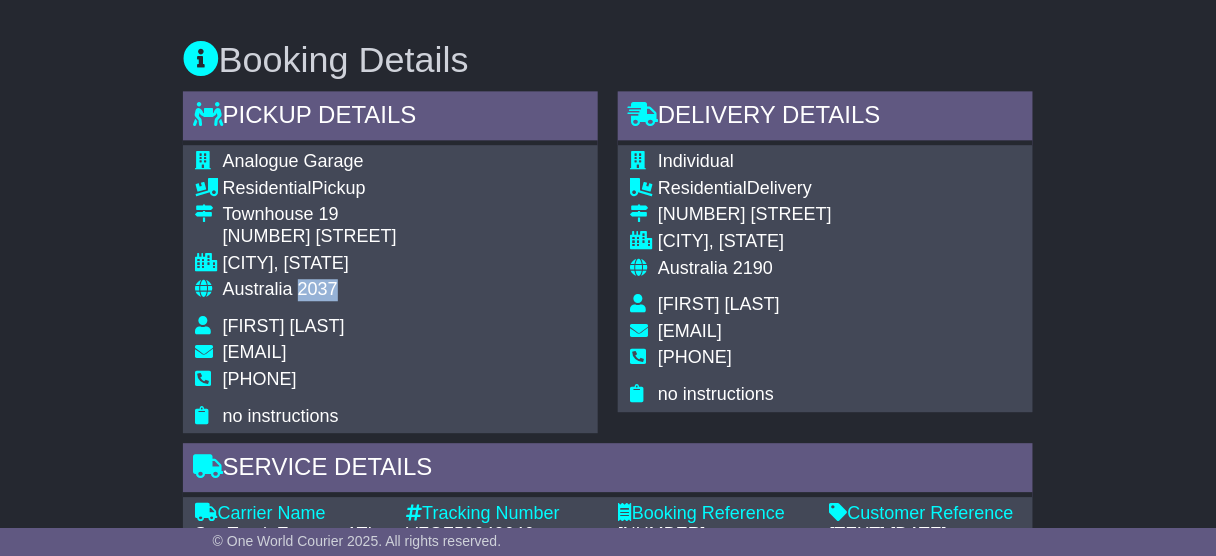 click on "2037" at bounding box center (318, 289) 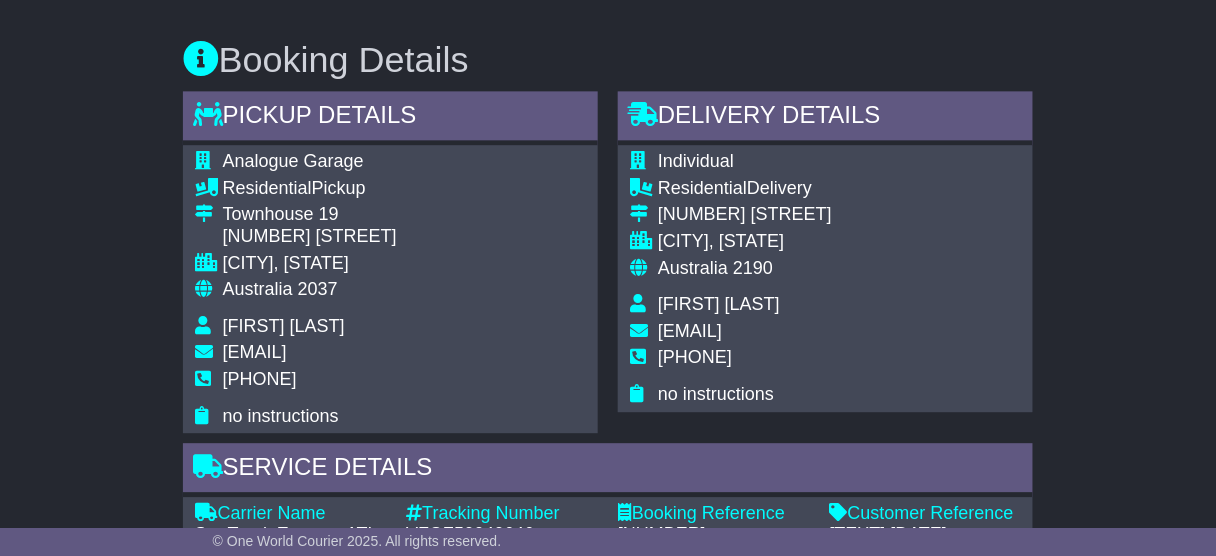 click on "2190" at bounding box center (753, 268) 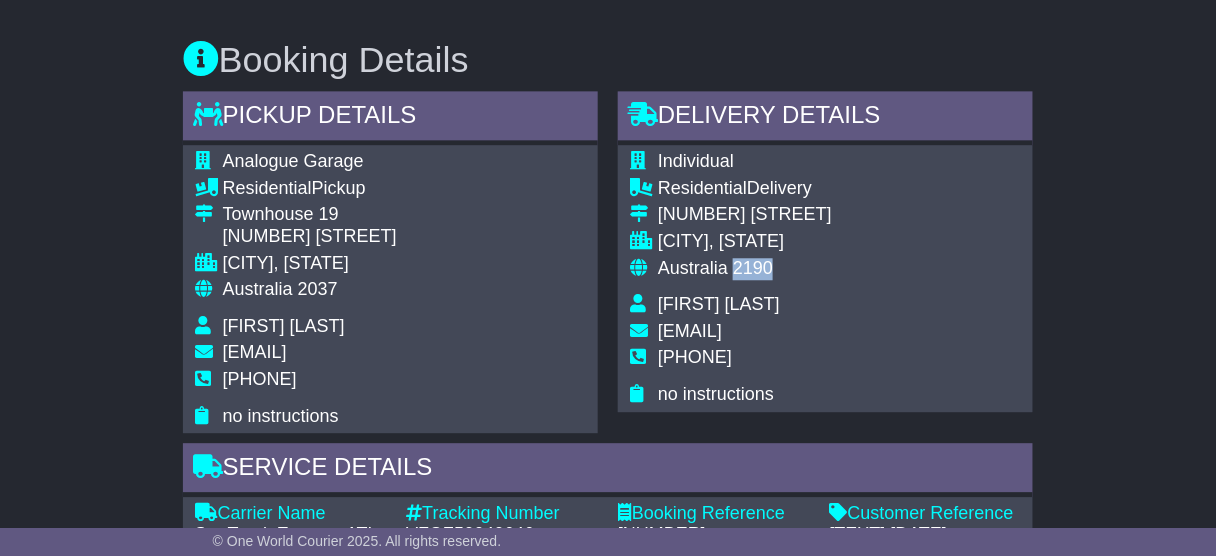 click on "2190" at bounding box center (753, 268) 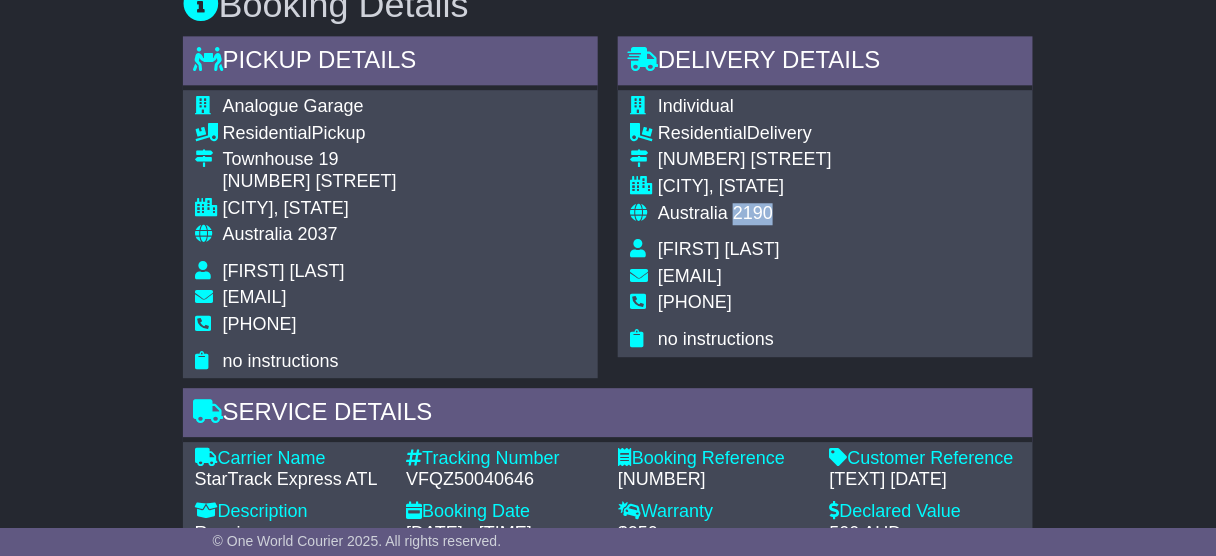 scroll, scrollTop: 1520, scrollLeft: 0, axis: vertical 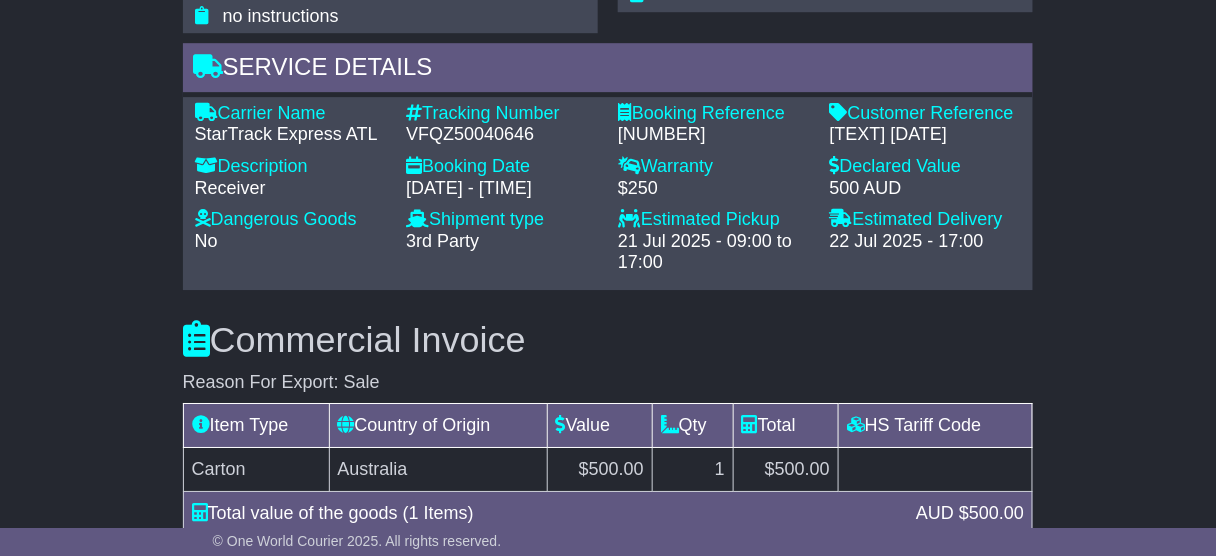 click on "VFQZ50040646" at bounding box center [502, 135] 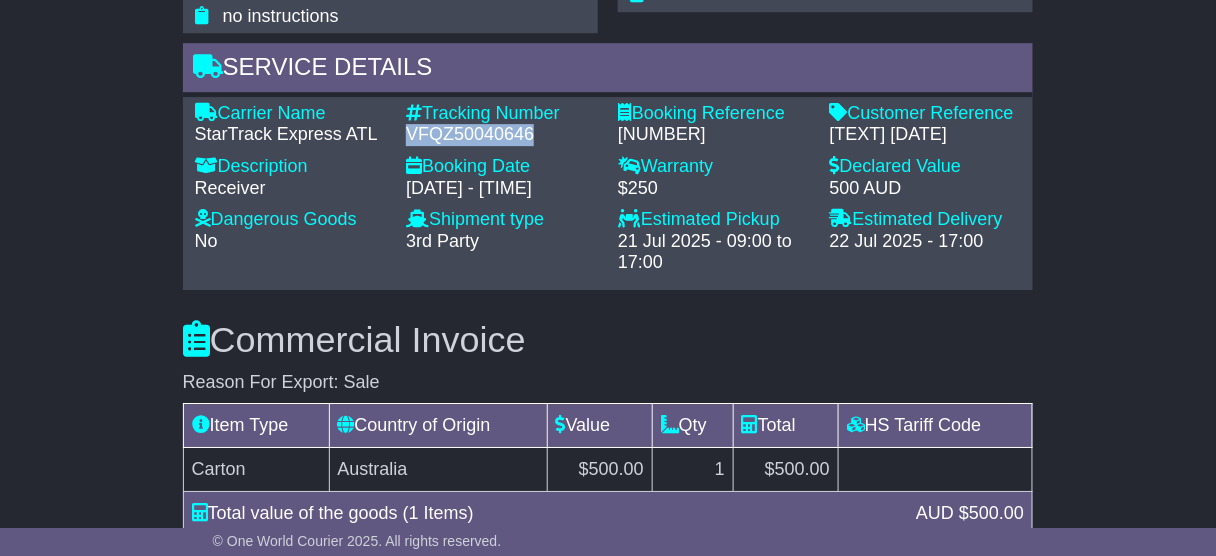 click on "VFQZ50040646" at bounding box center [502, 135] 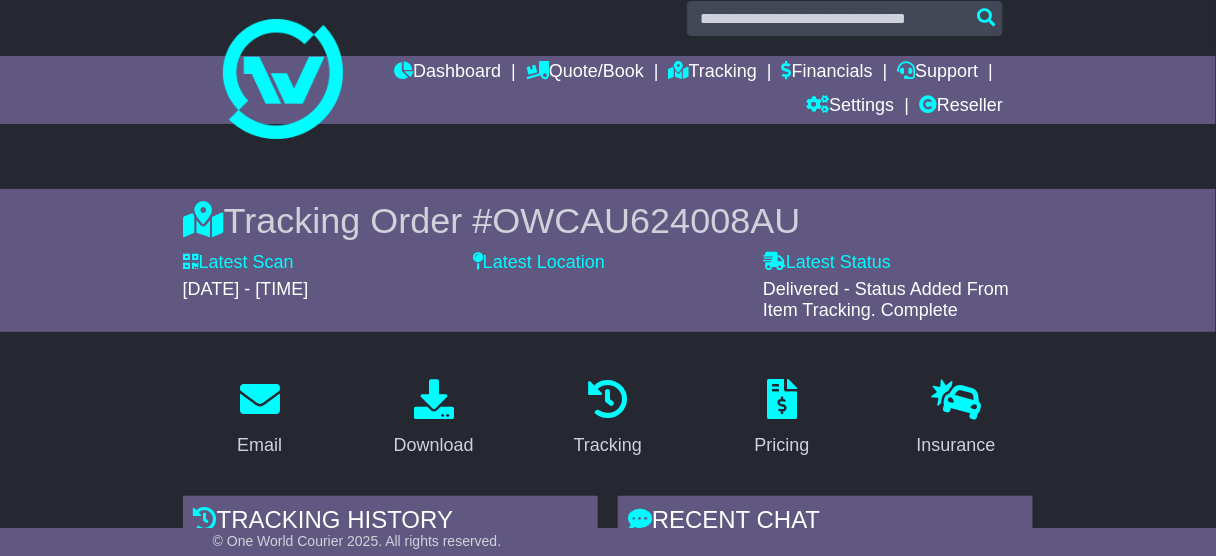 scroll, scrollTop: 0, scrollLeft: 0, axis: both 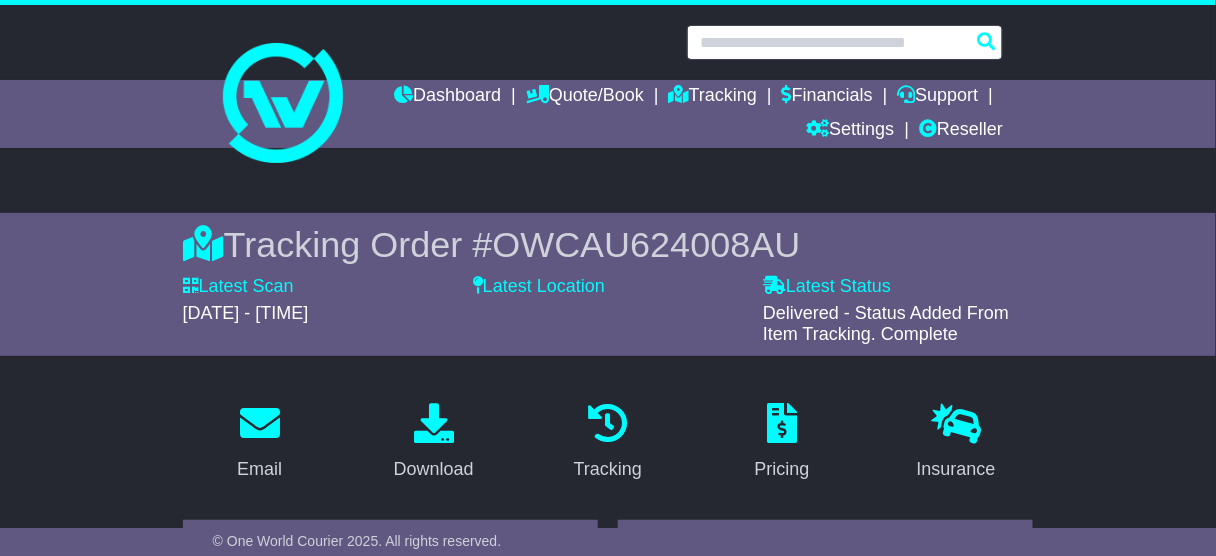 click at bounding box center (845, 42) 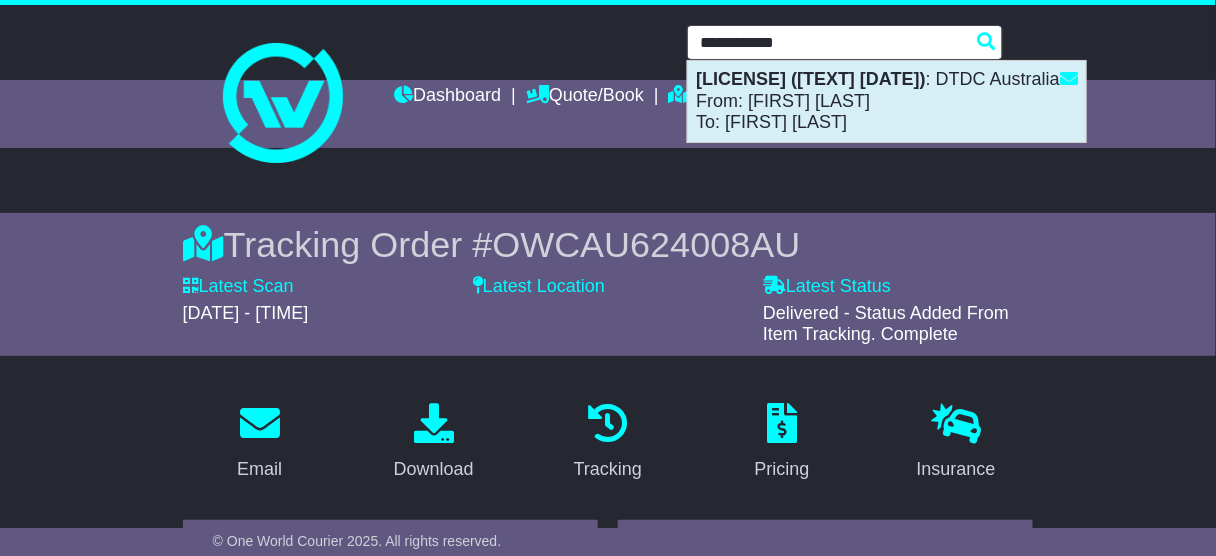 click on "VFQZ50040840(WebsiteBooking 22-7-2025) : DTDC Australia From: Simon Mottram To: Allan Badalassi" at bounding box center (887, 101) 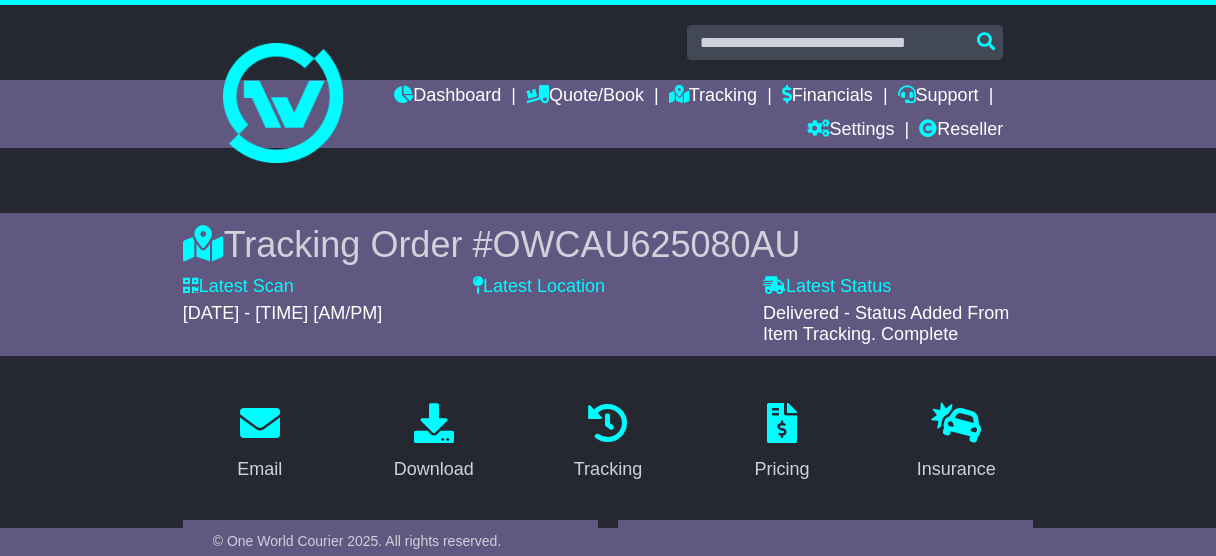 scroll, scrollTop: 480, scrollLeft: 0, axis: vertical 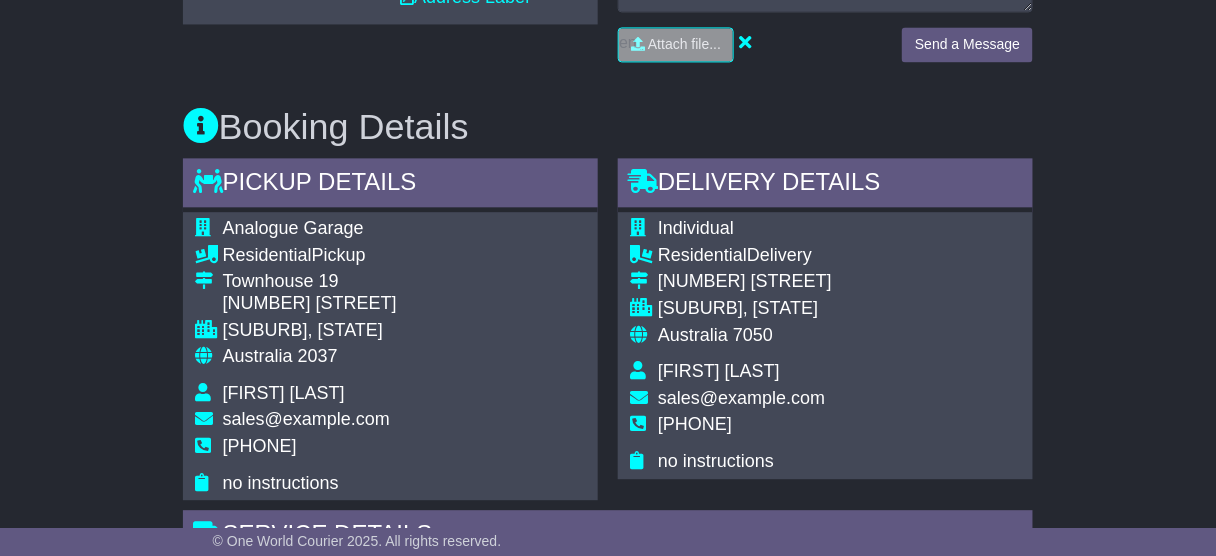 click on "7050" at bounding box center (753, 335) 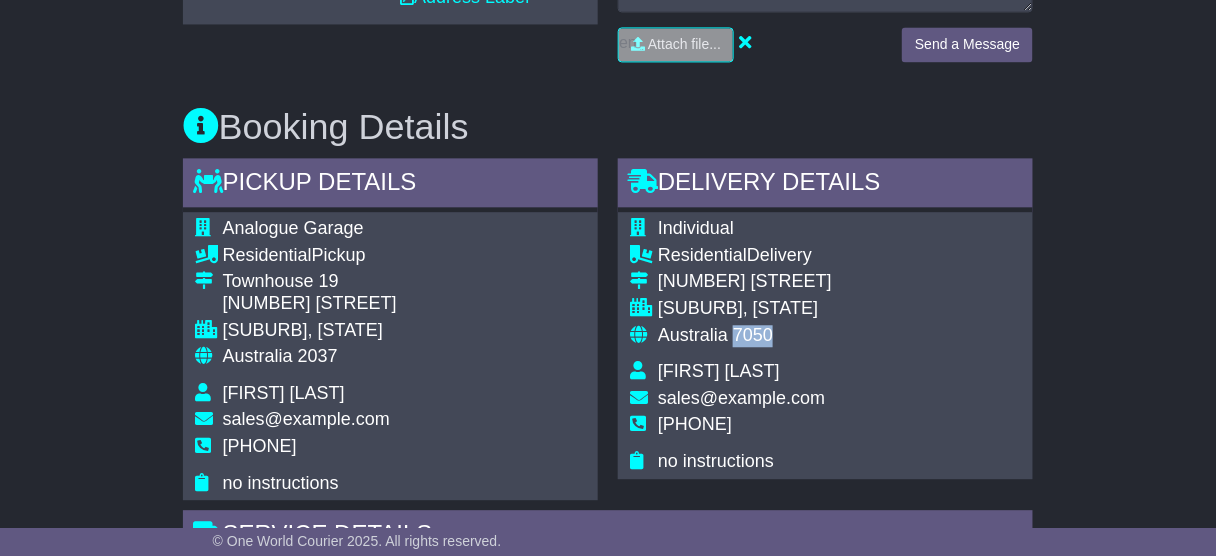 click on "7050" at bounding box center [753, 335] 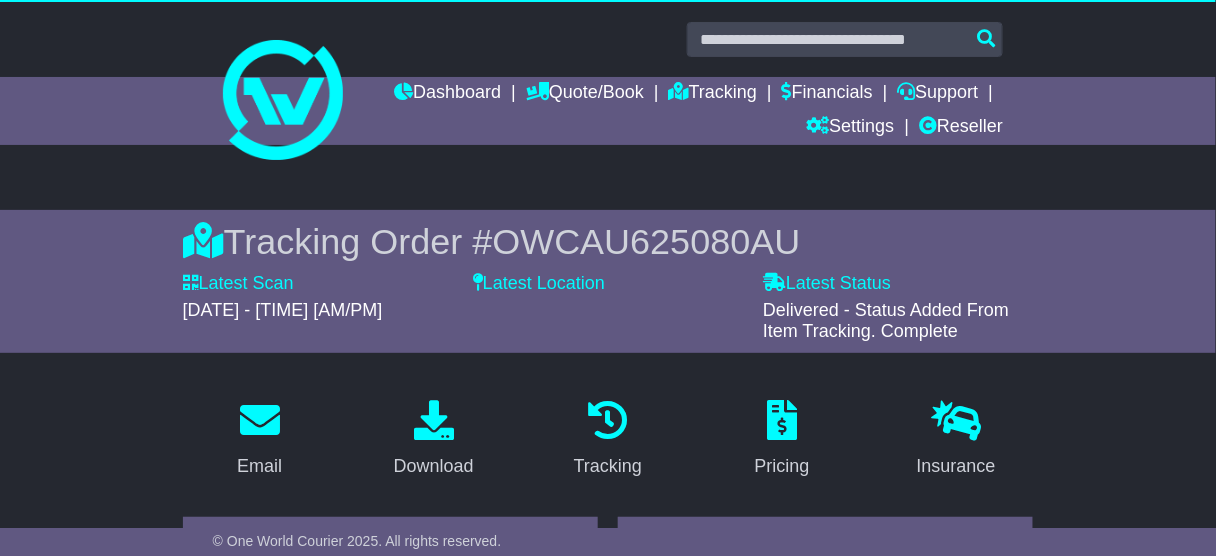 scroll, scrollTop: 0, scrollLeft: 0, axis: both 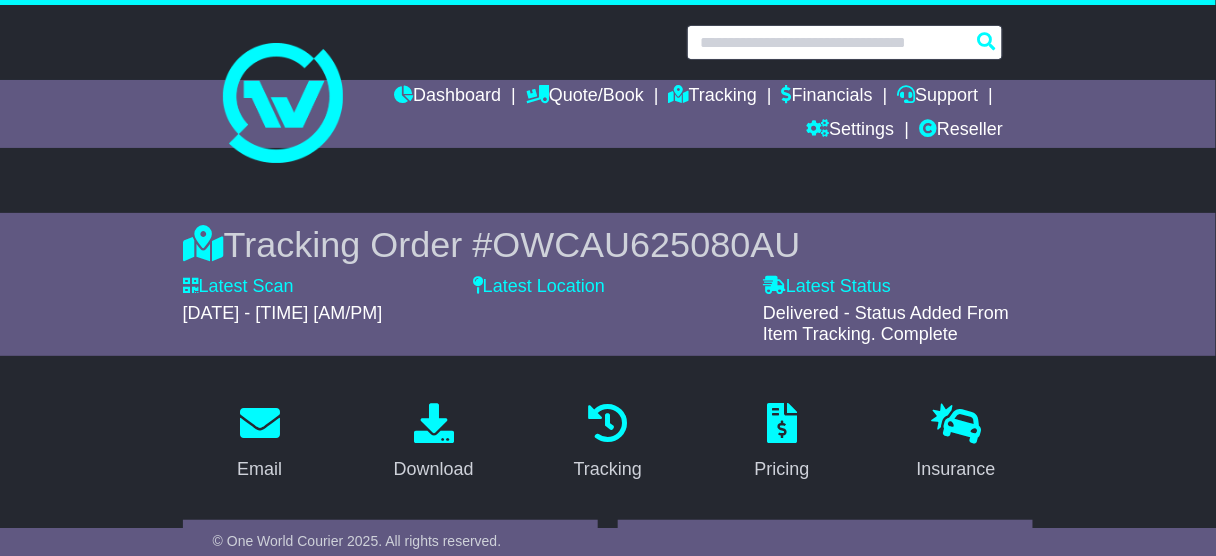 click at bounding box center [845, 42] 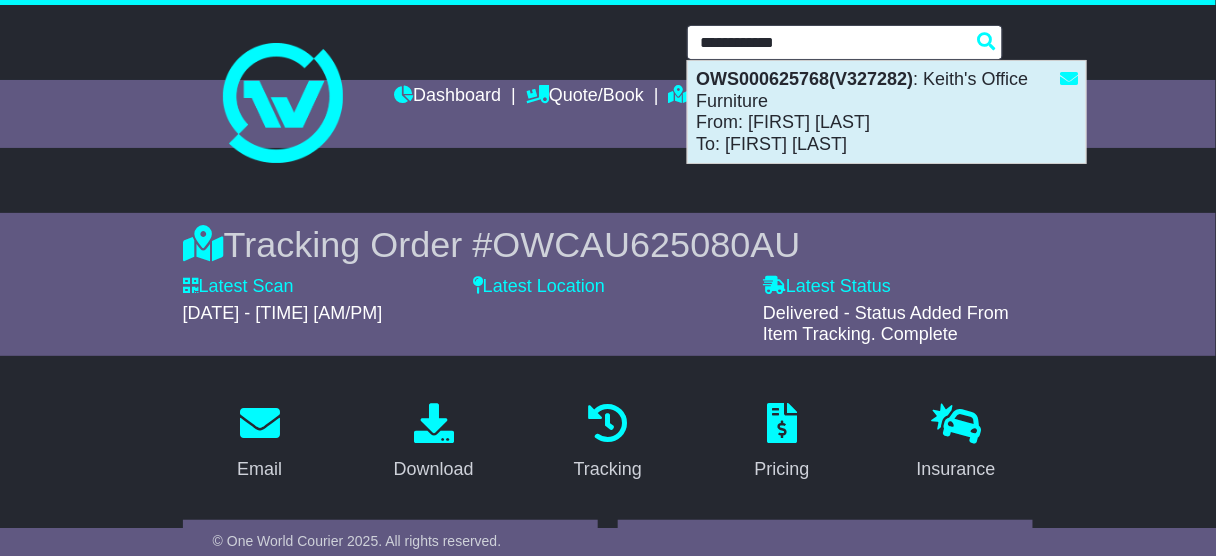 click on "OWS000625768(V327282) : Keith's Office Furniture From: Jessica English To: Keith Pike" at bounding box center [887, 112] 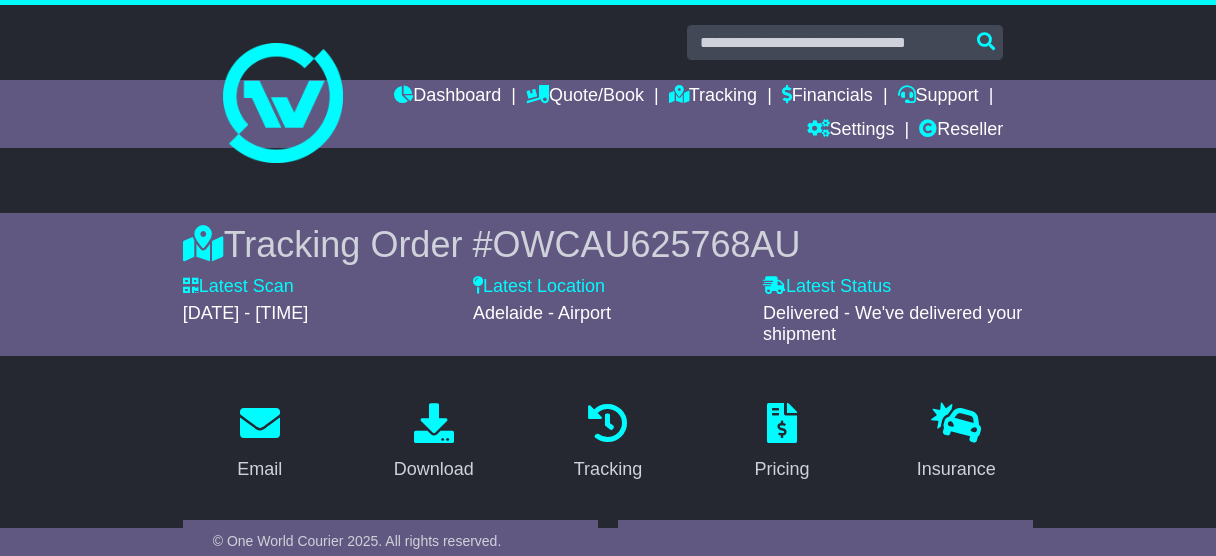 scroll, scrollTop: 400, scrollLeft: 0, axis: vertical 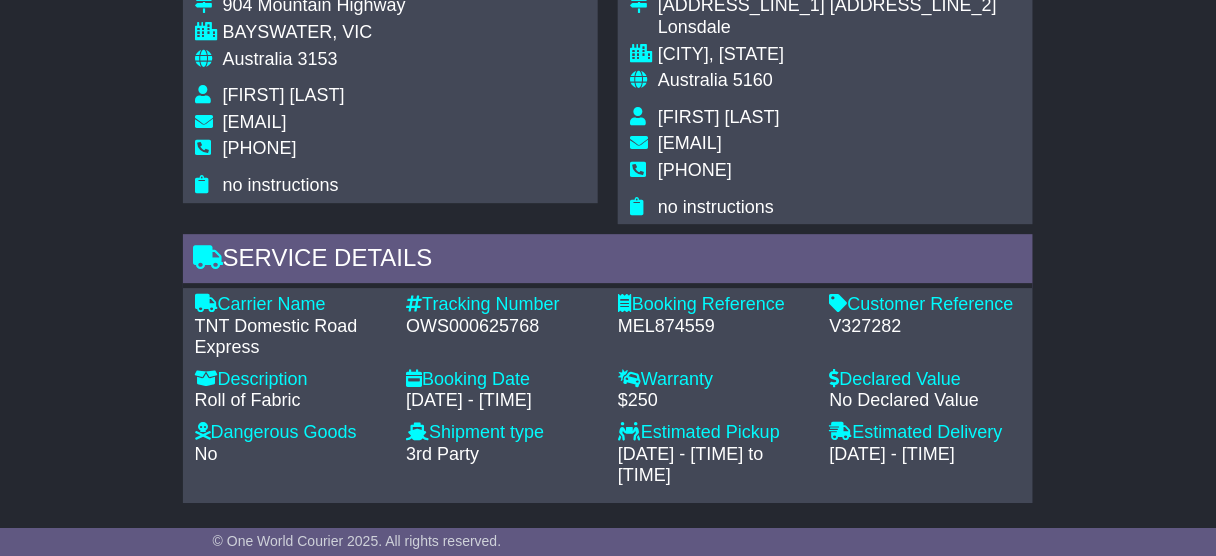 click on "OWS000625768" at bounding box center [502, 327] 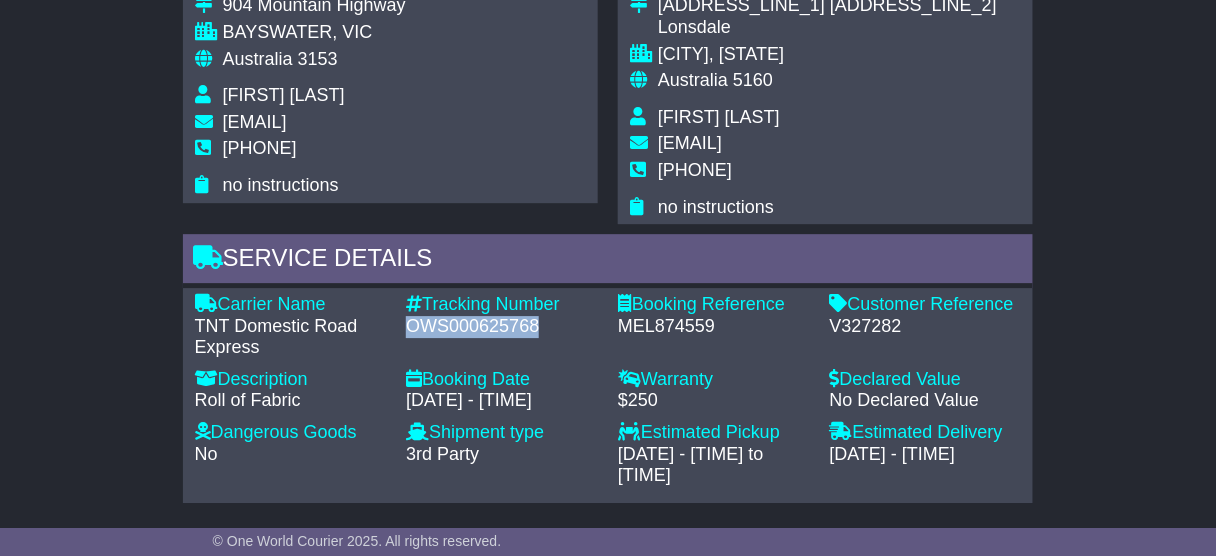 click on "OWS000625768" at bounding box center (502, 327) 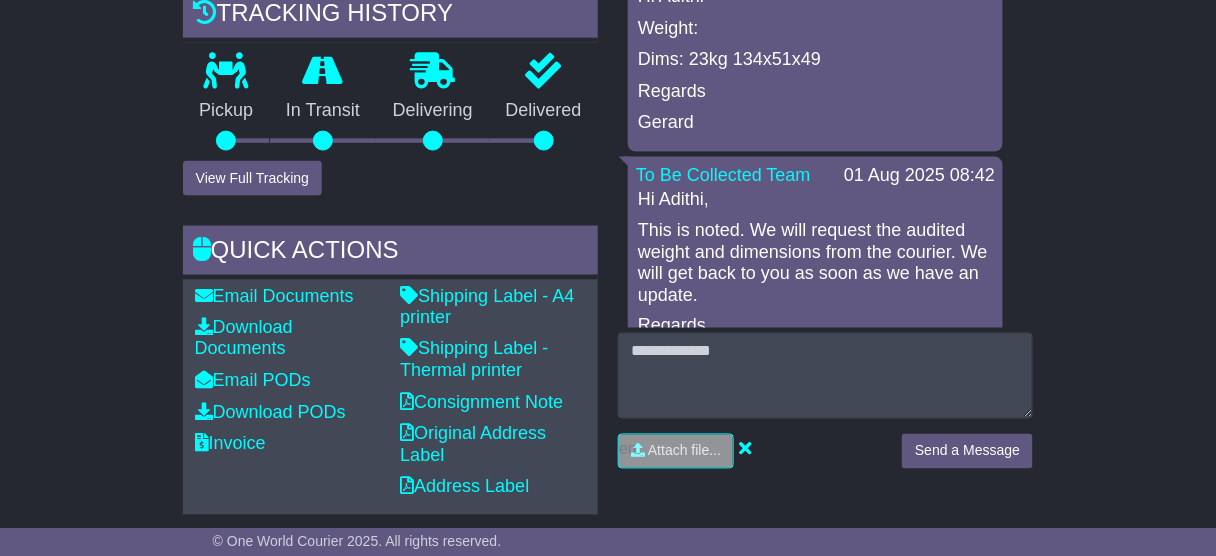 scroll, scrollTop: 640, scrollLeft: 0, axis: vertical 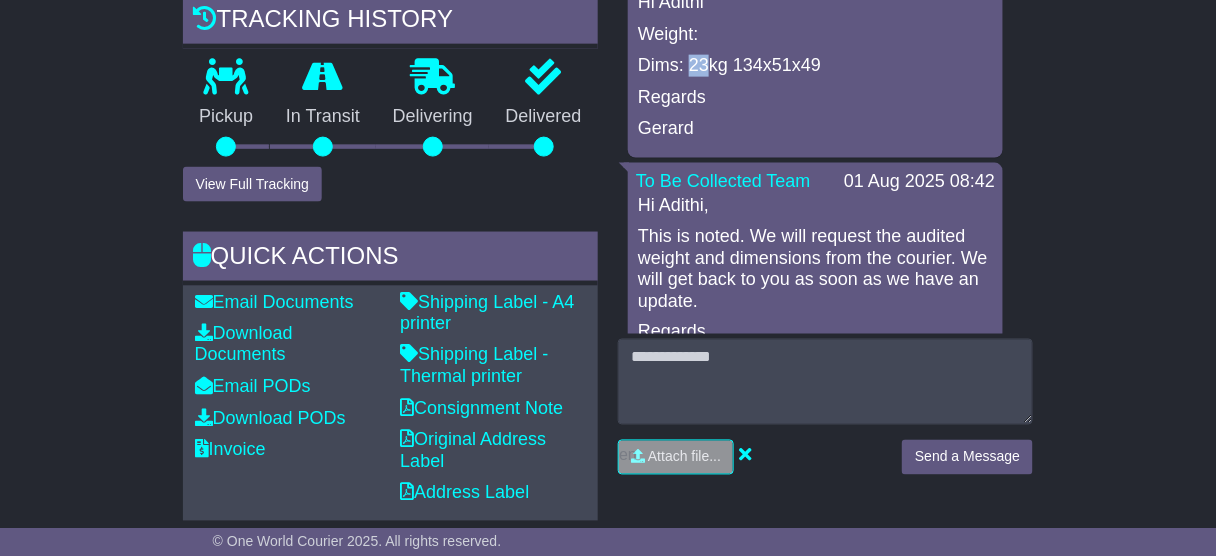 drag, startPoint x: 709, startPoint y: 63, endPoint x: 691, endPoint y: 66, distance: 18.248287 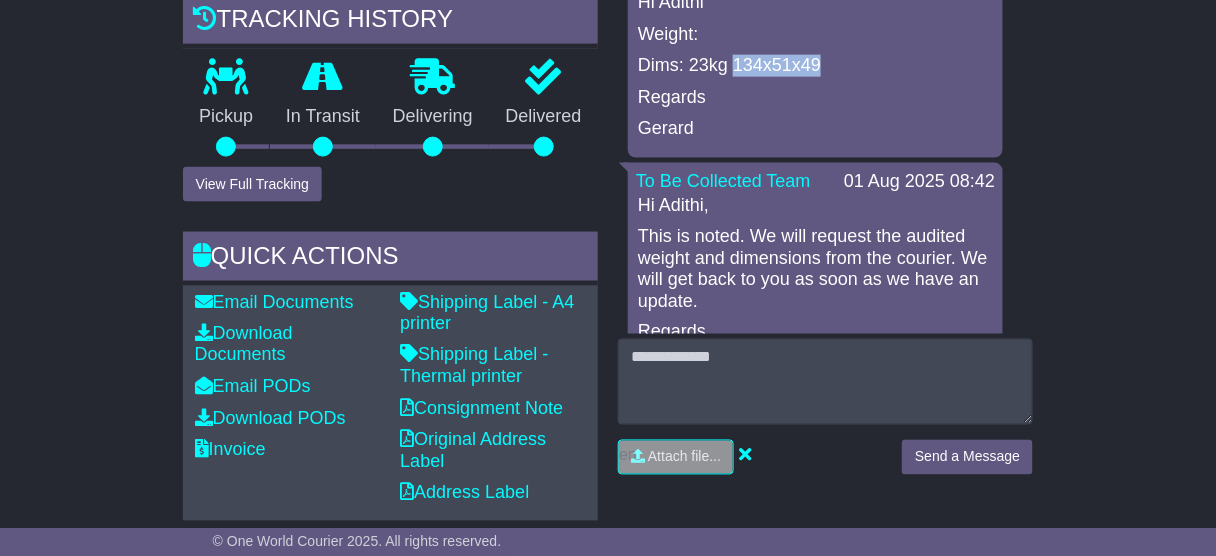 drag, startPoint x: 735, startPoint y: 62, endPoint x: 817, endPoint y: 66, distance: 82.0975 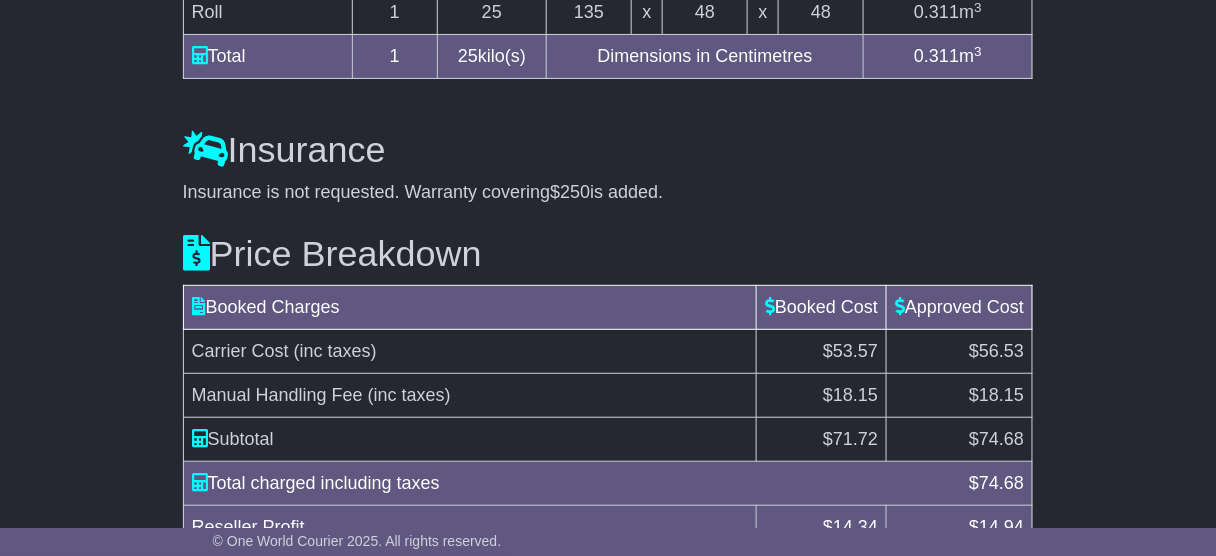 scroll, scrollTop: 2097, scrollLeft: 0, axis: vertical 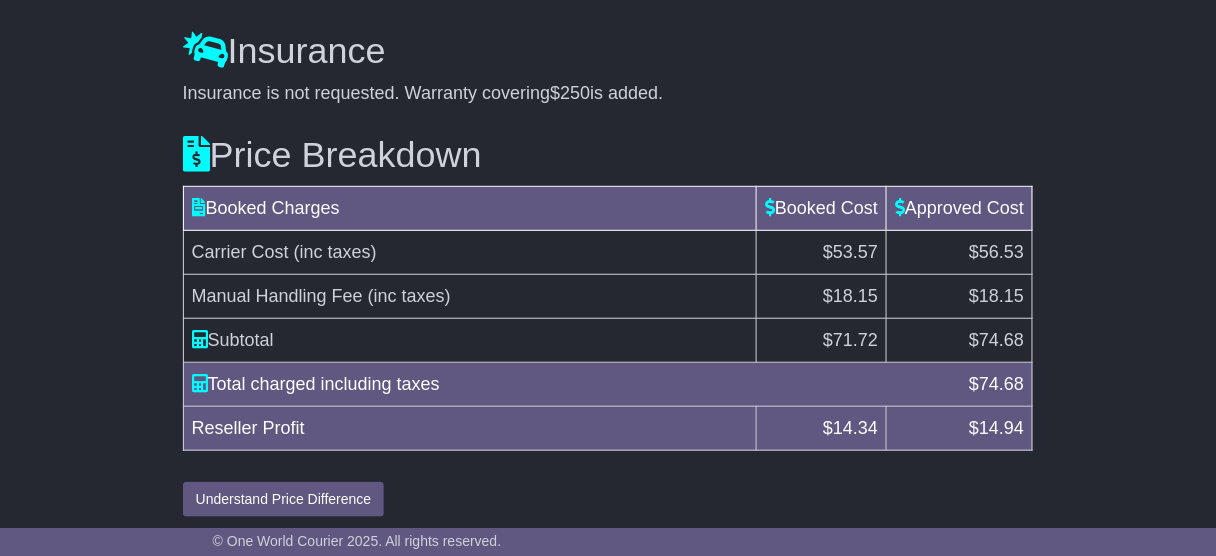 click on "74.68" at bounding box center [1001, 340] 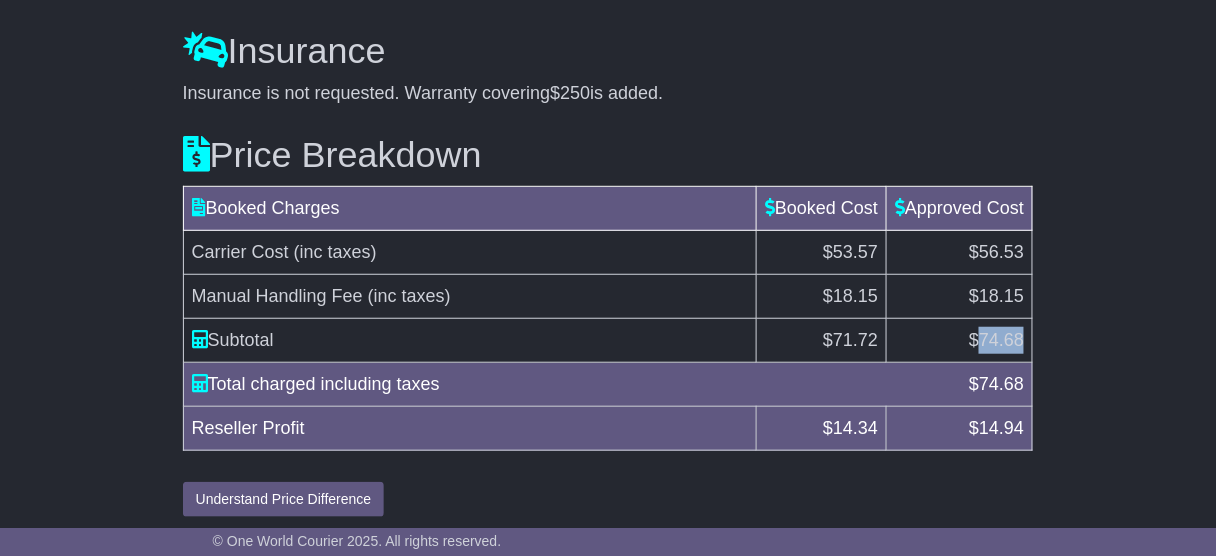 click on "74.68" at bounding box center [1001, 340] 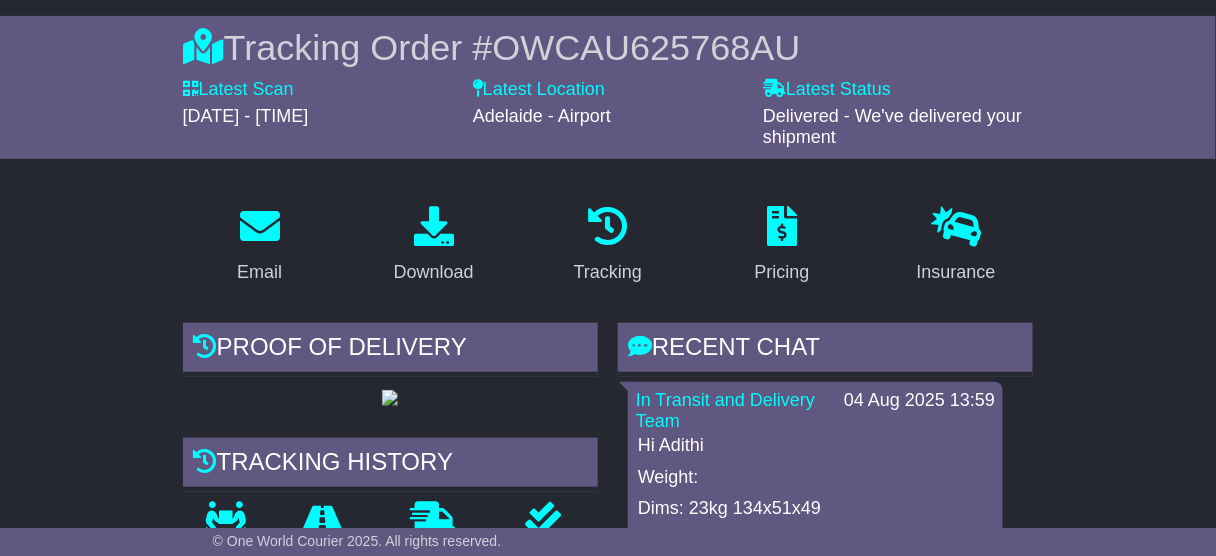 scroll, scrollTop: 17, scrollLeft: 0, axis: vertical 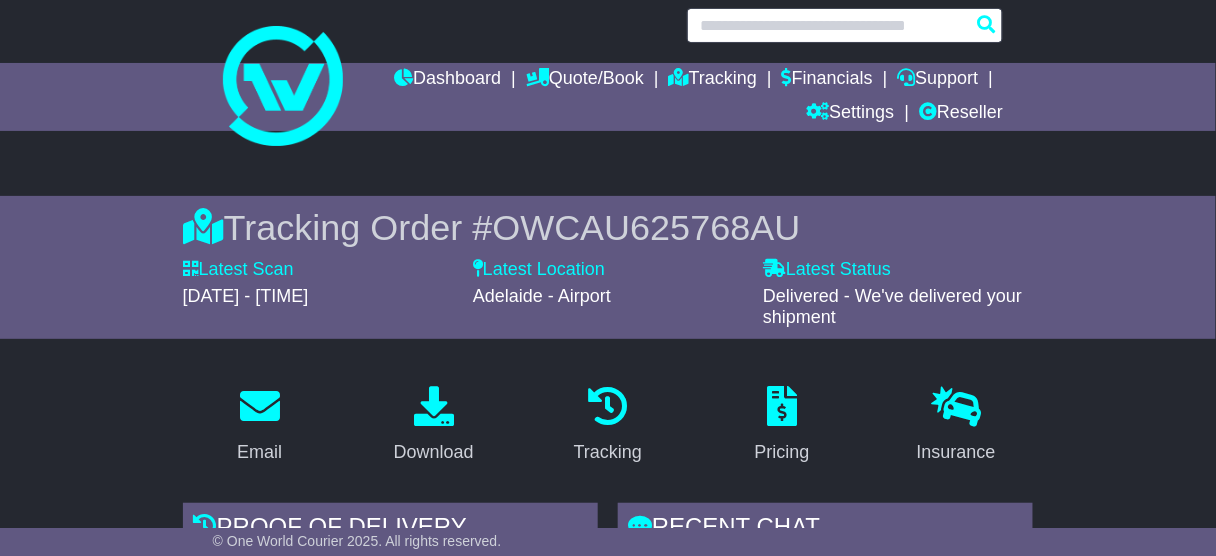 click at bounding box center [845, 25] 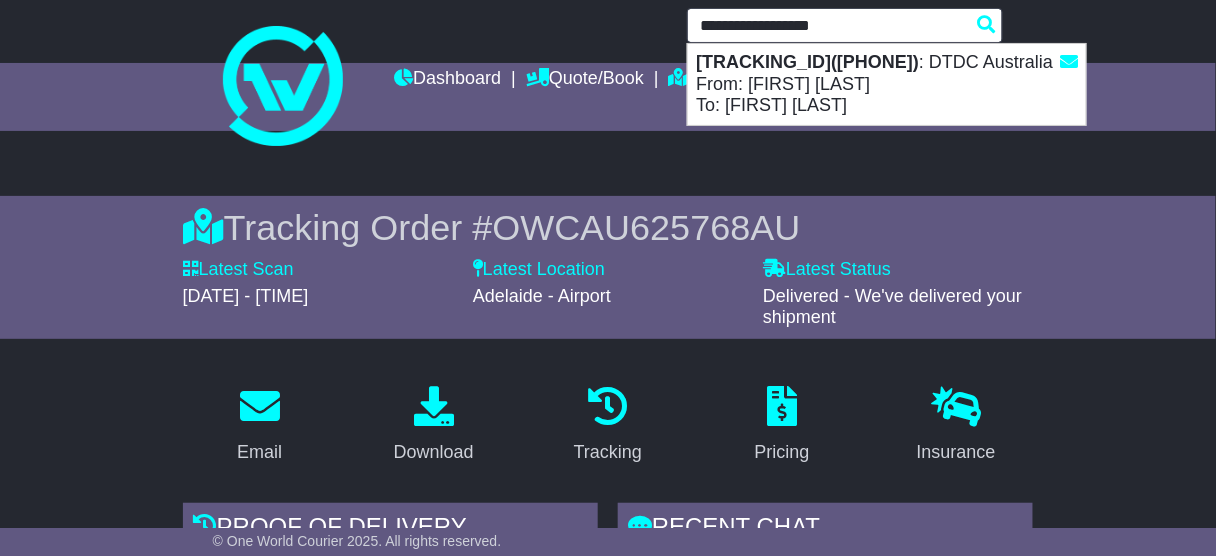 drag, startPoint x: 772, startPoint y: 67, endPoint x: 782, endPoint y: 102, distance: 36.40055 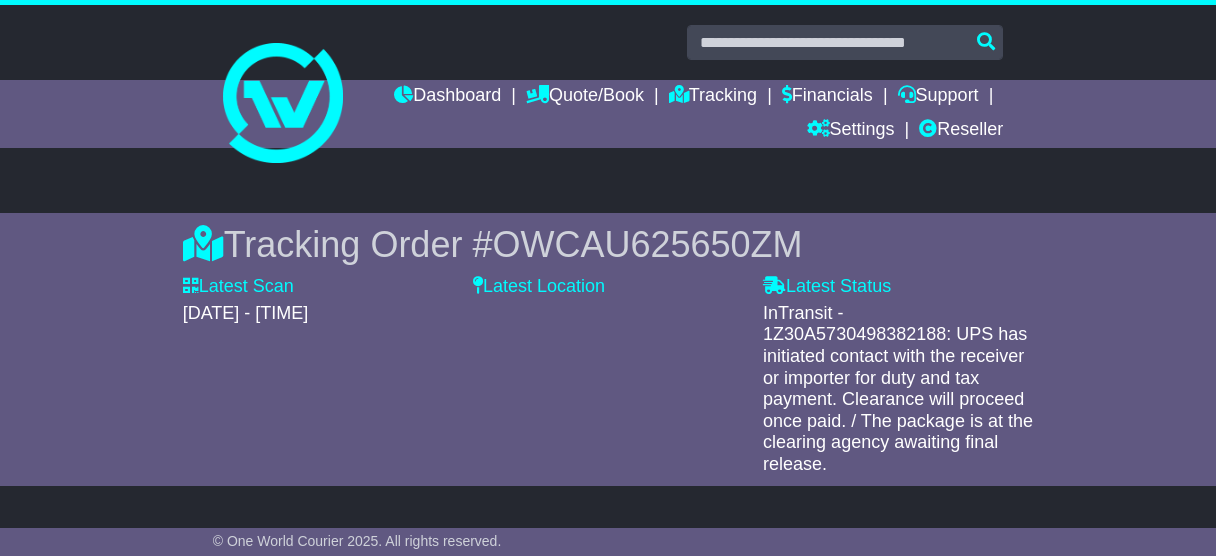 scroll, scrollTop: 320, scrollLeft: 0, axis: vertical 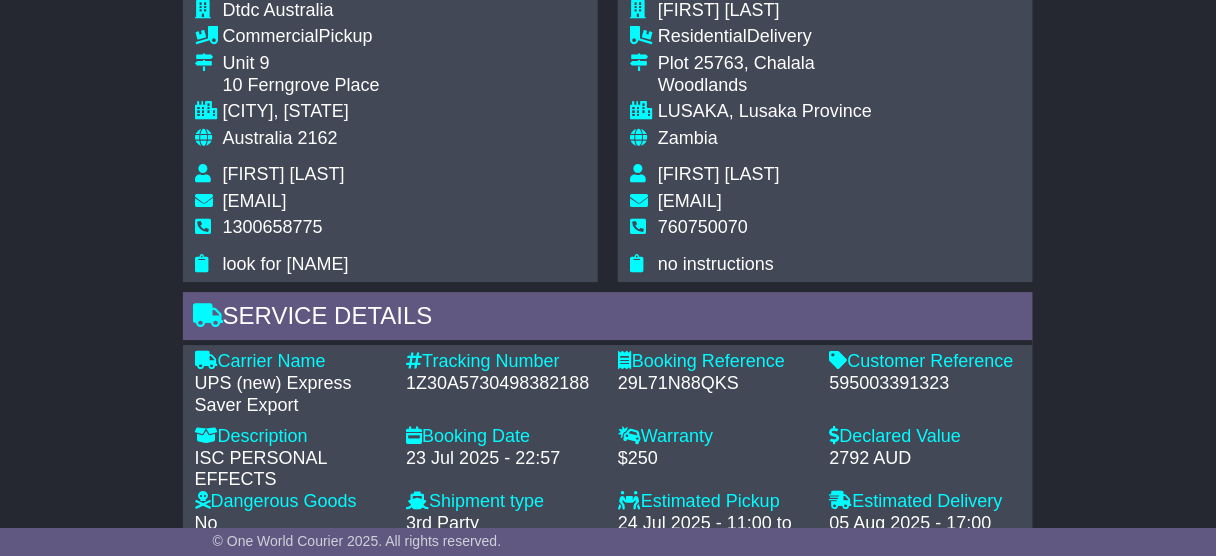 click on "2162" at bounding box center (318, 138) 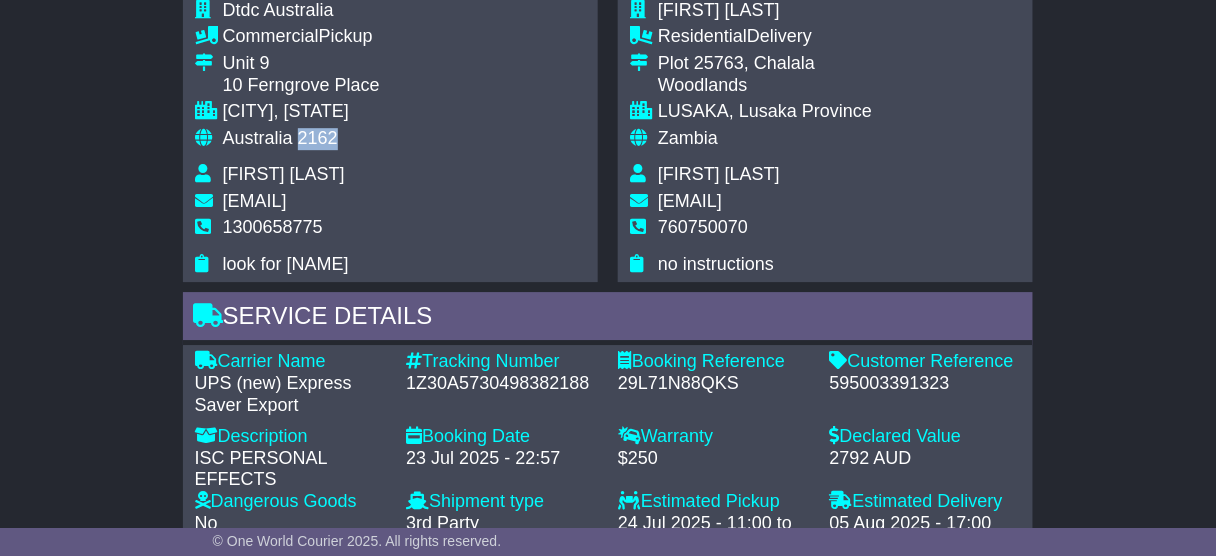 click on "2162" at bounding box center [318, 138] 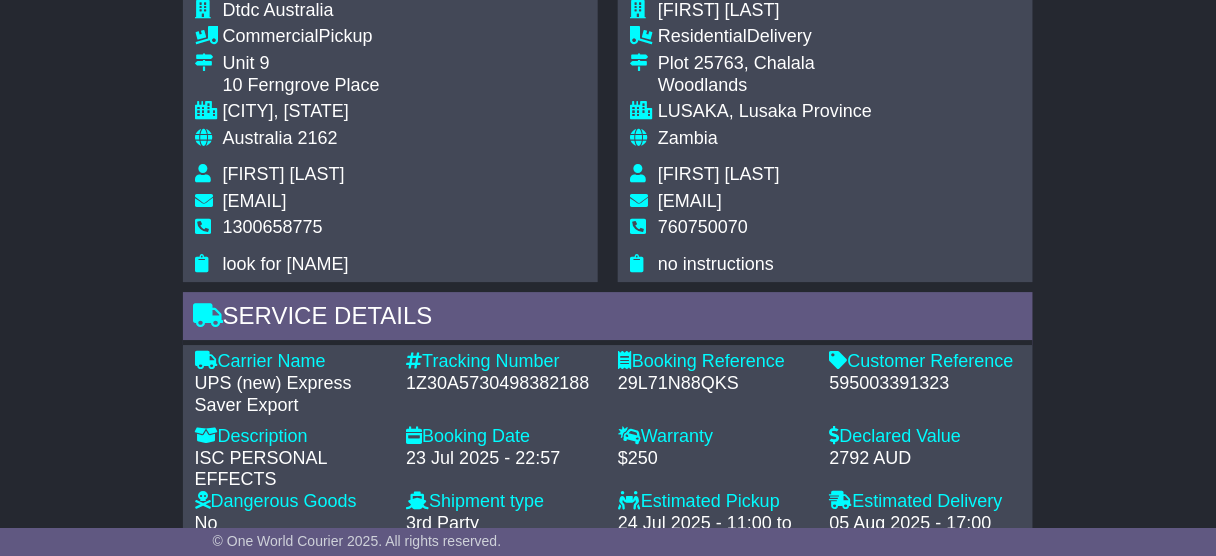 click on "595003391323" at bounding box center [926, 384] 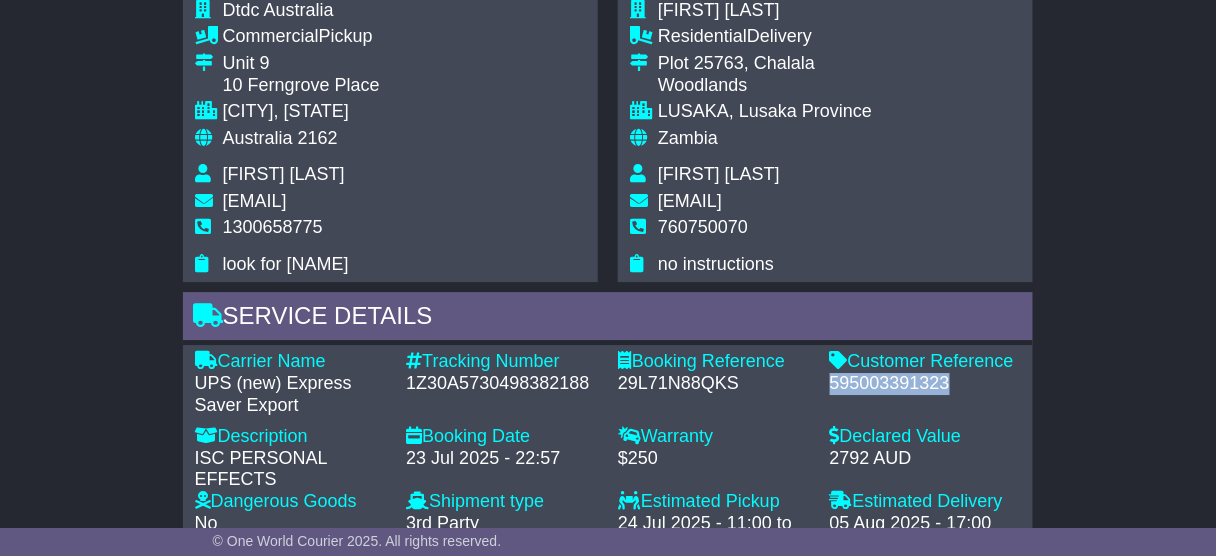 click on "595003391323" at bounding box center (926, 384) 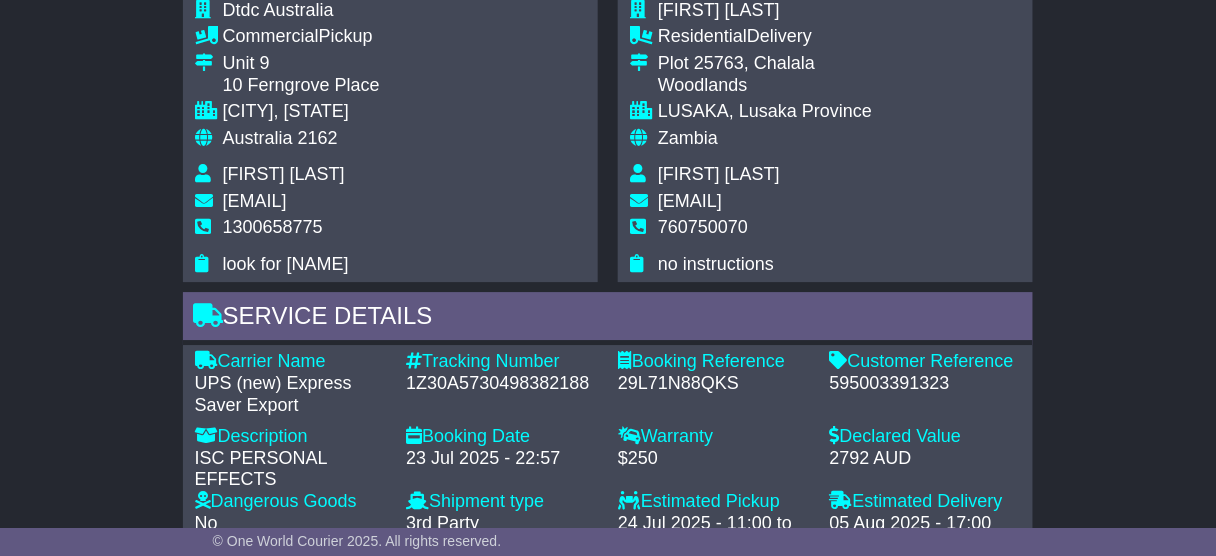 click on "2162" at bounding box center (318, 138) 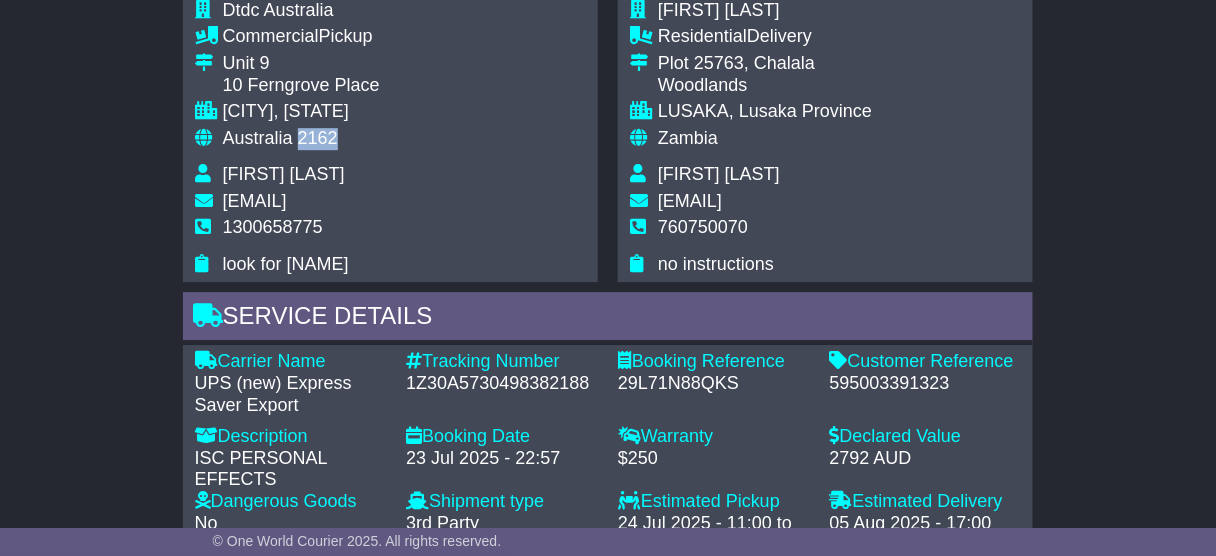 click on "2162" at bounding box center [318, 138] 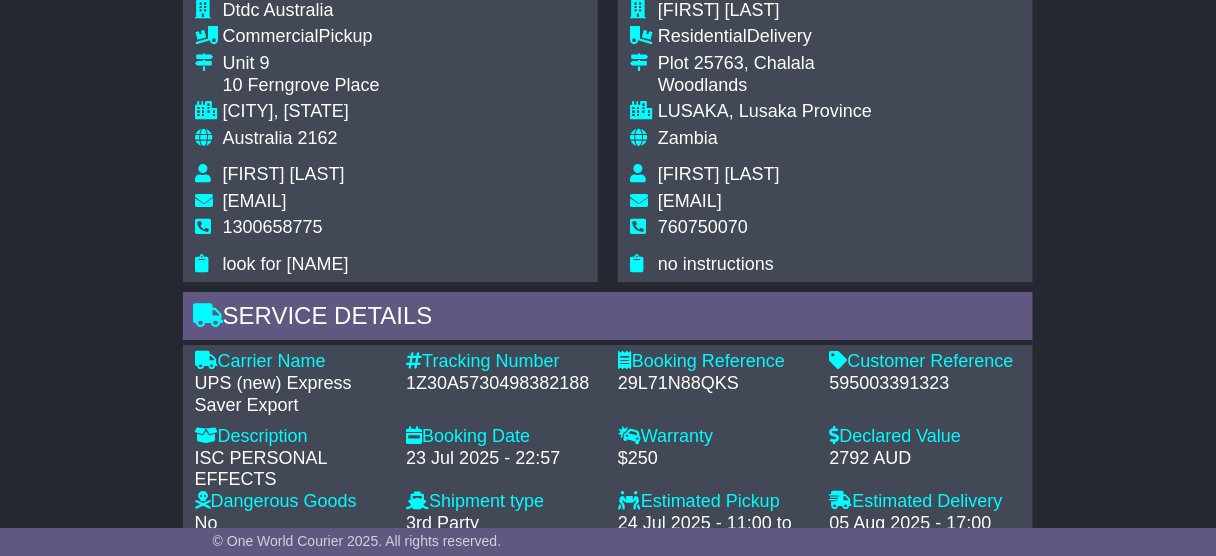 click on "595003391323" at bounding box center (926, 384) 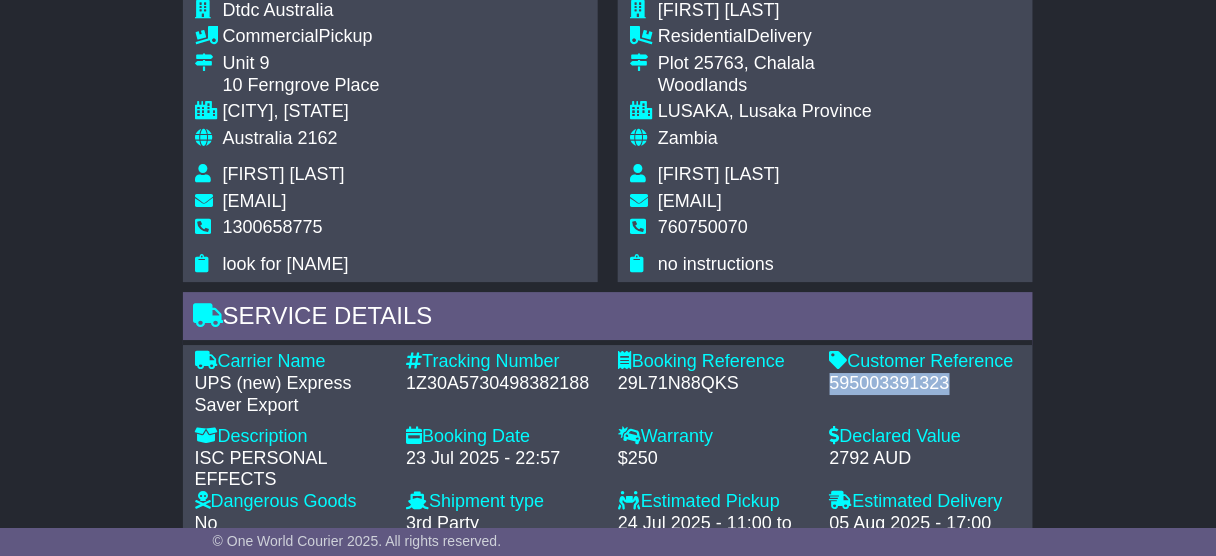 click on "595003391323" at bounding box center (926, 384) 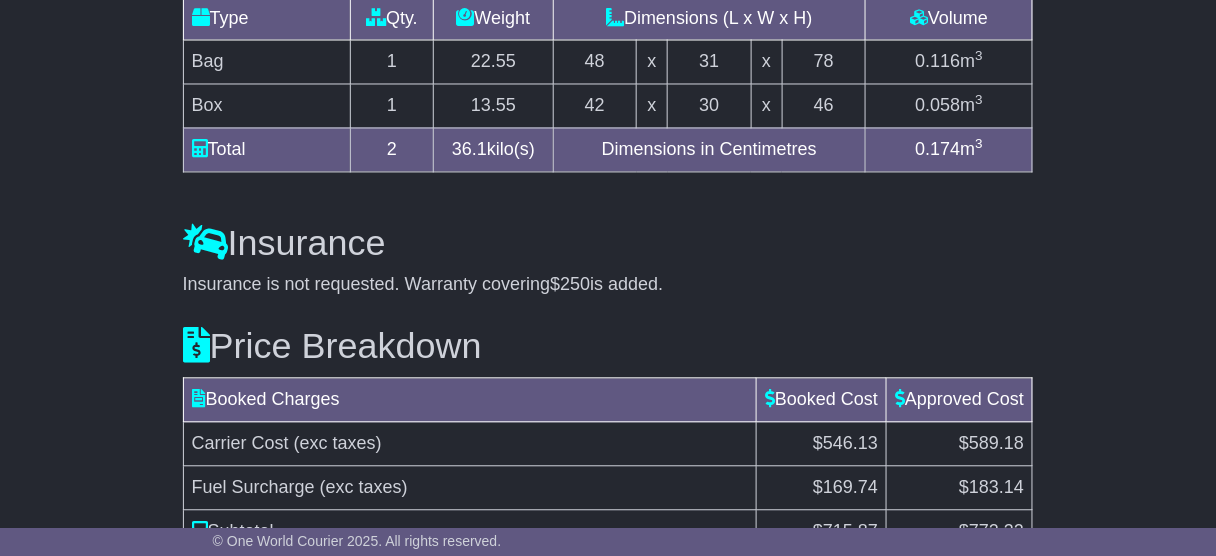 scroll, scrollTop: 2948, scrollLeft: 0, axis: vertical 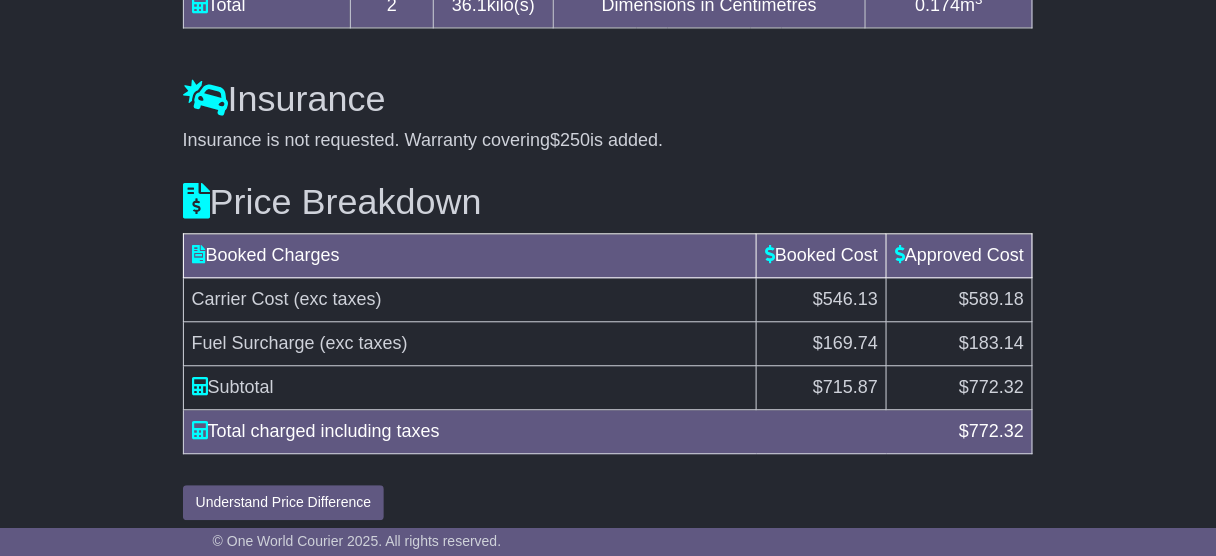 click on "772.32" at bounding box center (996, 387) 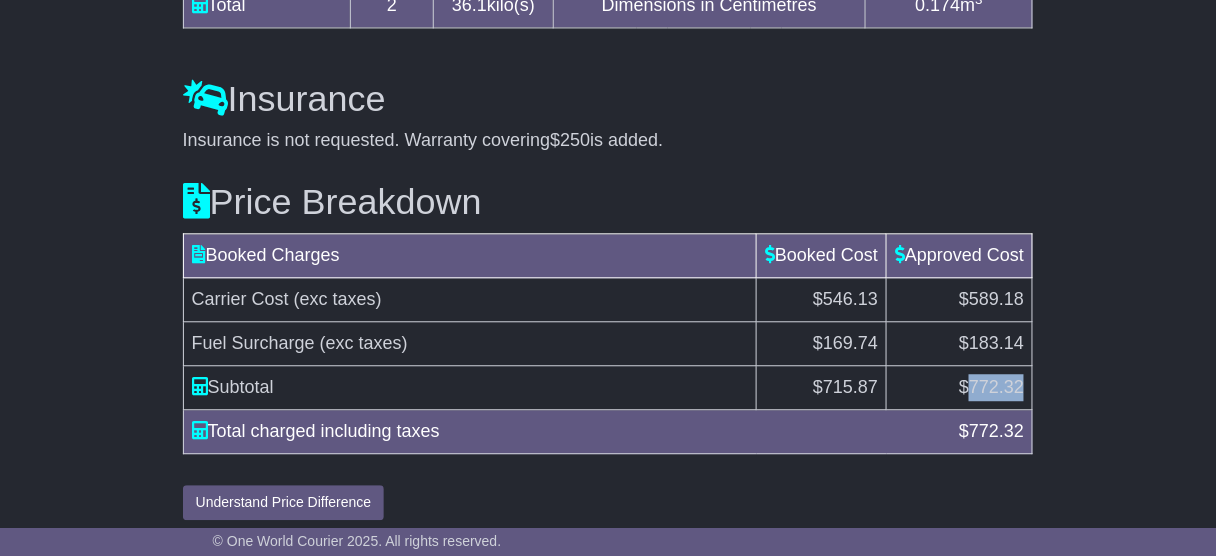 click on "772.32" at bounding box center [996, 387] 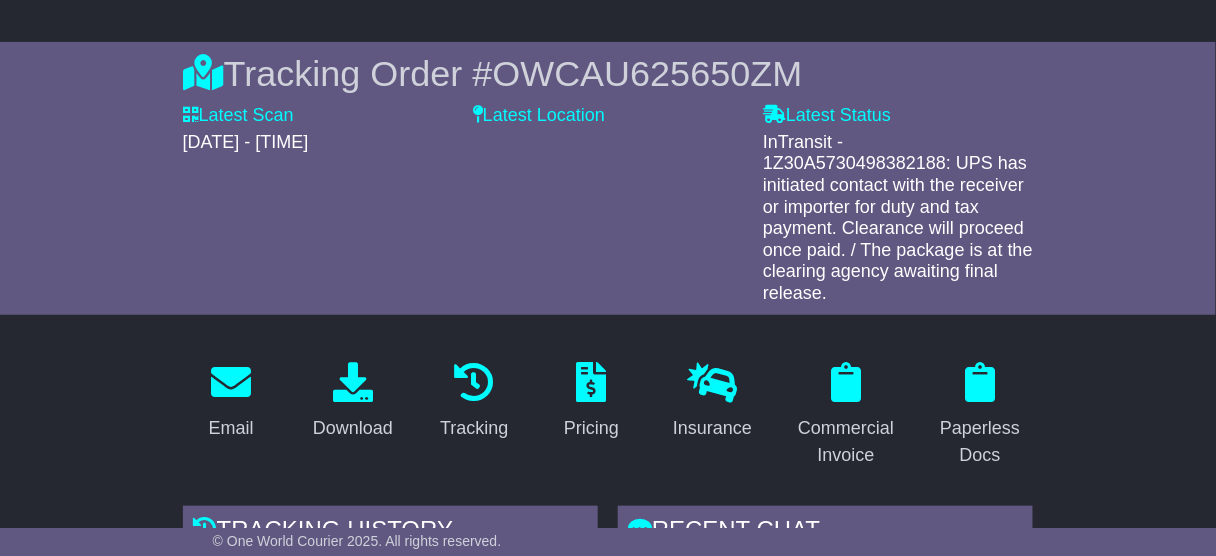 scroll, scrollTop: 0, scrollLeft: 0, axis: both 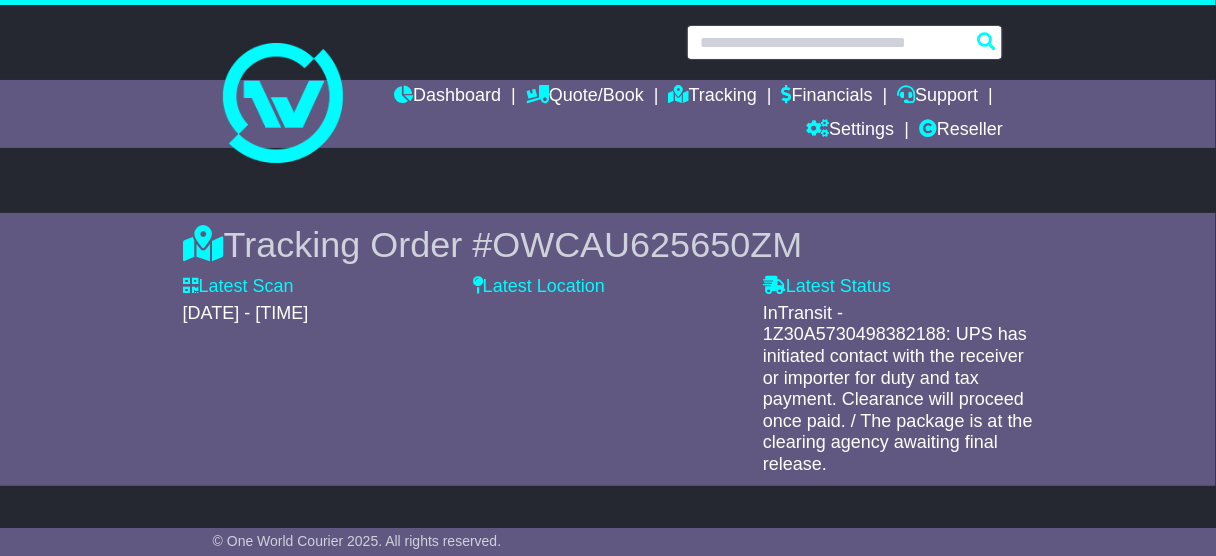 click at bounding box center (845, 42) 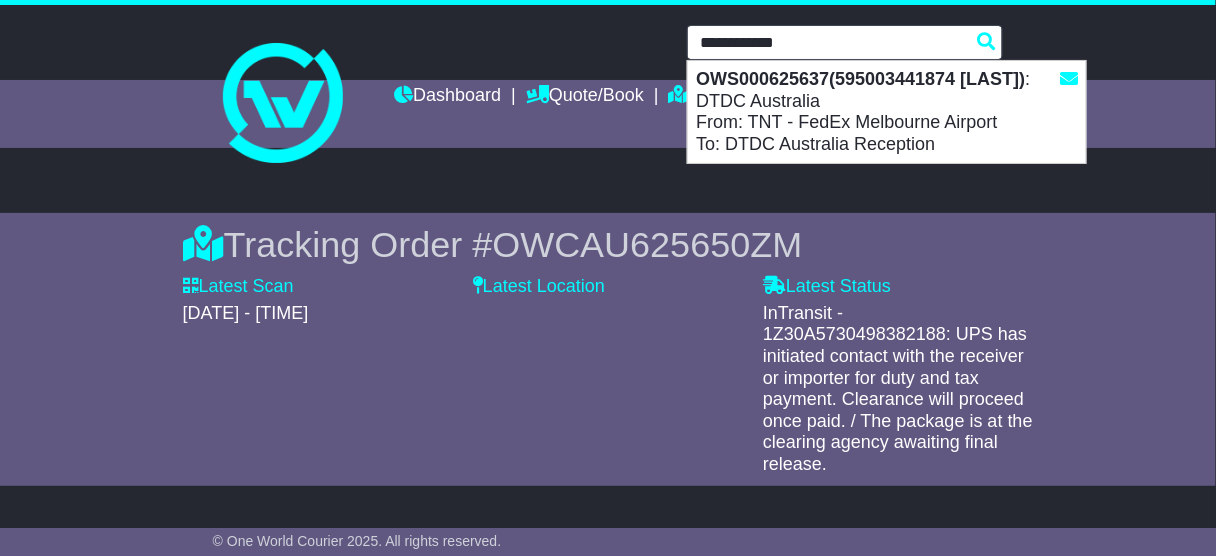 click on "**********" at bounding box center (845, 42) 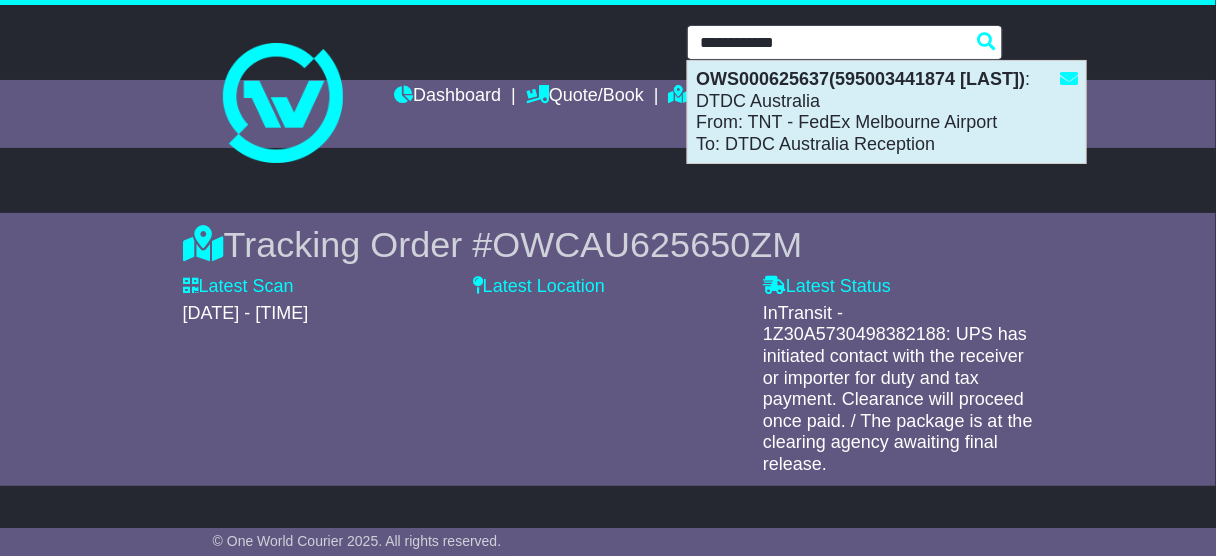 click on "OWS000625637(595003441874 Sudhakar Gugulotu)" at bounding box center [860, 79] 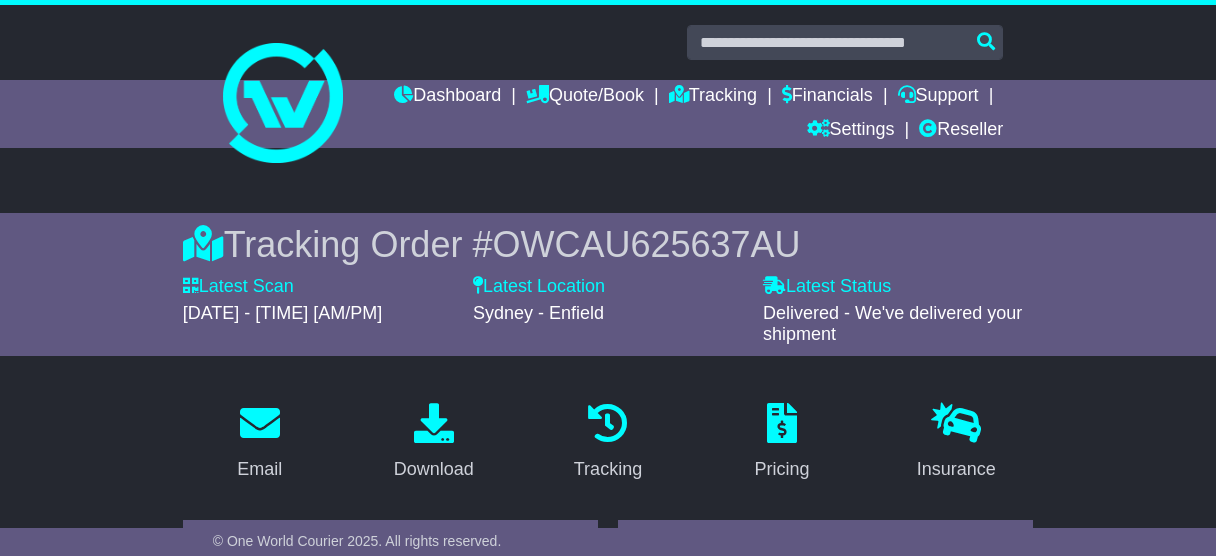 scroll, scrollTop: 0, scrollLeft: 0, axis: both 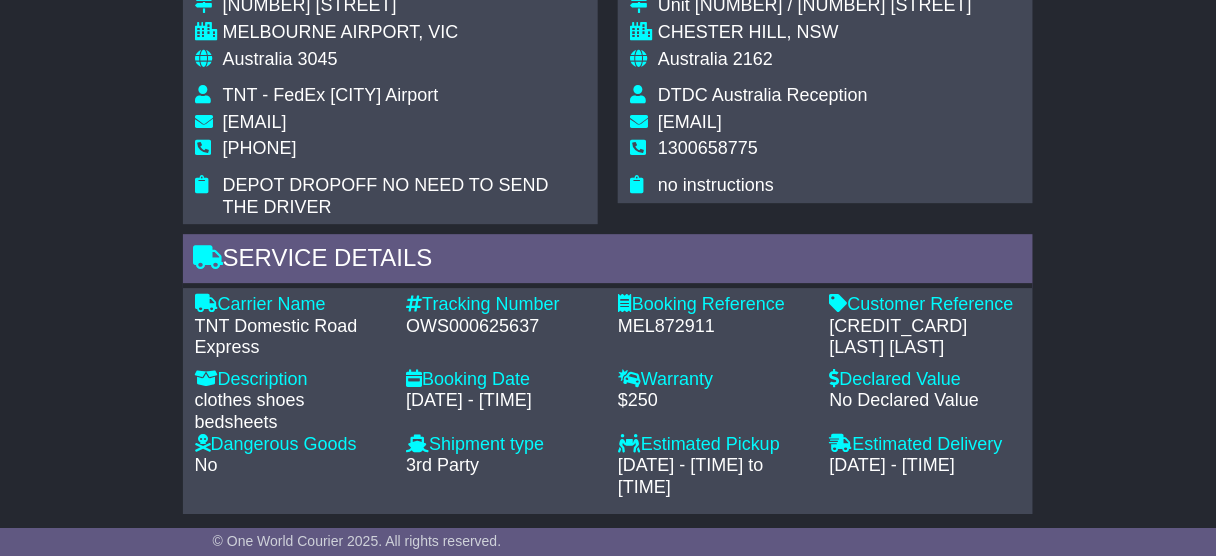 click on "[CREDIT_CARD] [LAST] [LAST]" at bounding box center [926, 337] 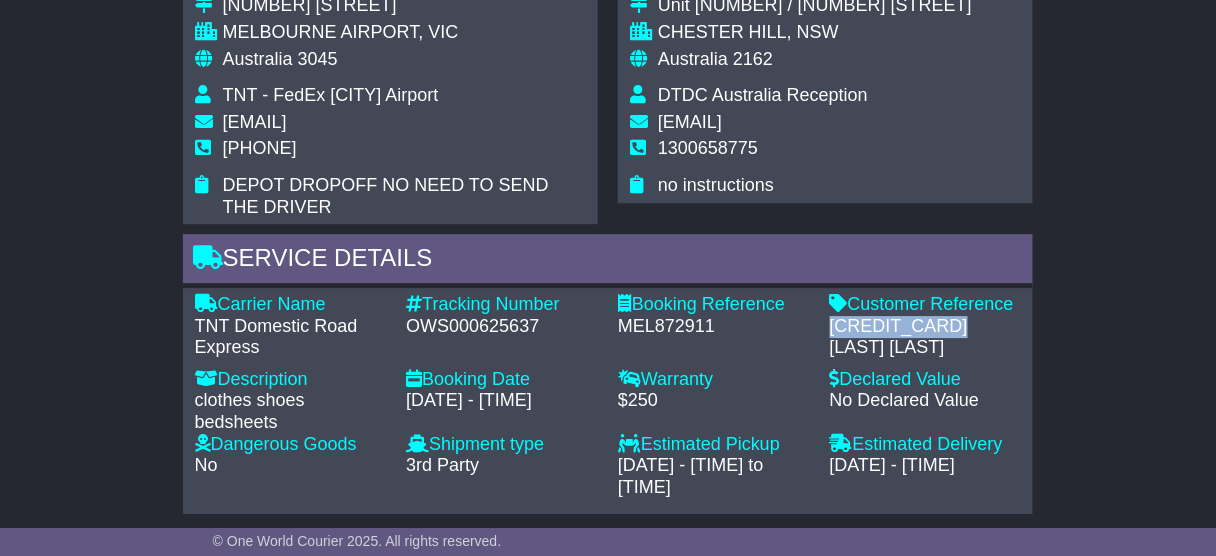 click on "595003441874 Sudhakar Gugulotu" at bounding box center [926, 337] 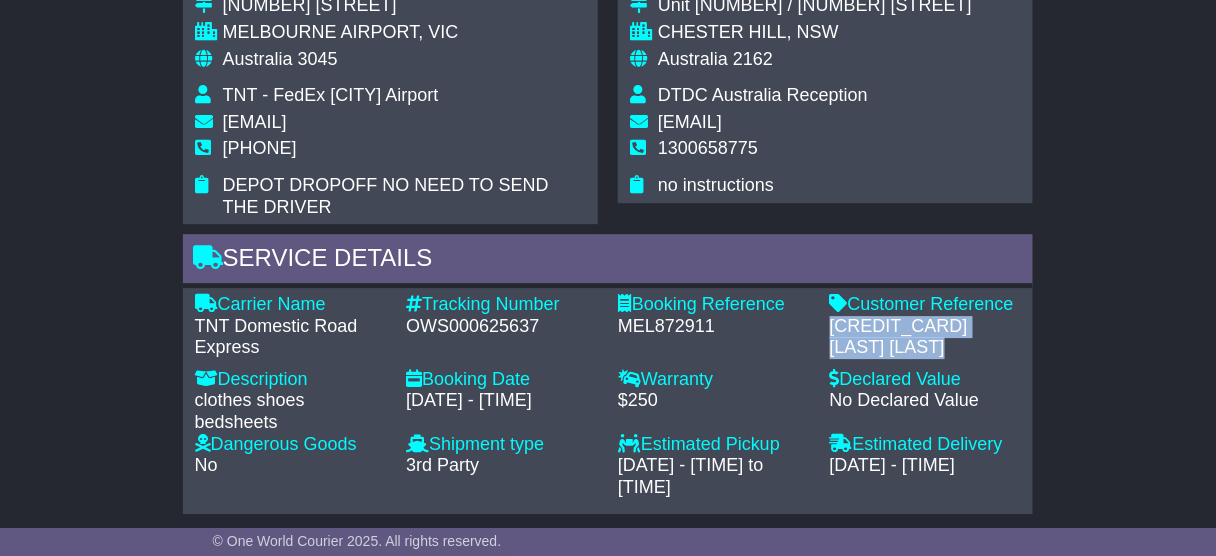 click on "595003441874 Sudhakar Gugulotu" at bounding box center [926, 337] 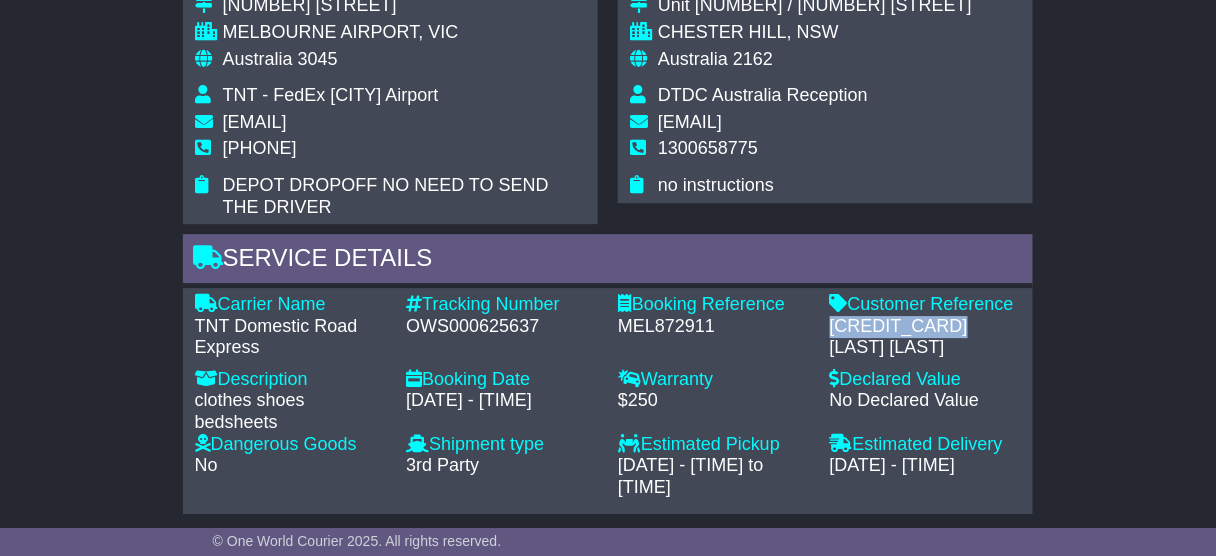 click on "595003441874 Sudhakar Gugulotu" at bounding box center [926, 337] 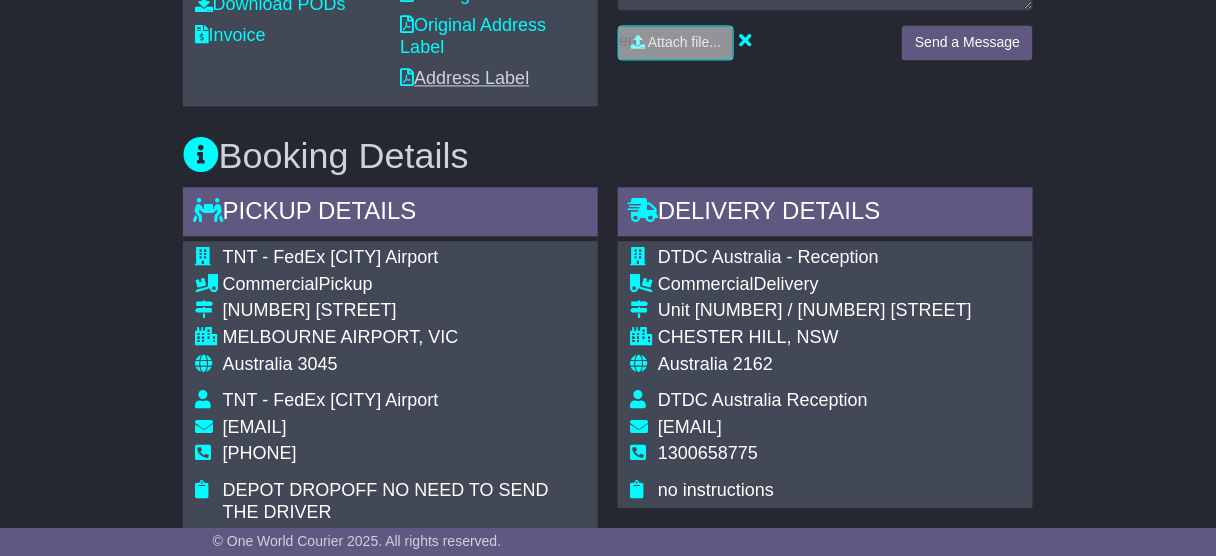 scroll, scrollTop: 1040, scrollLeft: 0, axis: vertical 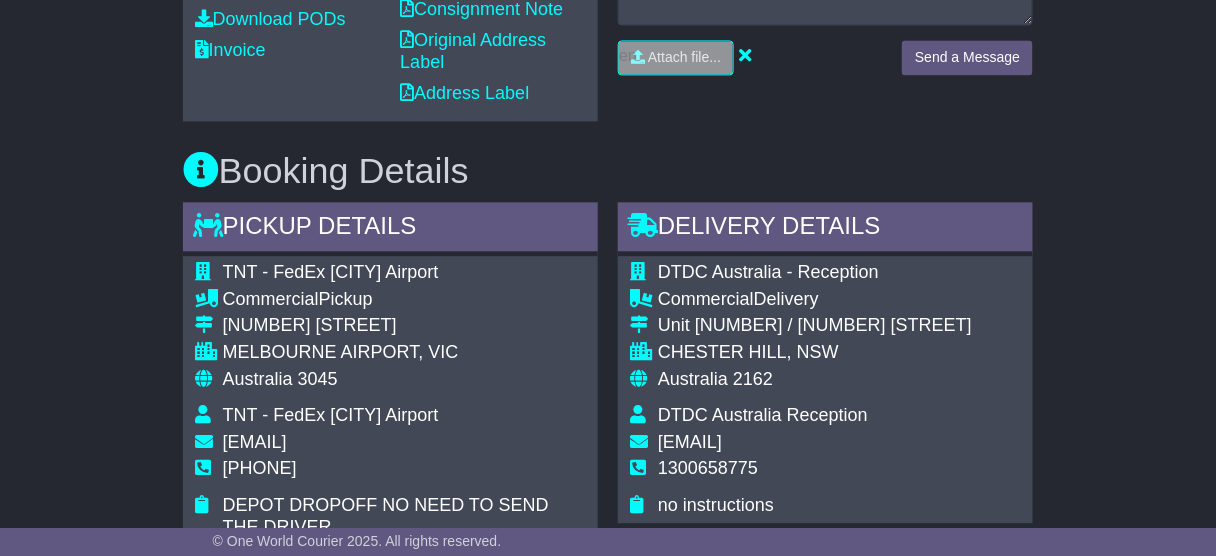 click on "Shipping Label - Thermal printer" at bounding box center [474, -34] 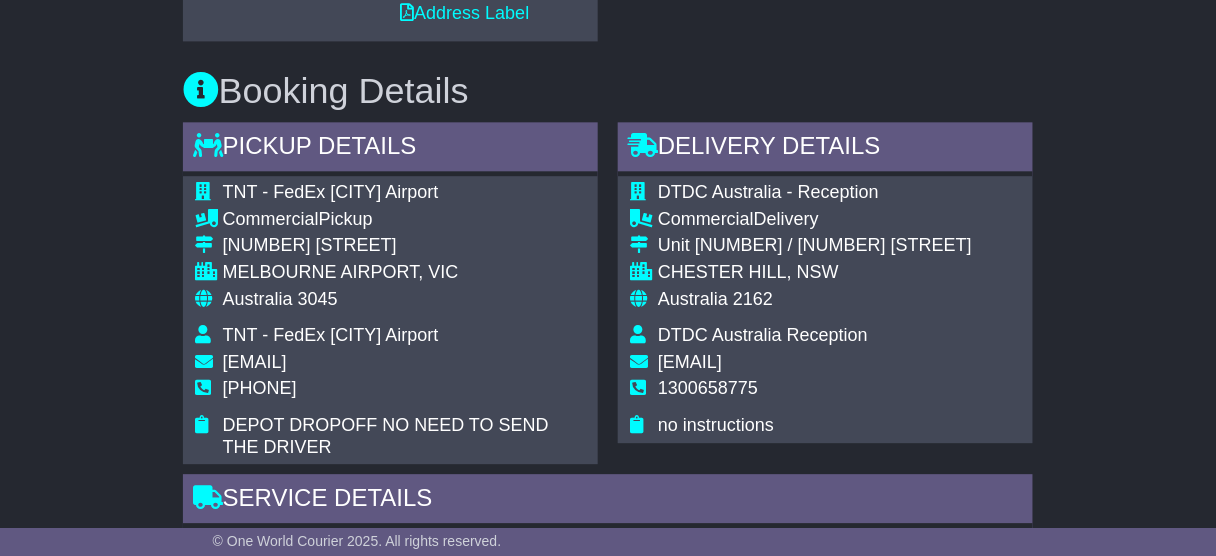 scroll, scrollTop: 1280, scrollLeft: 0, axis: vertical 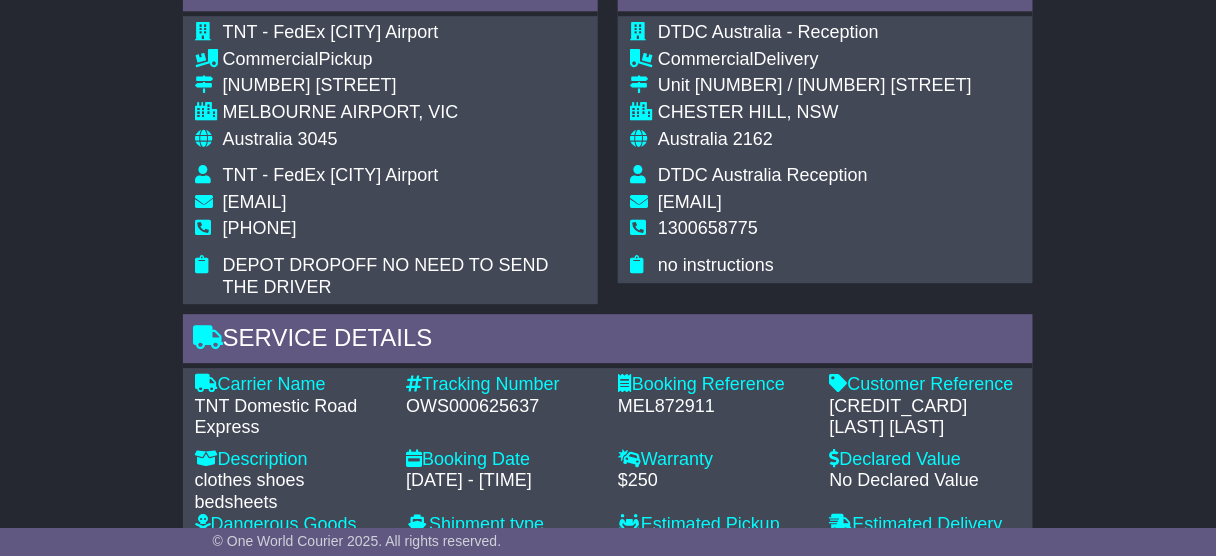 click on "3045" at bounding box center (318, 139) 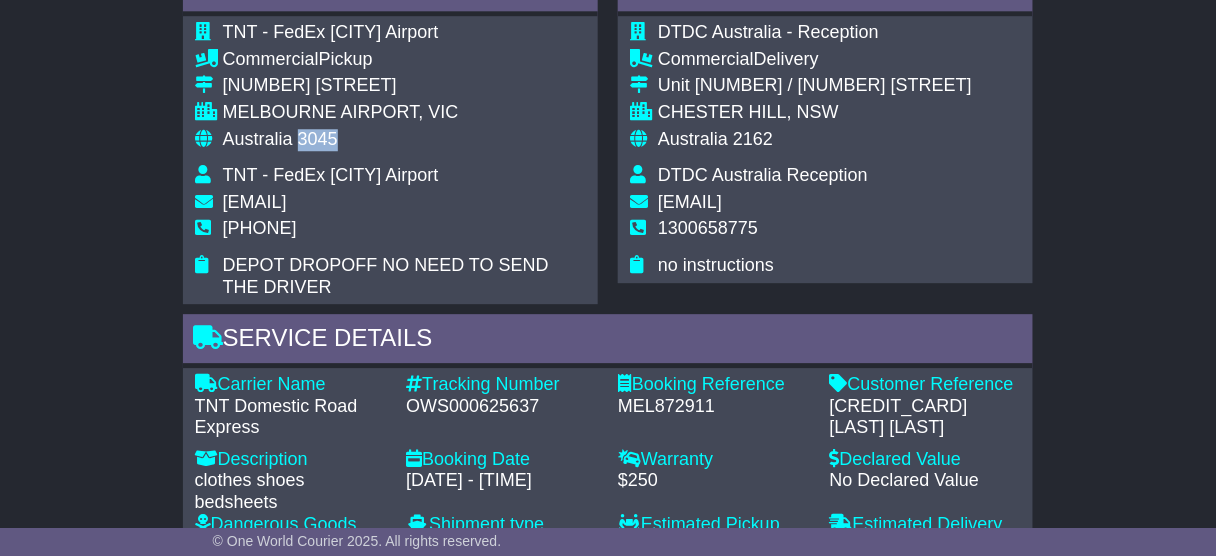 click on "3045" at bounding box center [318, 139] 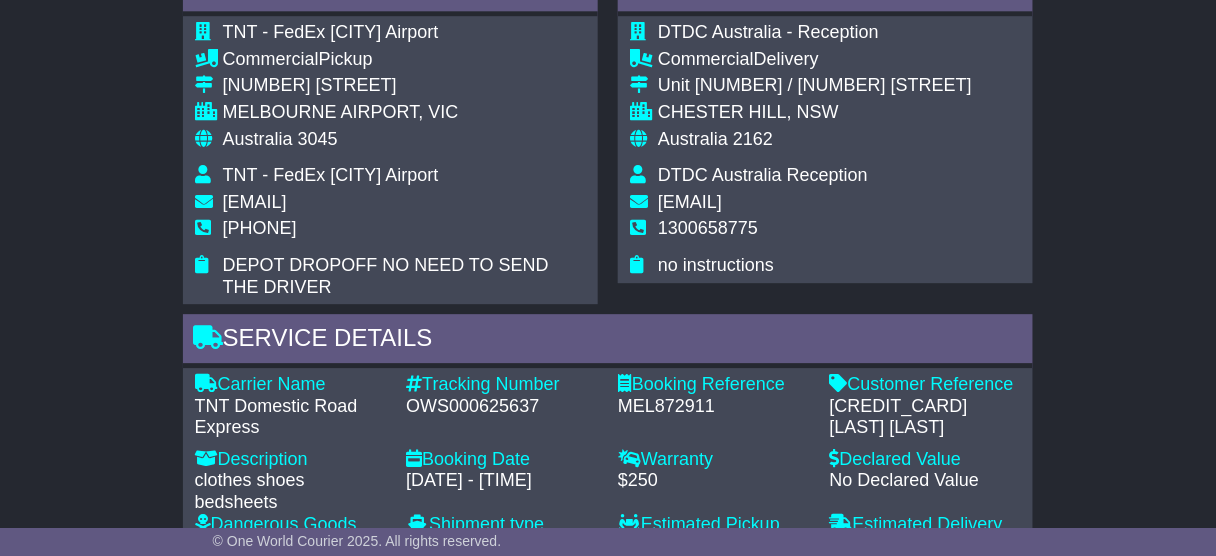 click on "2162" at bounding box center (753, 139) 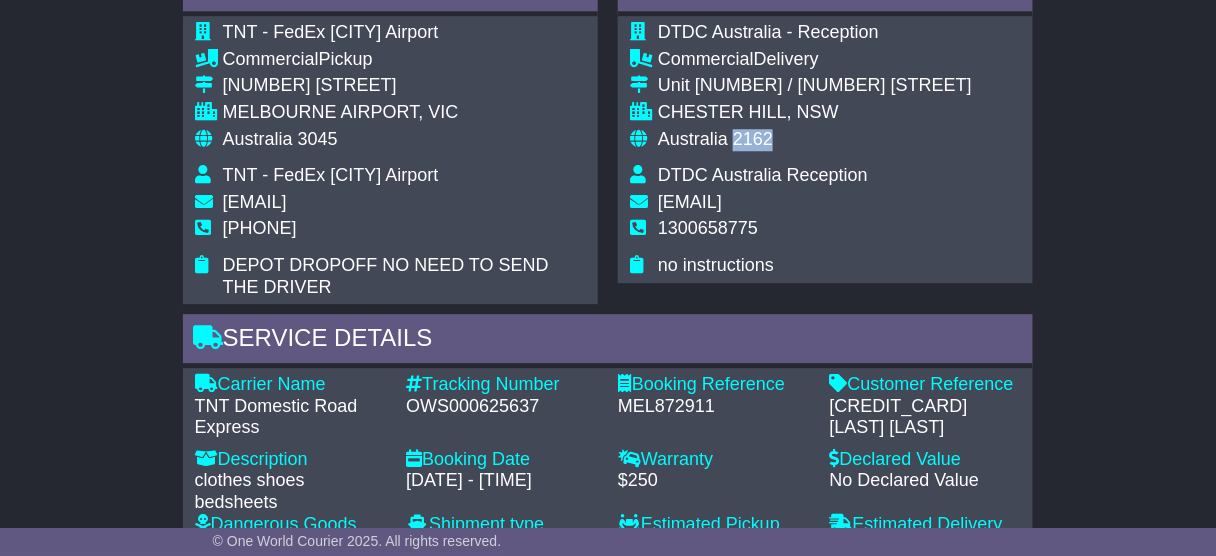 click on "2162" at bounding box center (753, 139) 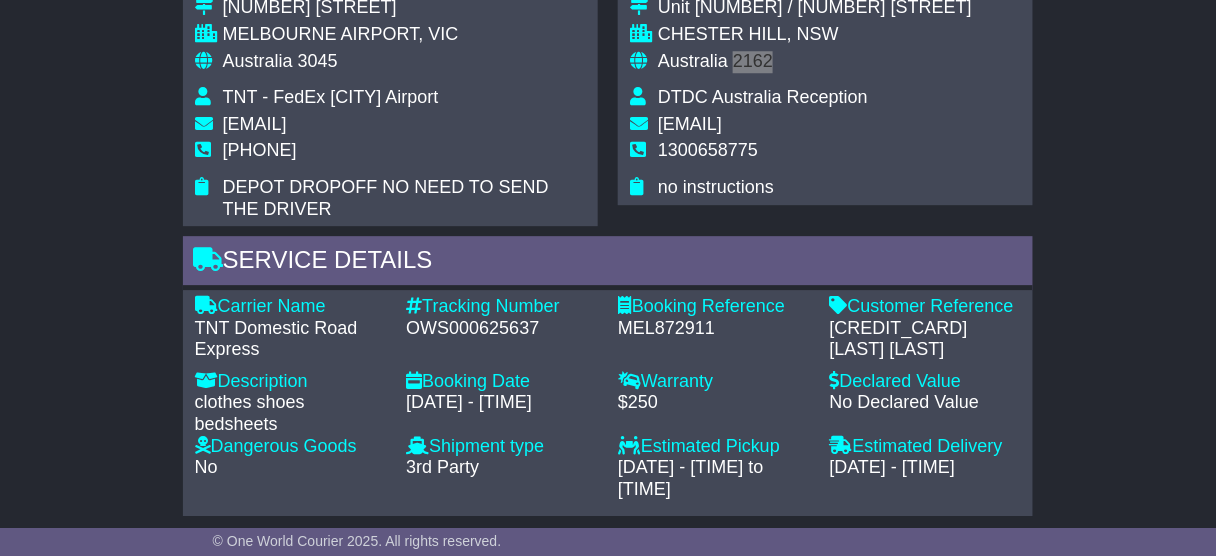 scroll, scrollTop: 1360, scrollLeft: 0, axis: vertical 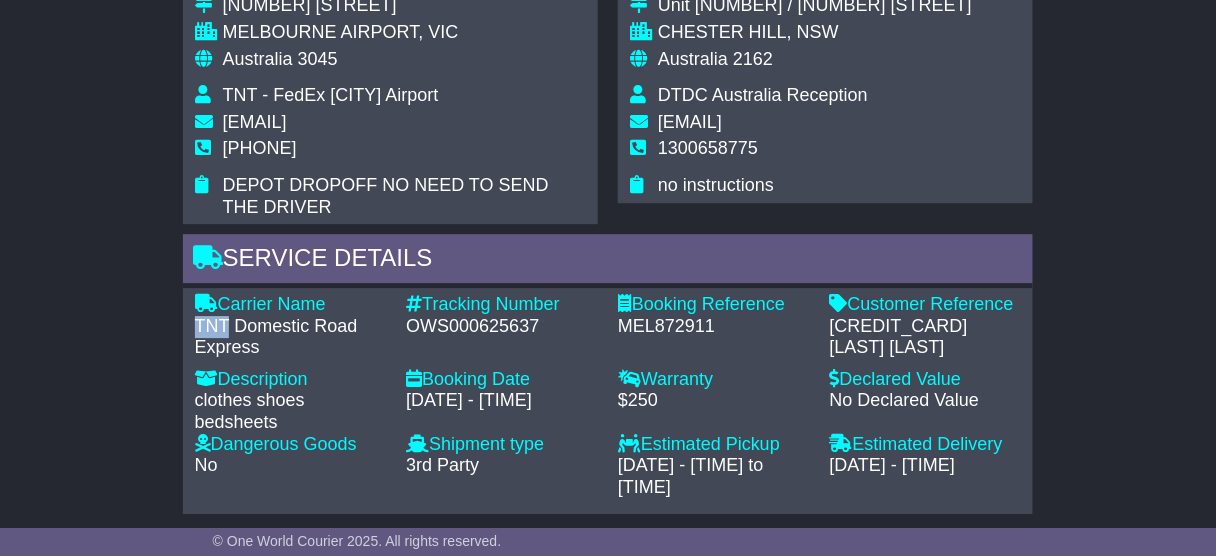 drag, startPoint x: 227, startPoint y: 400, endPoint x: 145, endPoint y: 393, distance: 82.29824 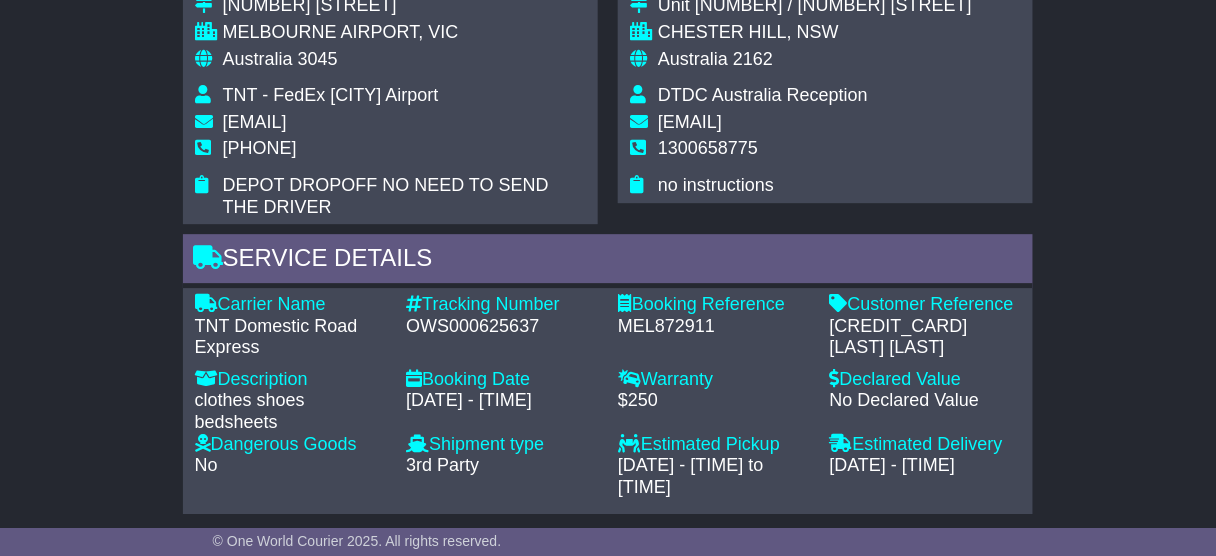 click on "OWS000625637" at bounding box center [502, 327] 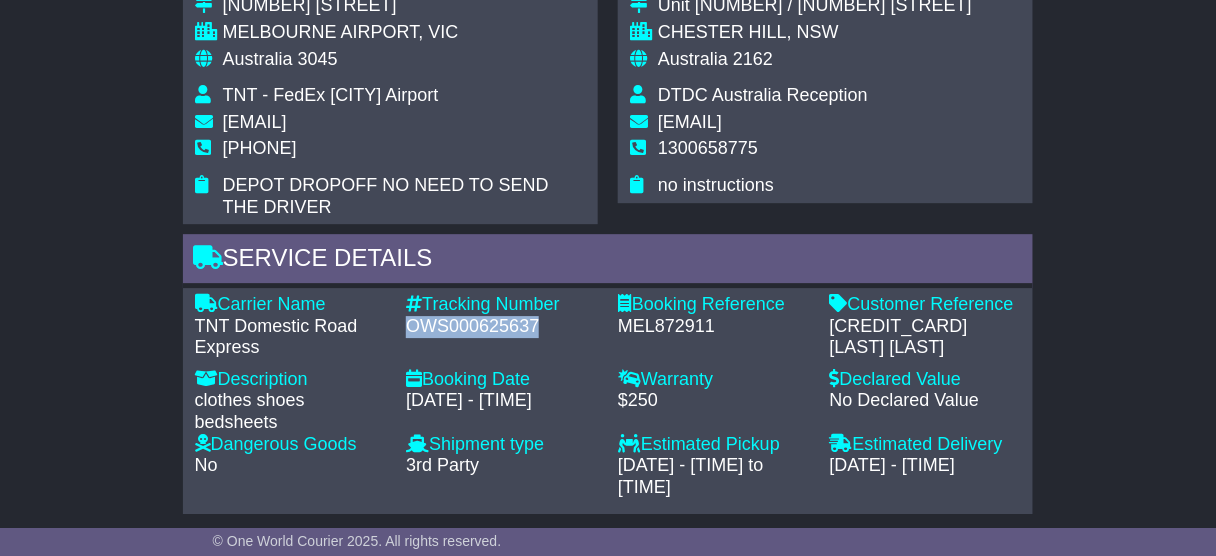 click on "OWS000625637" at bounding box center (502, 327) 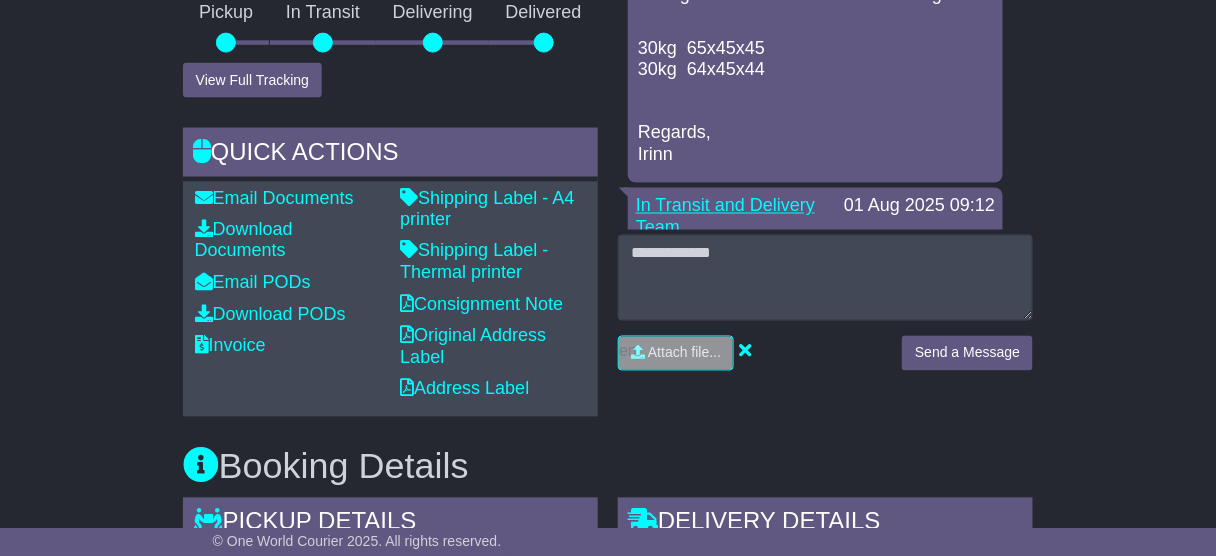 scroll, scrollTop: 720, scrollLeft: 0, axis: vertical 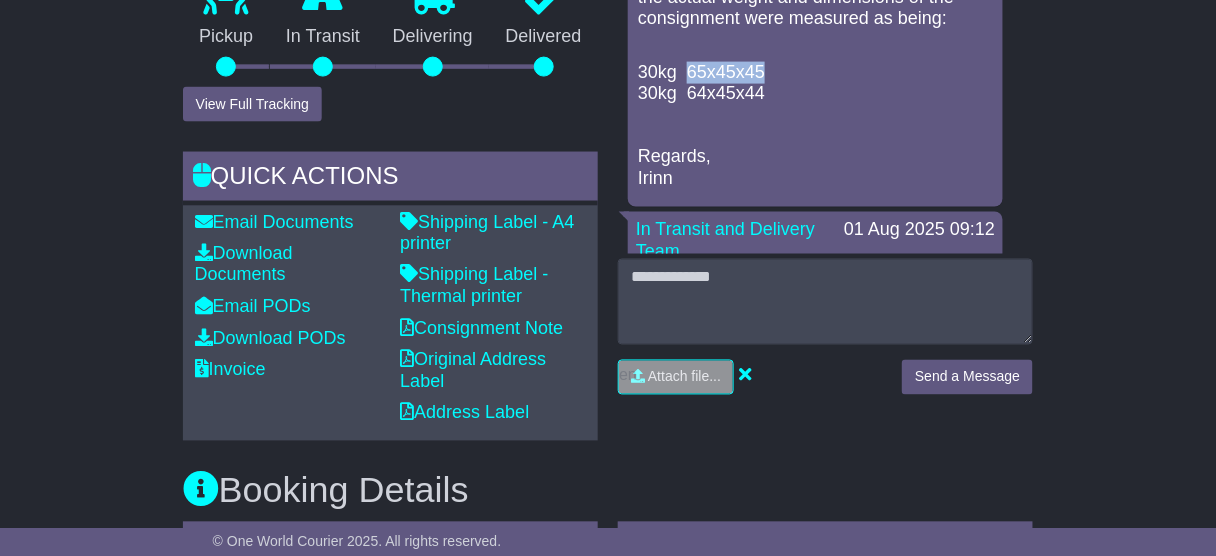 drag, startPoint x: 688, startPoint y: 69, endPoint x: 774, endPoint y: 70, distance: 86.00581 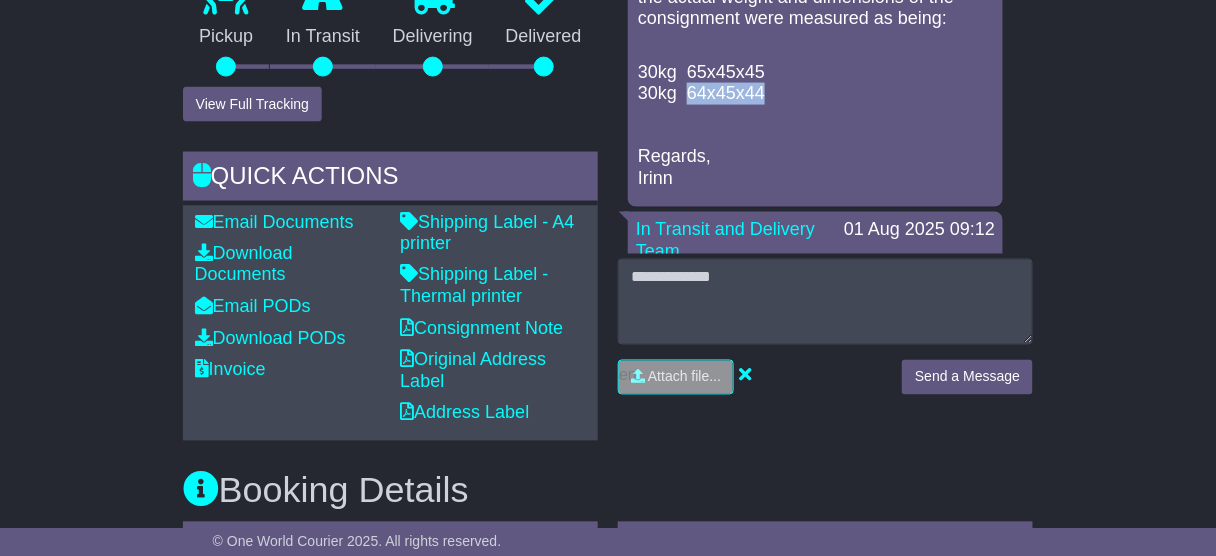 drag, startPoint x: 689, startPoint y: 94, endPoint x: 760, endPoint y: 87, distance: 71.34424 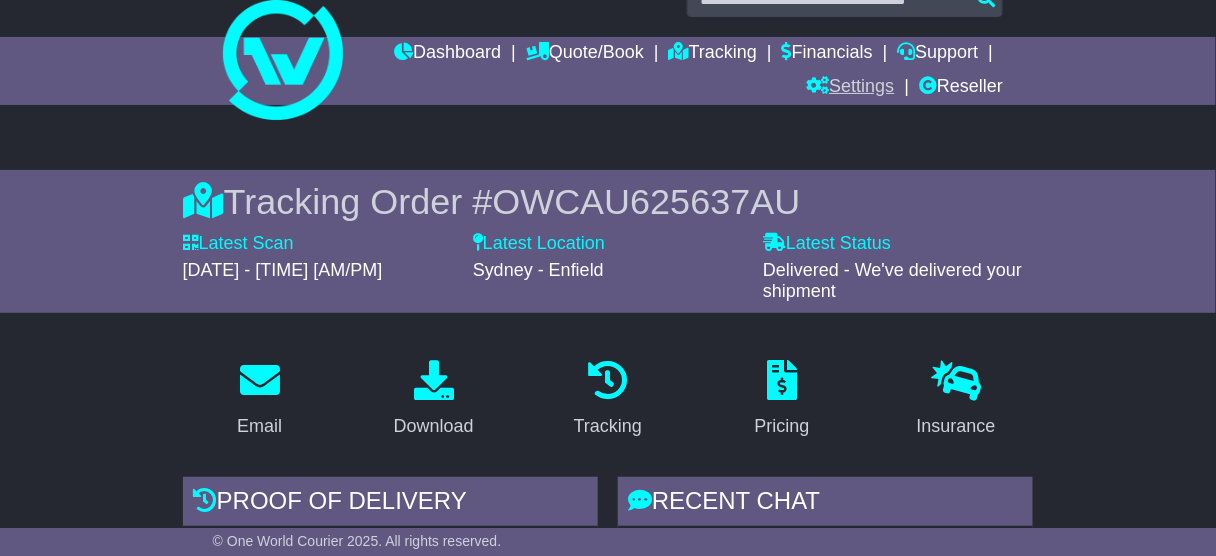 scroll, scrollTop: 0, scrollLeft: 0, axis: both 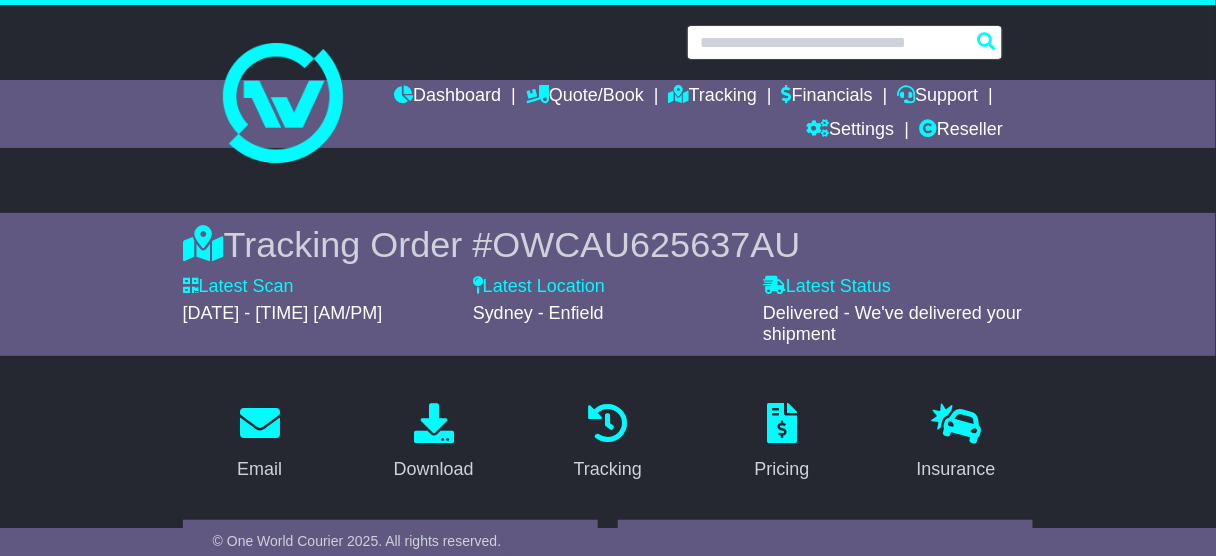 click at bounding box center [845, 42] 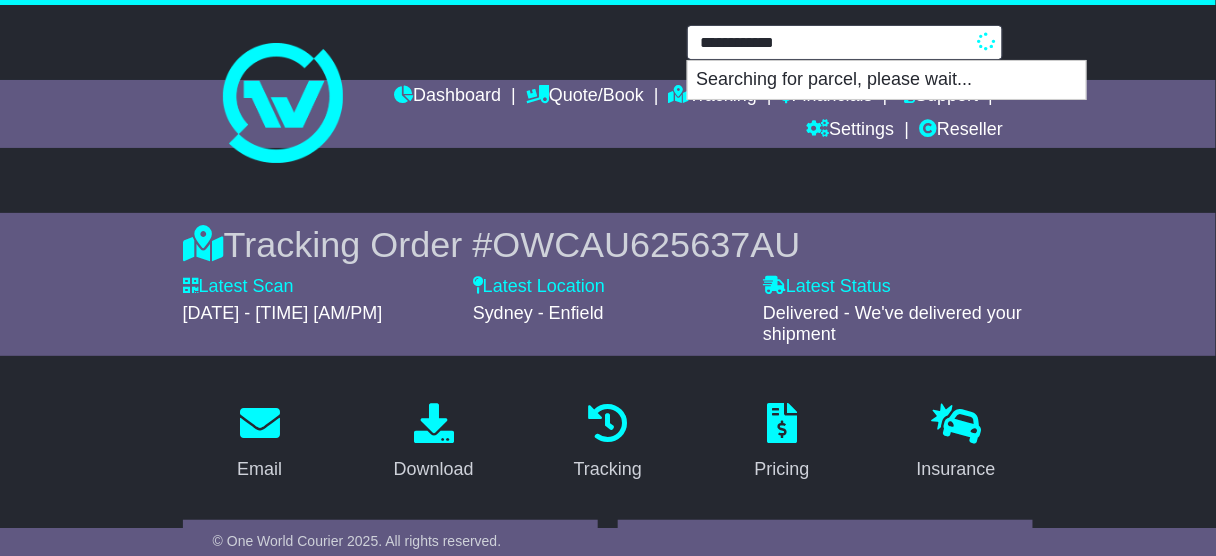 type on "**********" 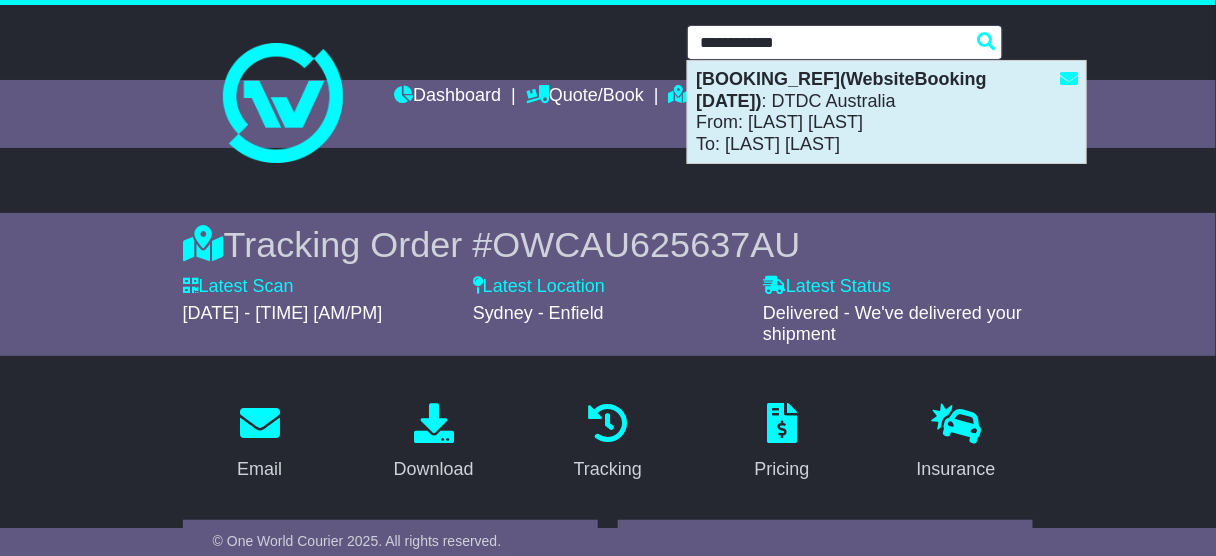 click on "VFQZ50040961(WebsiteBooking 23-7-2025) : DTDC Australia From: Lenita Tanjic To: Phil Cui" at bounding box center [887, 112] 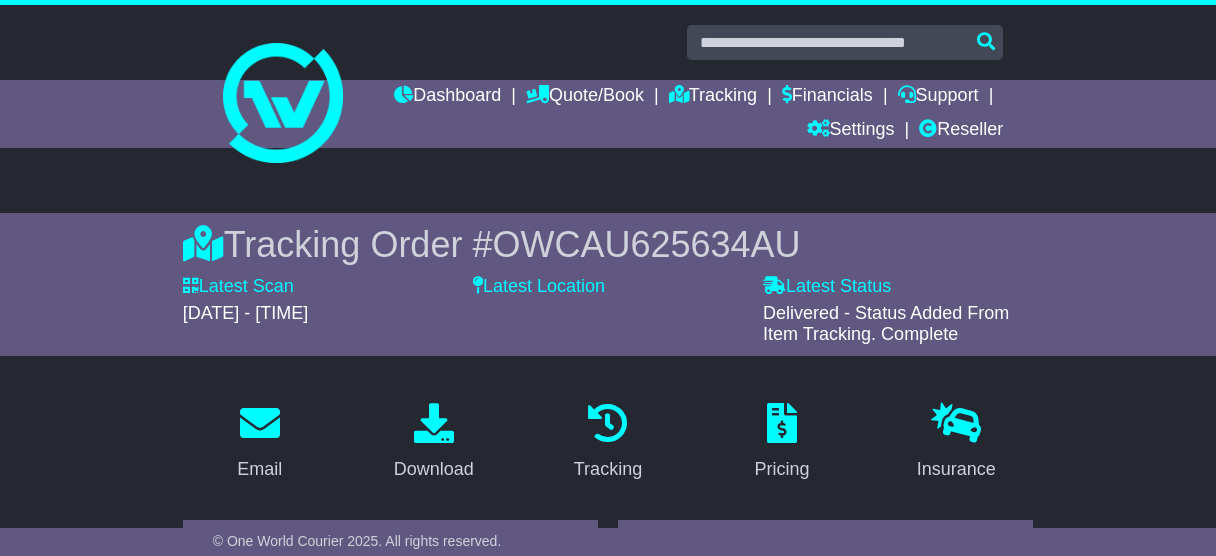 scroll, scrollTop: 480, scrollLeft: 0, axis: vertical 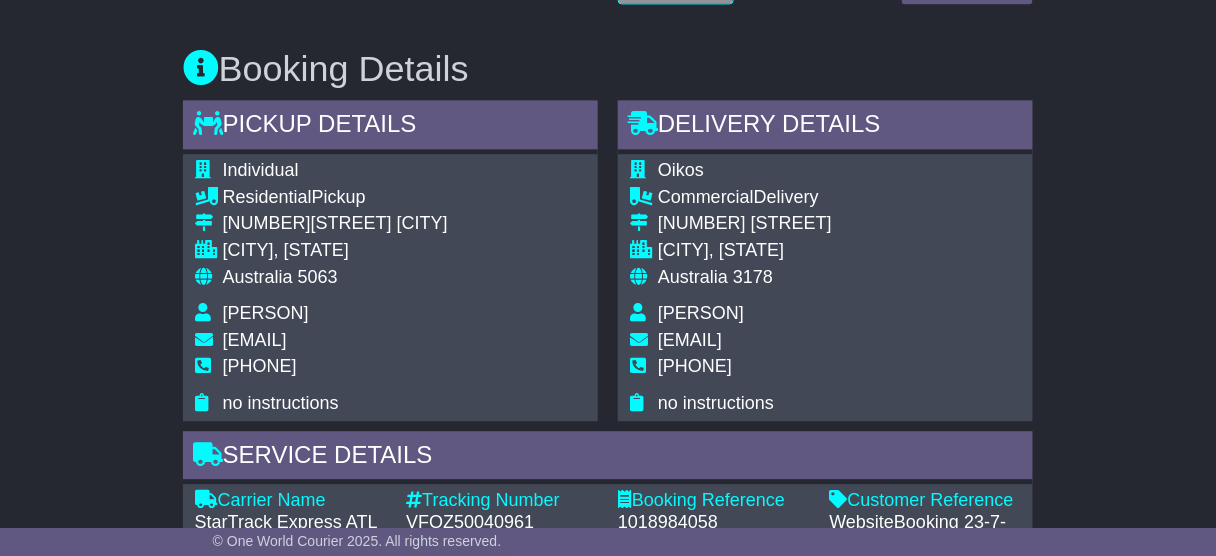 click on "5063" at bounding box center (318, 277) 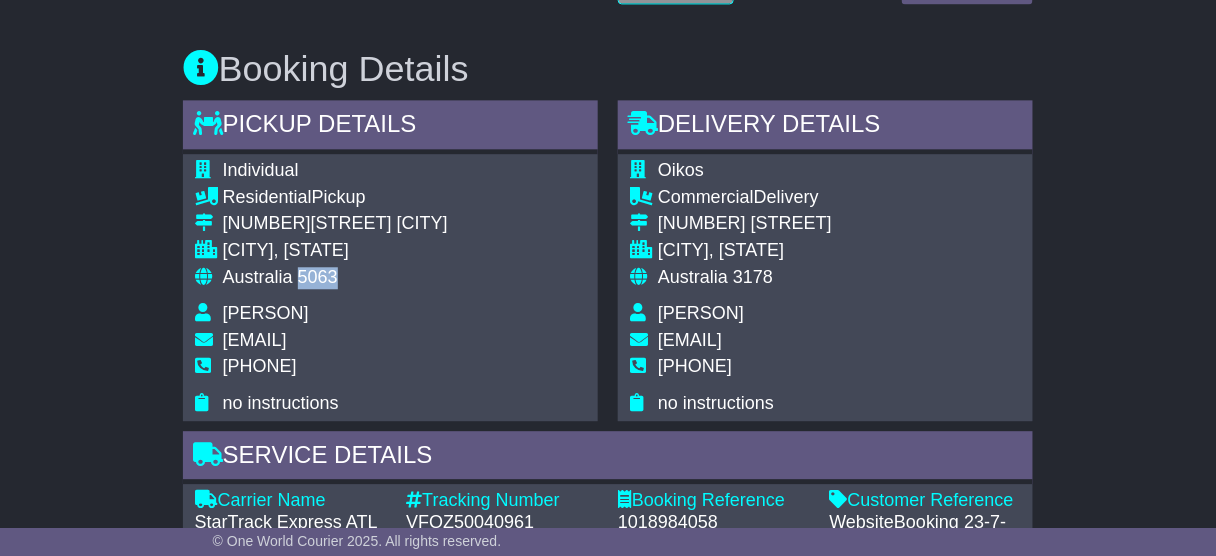 click on "5063" at bounding box center (318, 277) 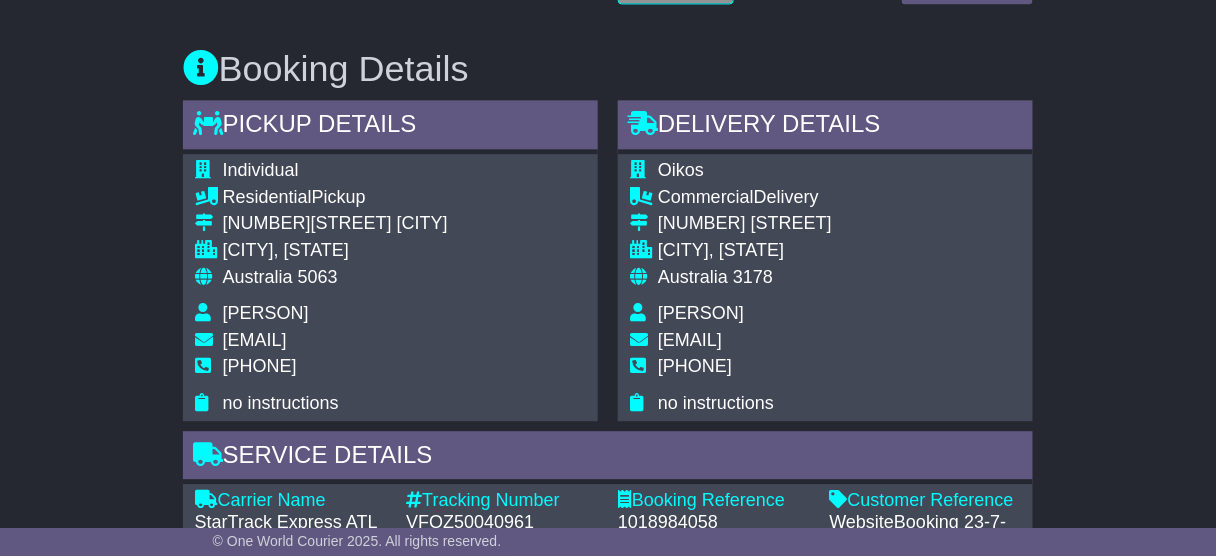 click on "3178" at bounding box center (753, 277) 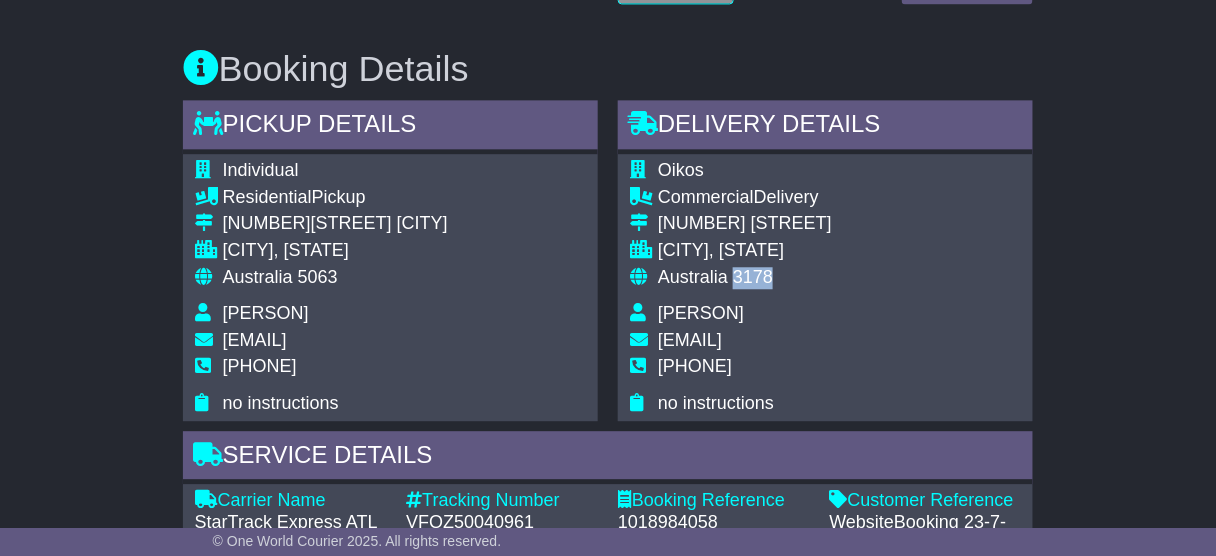 click on "3178" at bounding box center (753, 277) 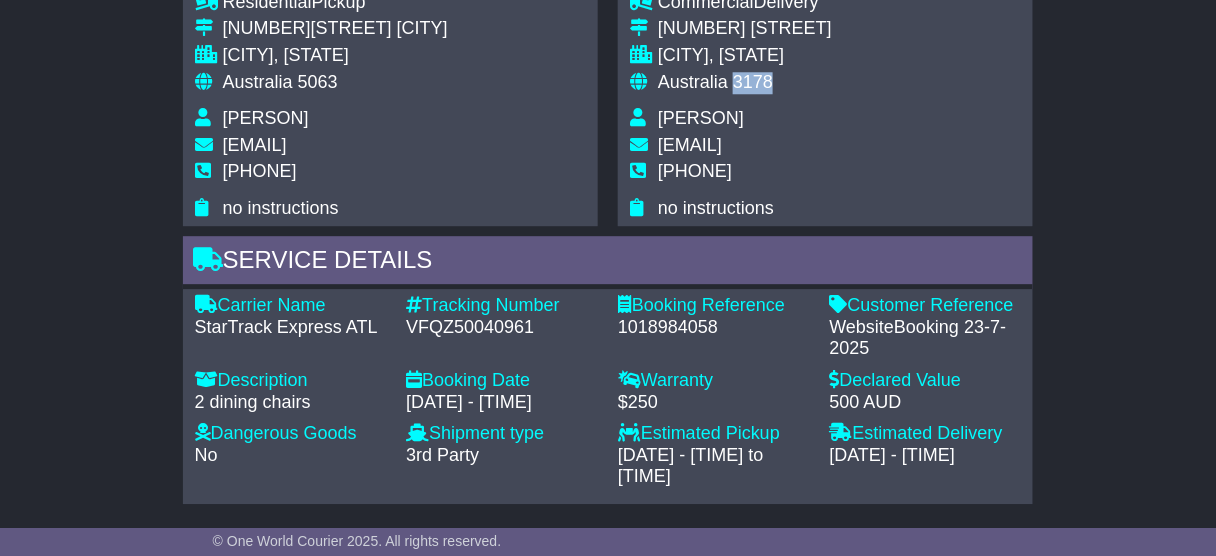 scroll, scrollTop: 1351, scrollLeft: 0, axis: vertical 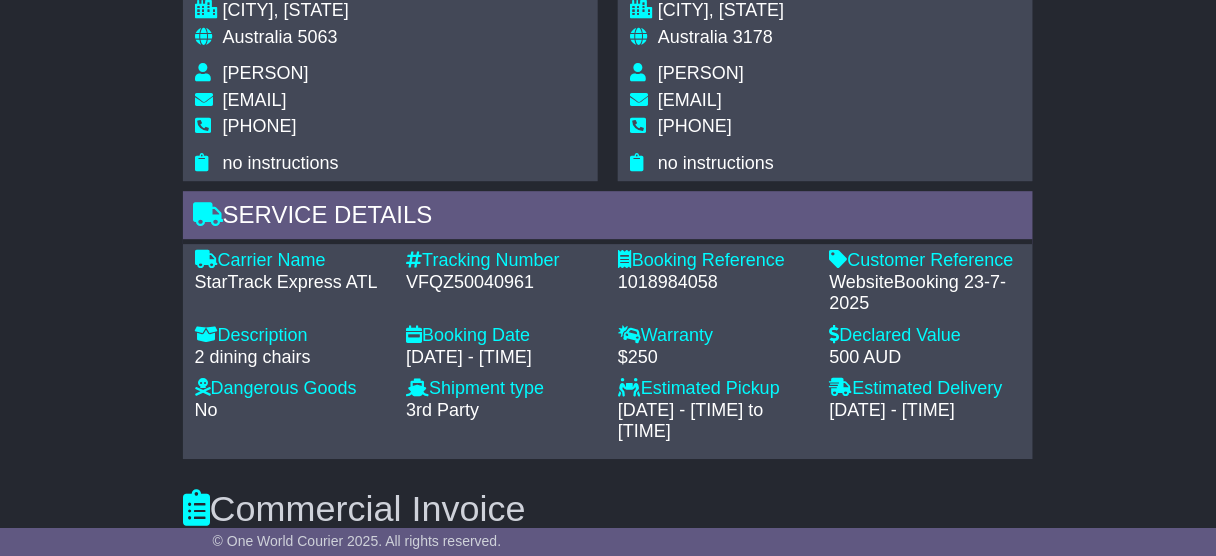 click on "VFQZ50040961" at bounding box center (502, 283) 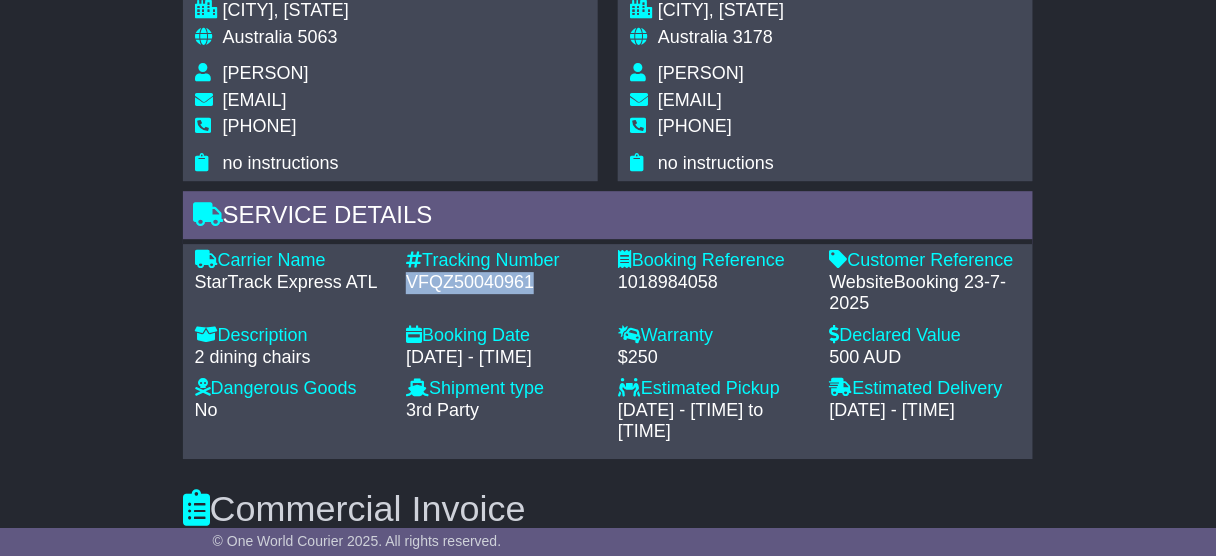 click on "VFQZ50040961" at bounding box center (502, 283) 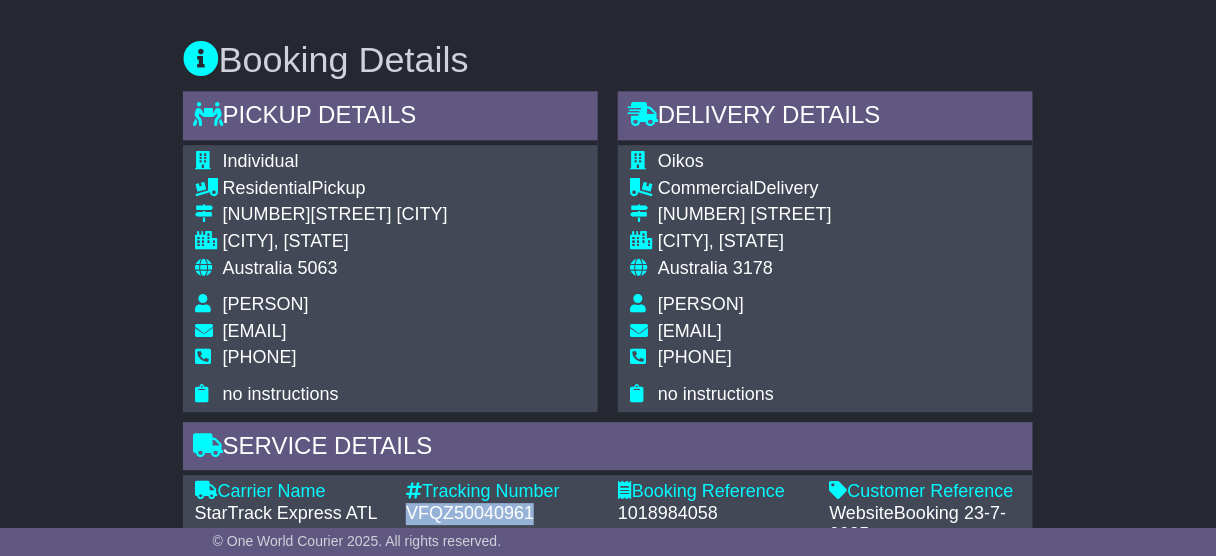 scroll, scrollTop: 1351, scrollLeft: 0, axis: vertical 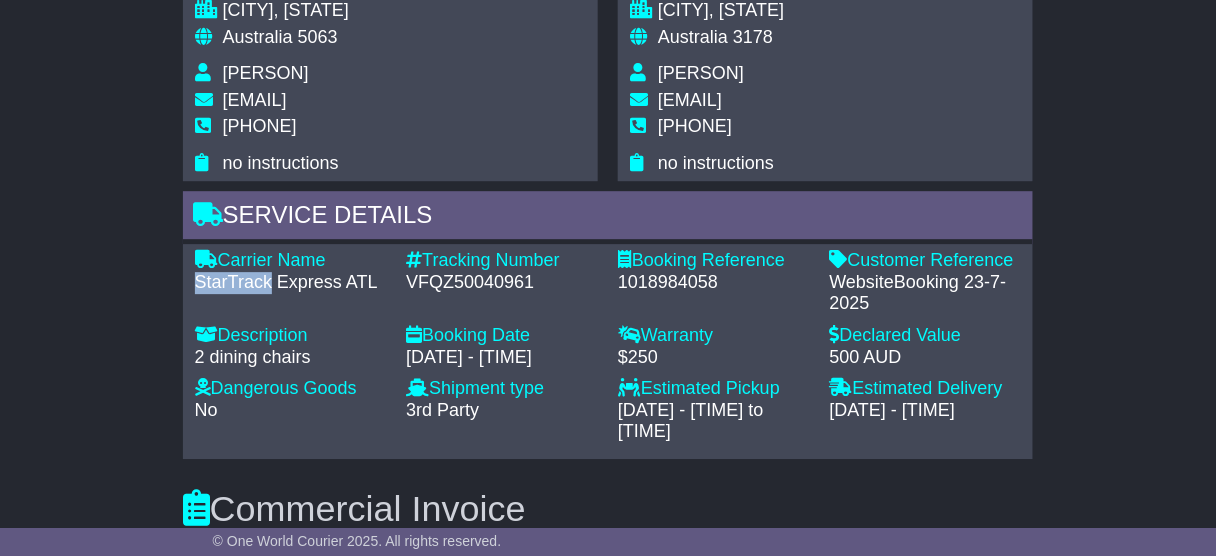 drag, startPoint x: 268, startPoint y: 282, endPoint x: 176, endPoint y: 272, distance: 92.541885 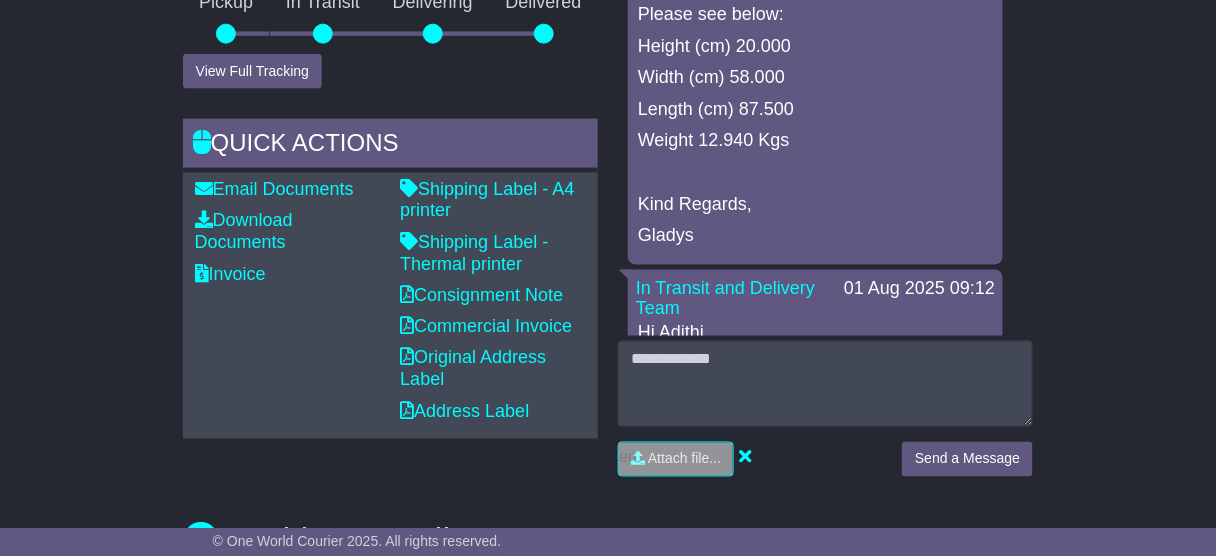scroll, scrollTop: 631, scrollLeft: 0, axis: vertical 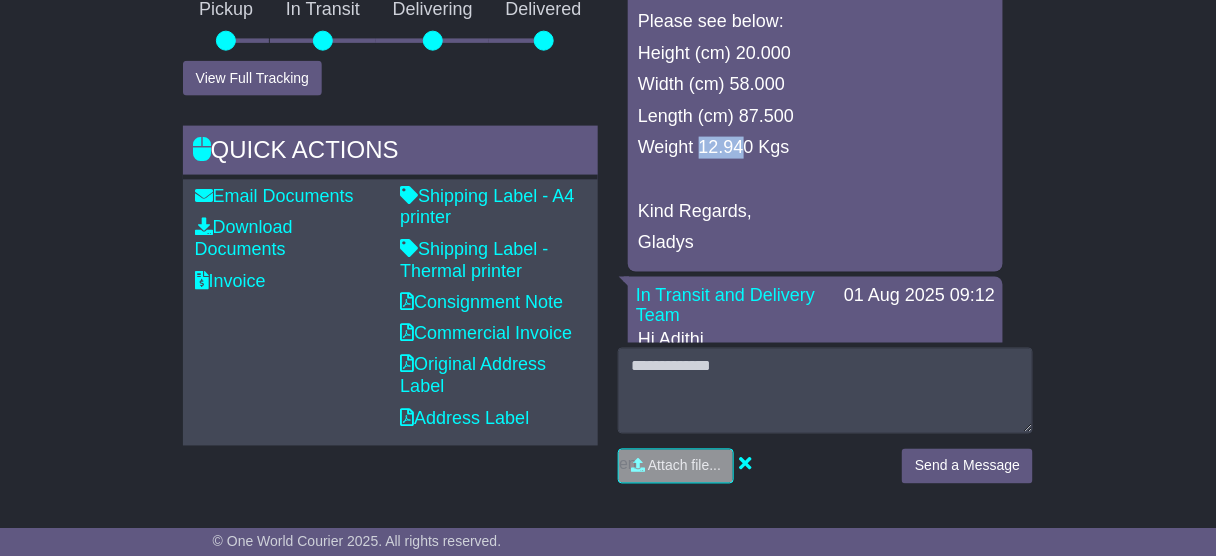 drag, startPoint x: 741, startPoint y: 145, endPoint x: 698, endPoint y: 147, distance: 43.046486 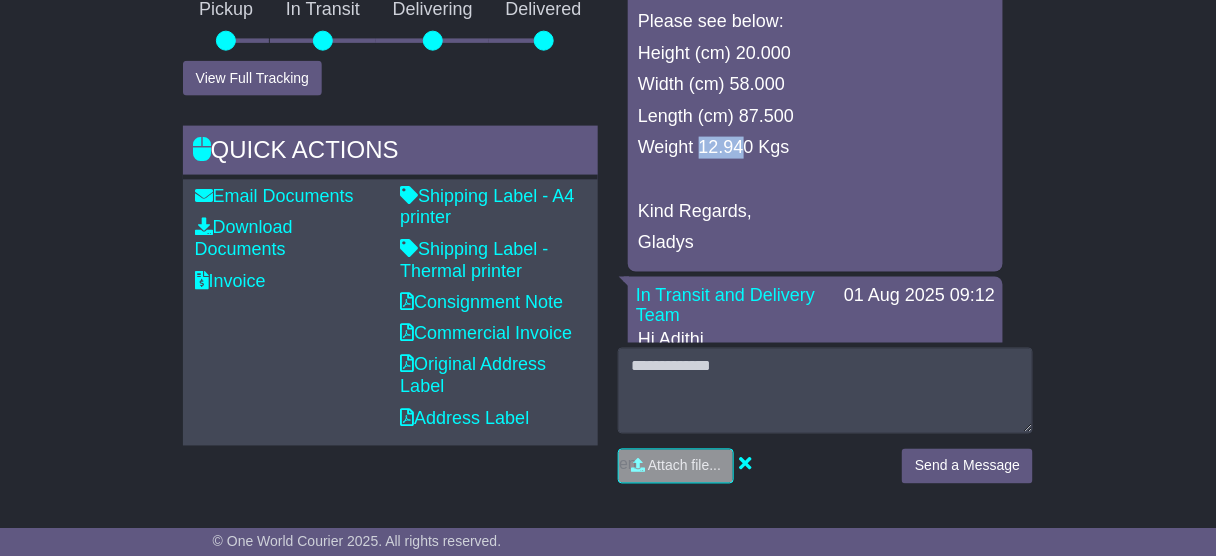 copy on "12.94" 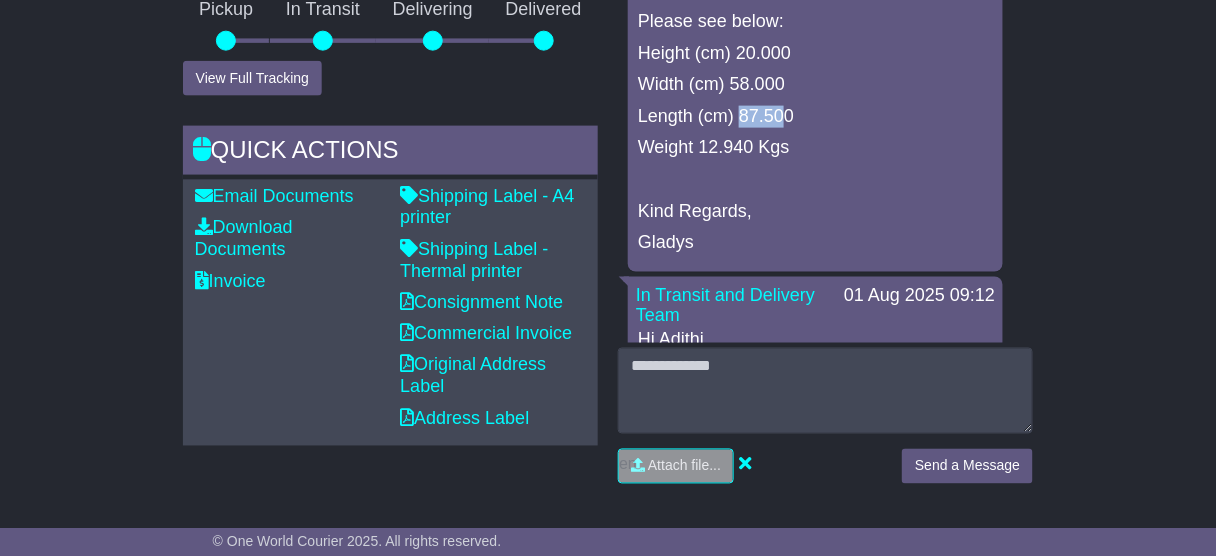 drag, startPoint x: 783, startPoint y: 117, endPoint x: 743, endPoint y: 120, distance: 40.112343 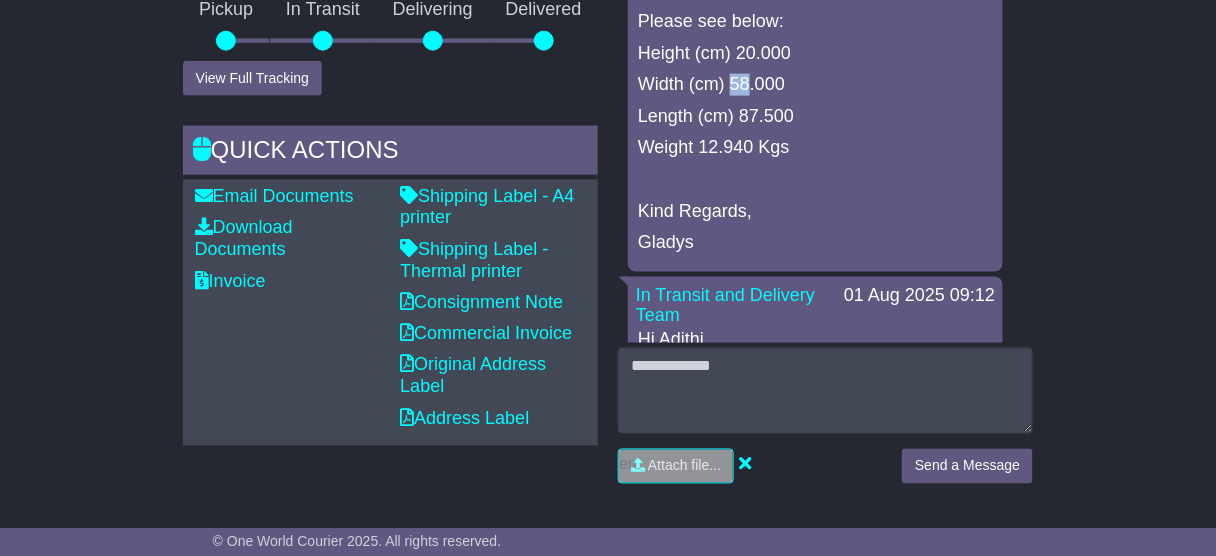 drag, startPoint x: 750, startPoint y: 82, endPoint x: 733, endPoint y: 81, distance: 17.029387 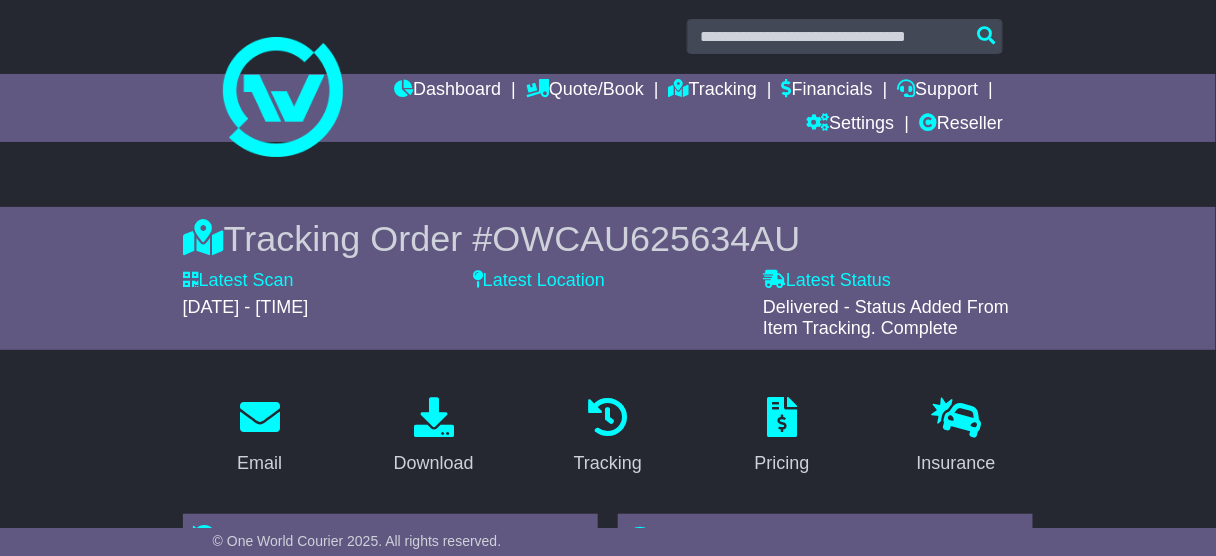 scroll, scrollTop: 0, scrollLeft: 0, axis: both 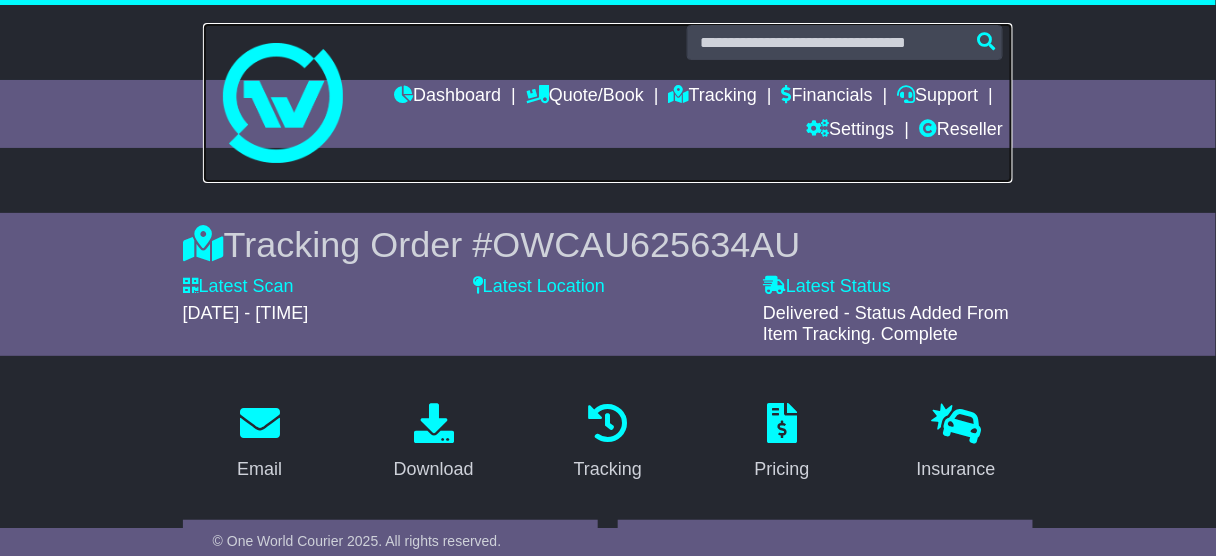 click at bounding box center [608, 103] 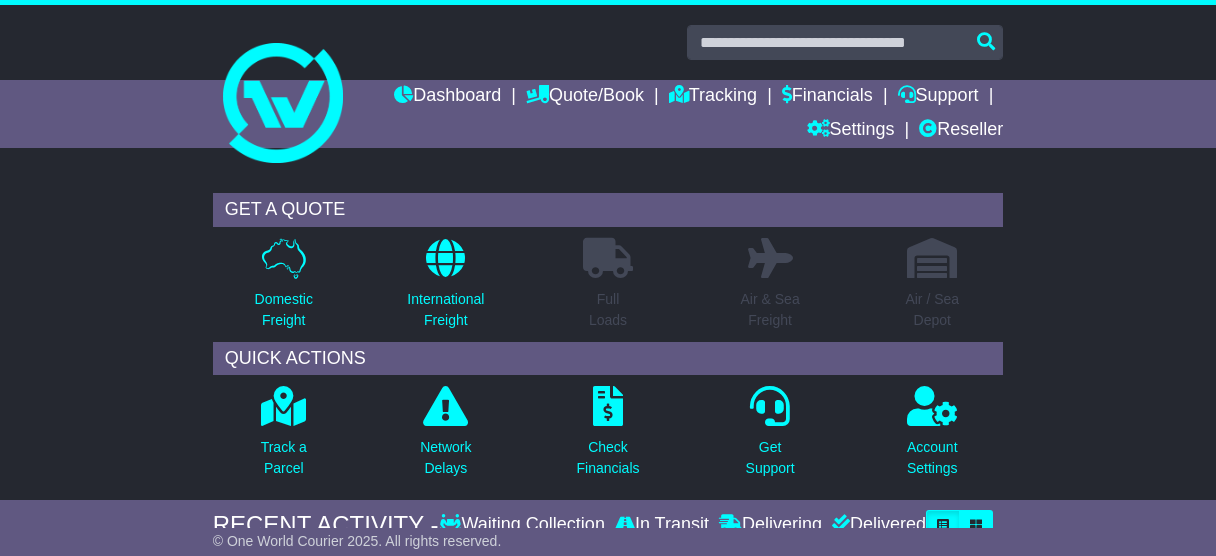 type on "**********" 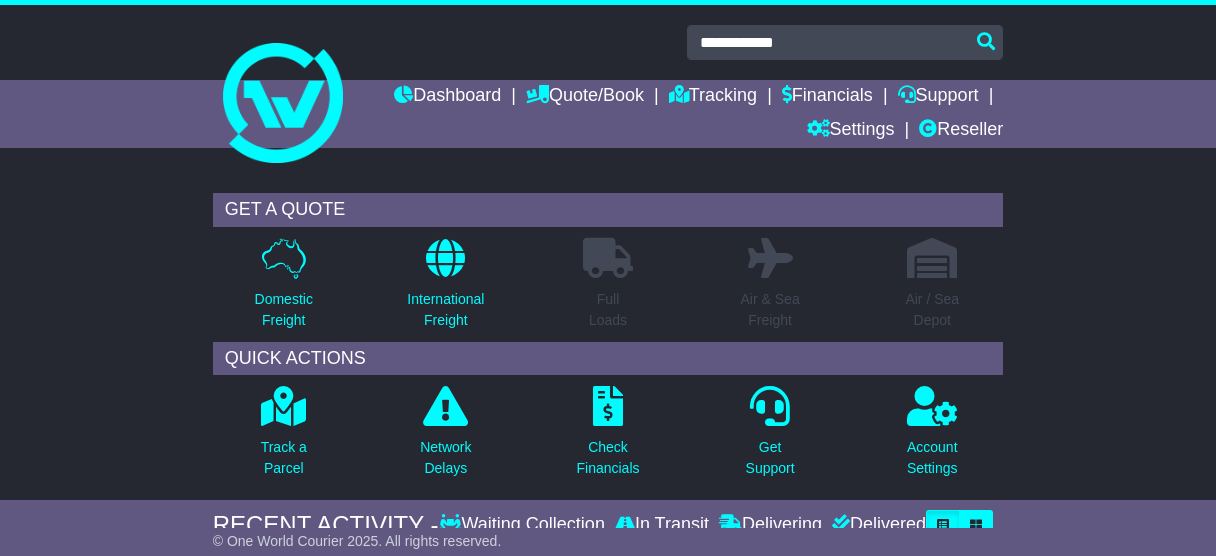 scroll, scrollTop: 0, scrollLeft: 0, axis: both 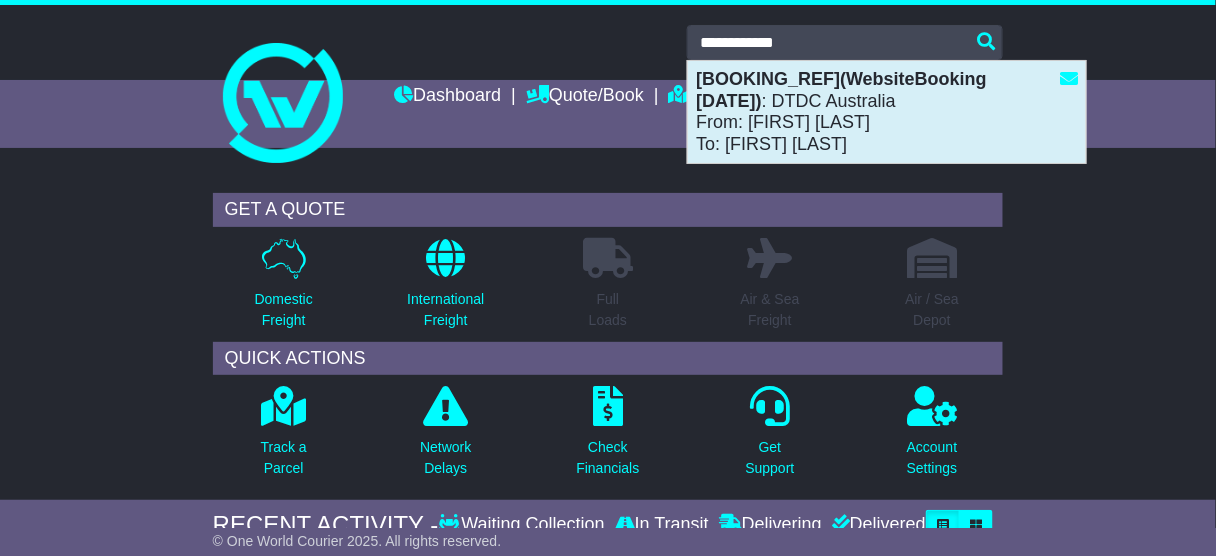 click on "VFQZ50040633(WebsiteBooking 18-7-2025)" at bounding box center [841, 90] 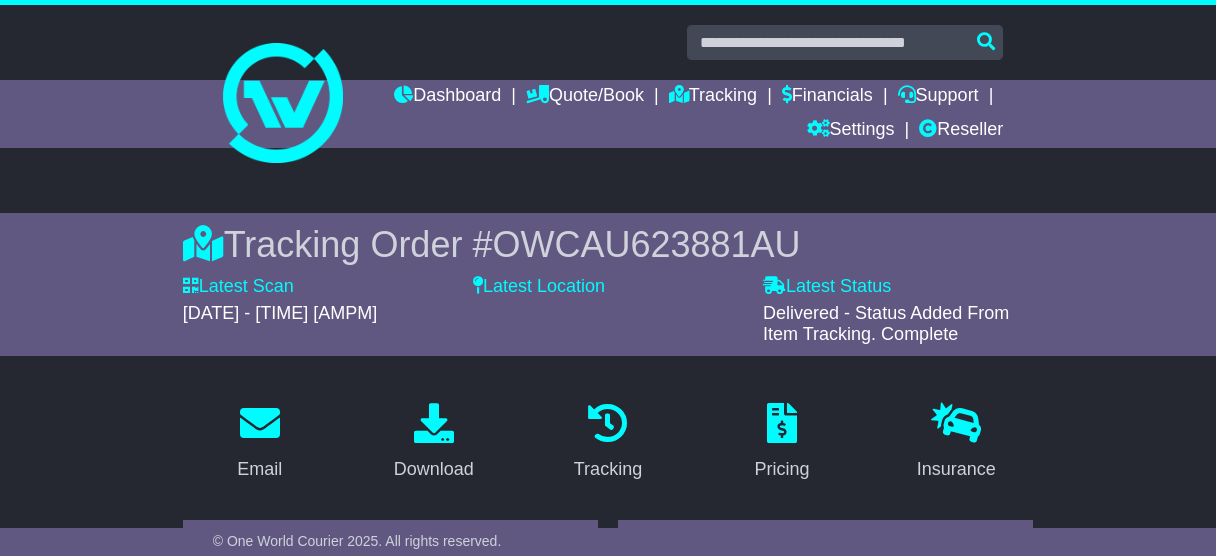 scroll, scrollTop: 0, scrollLeft: 0, axis: both 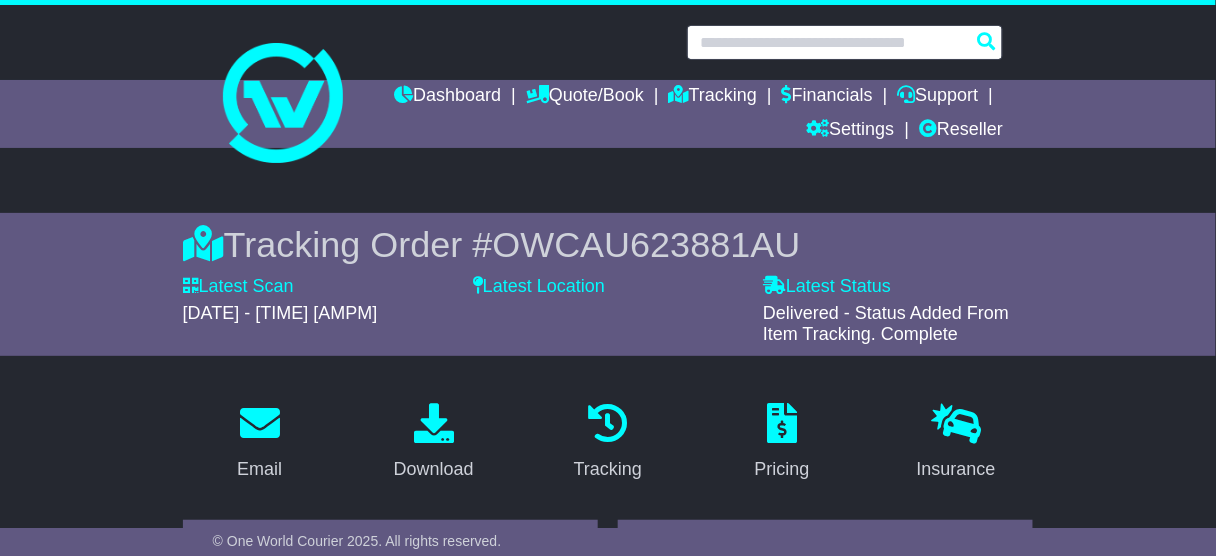 click at bounding box center [845, 42] 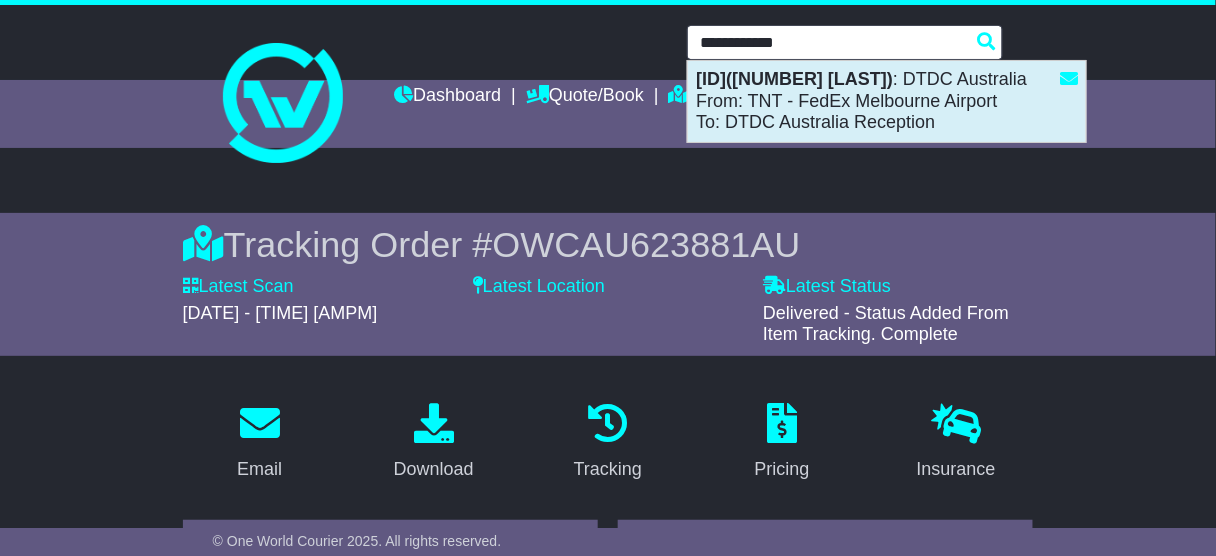 click on "[ID]([NUMBER] [LAST])" at bounding box center (794, 79) 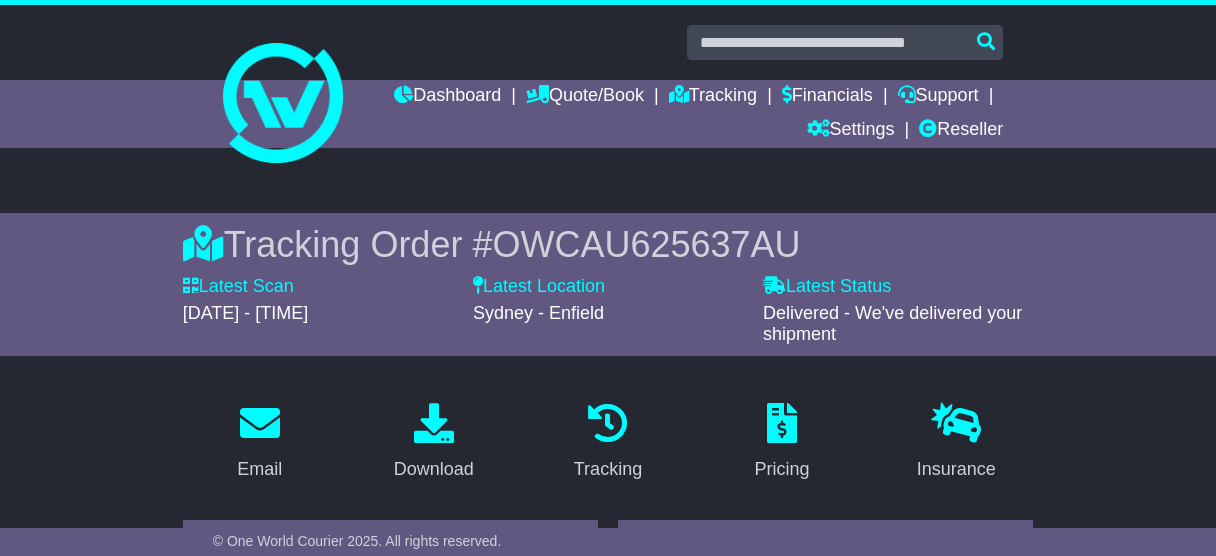 scroll, scrollTop: 880, scrollLeft: 0, axis: vertical 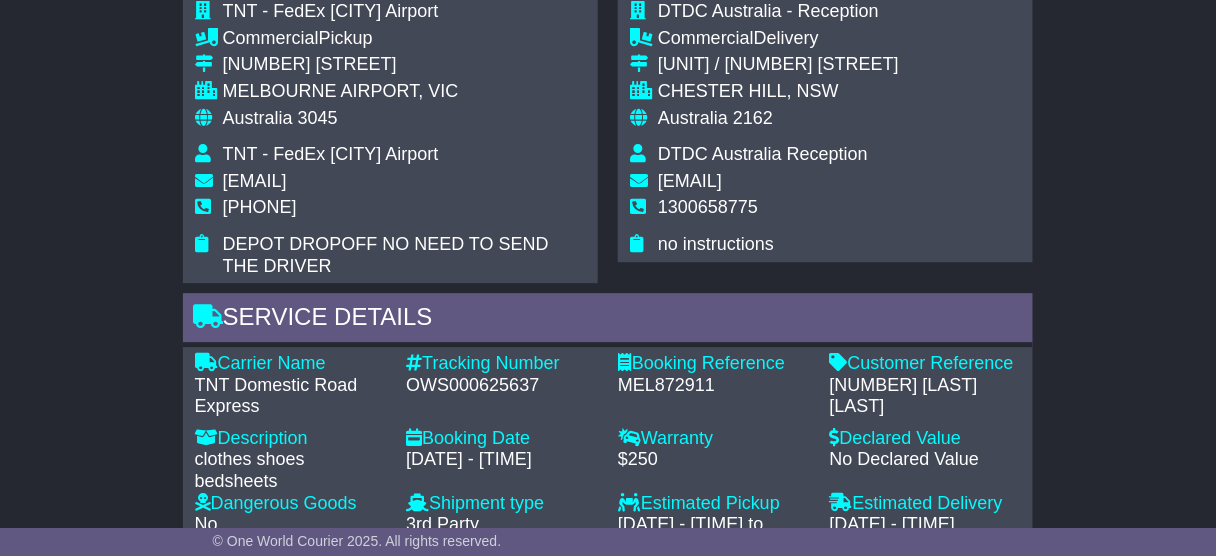 click on "[NUMBER] [LAST] [LAST]" at bounding box center [926, 396] 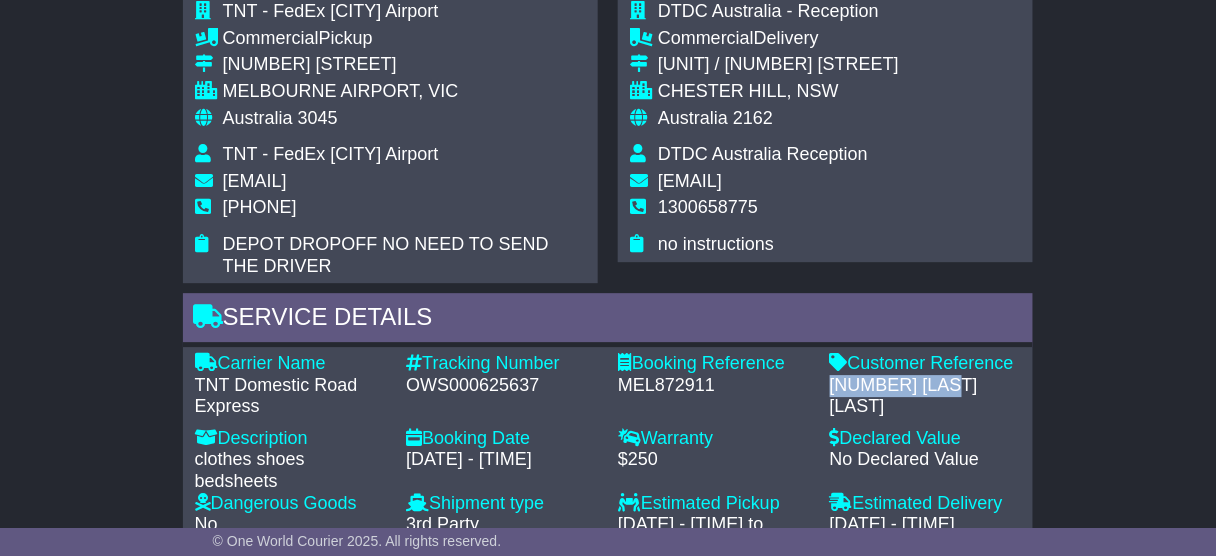 click on "[NUMBER] [LAST] [LAST]" at bounding box center (926, 396) 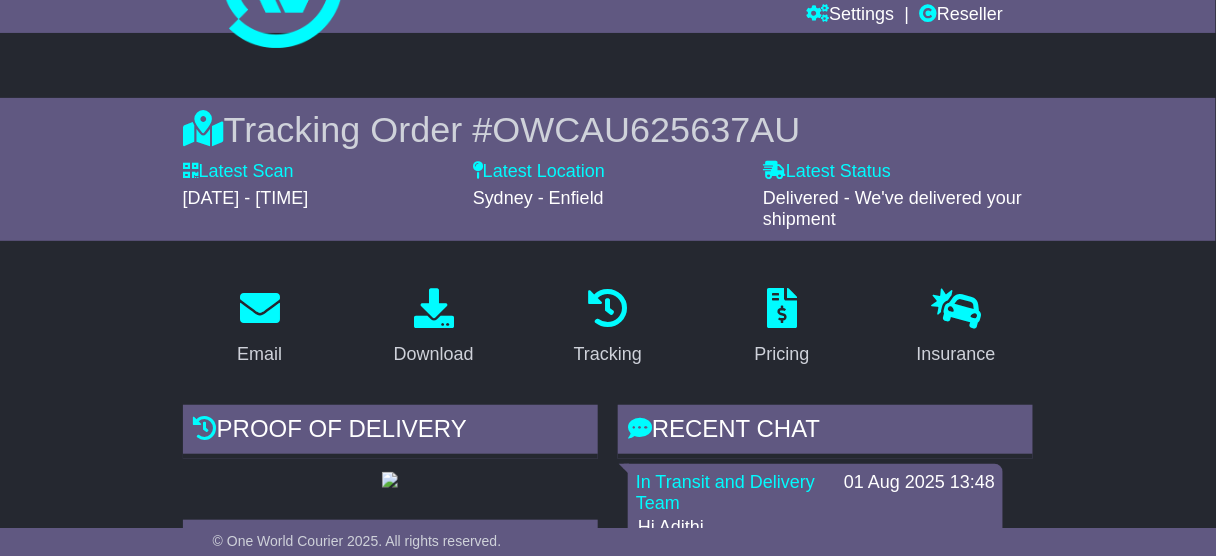 scroll, scrollTop: 0, scrollLeft: 0, axis: both 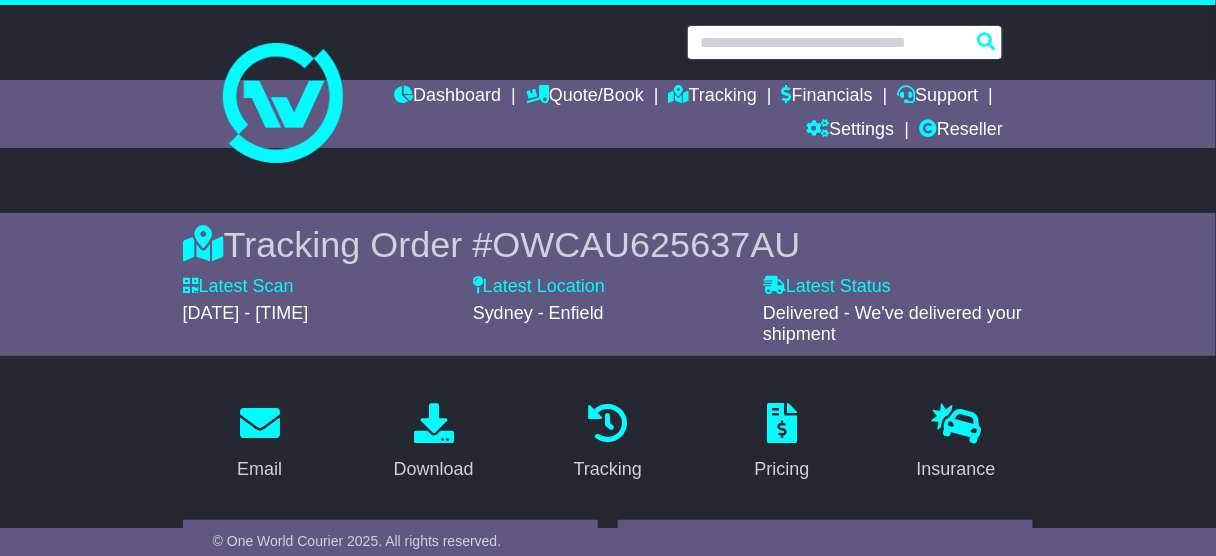 click at bounding box center (845, 42) 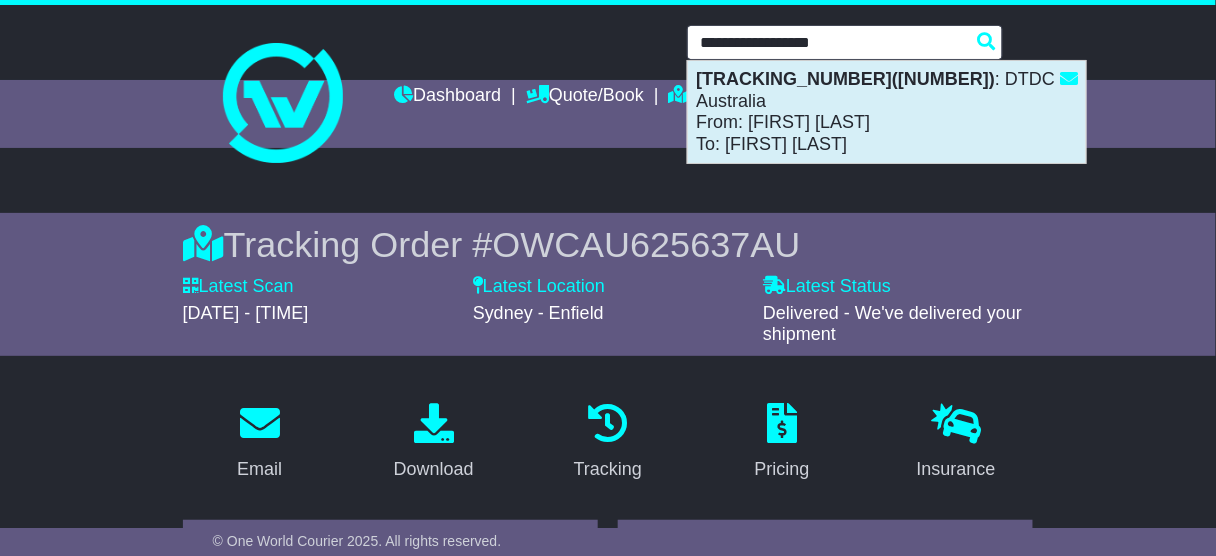 click on "1Z30A5730492581278(595003020264) : DTDC Australia From: Marie Edwards To: Ellen Petrie" at bounding box center (887, 112) 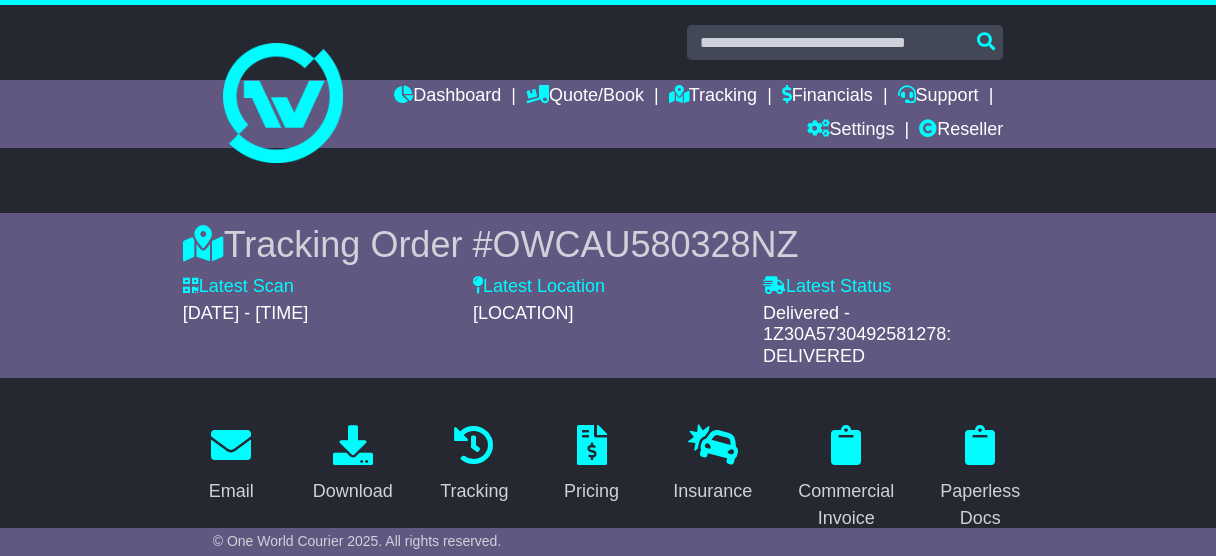 scroll, scrollTop: 0, scrollLeft: 0, axis: both 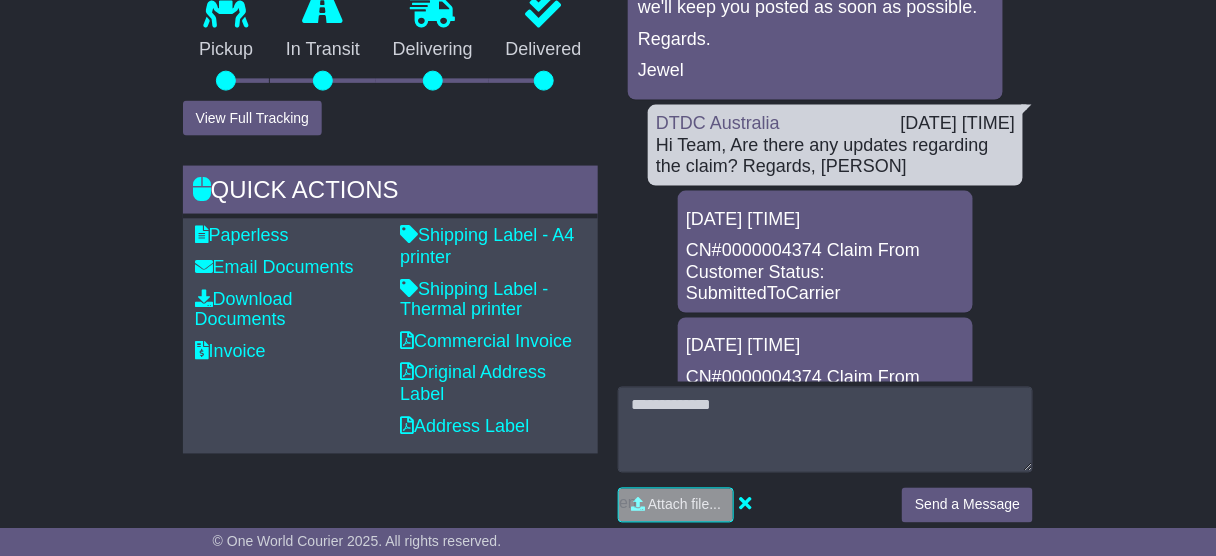 click on "16 Apr 2025 15:33" at bounding box center [825, 220] 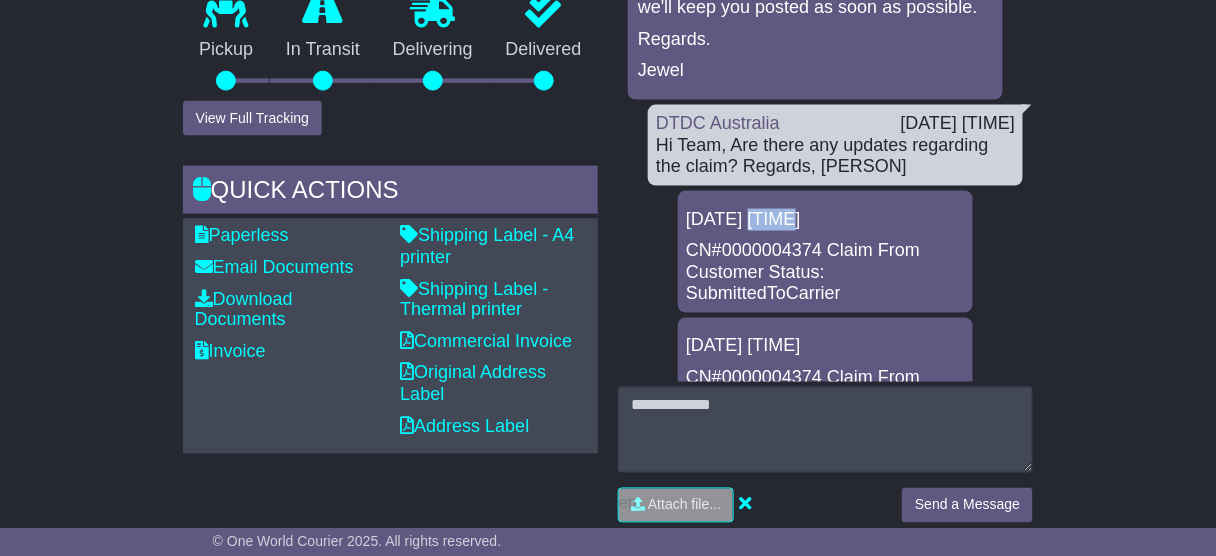 click on "16 Apr 2025 15:33" at bounding box center (825, 220) 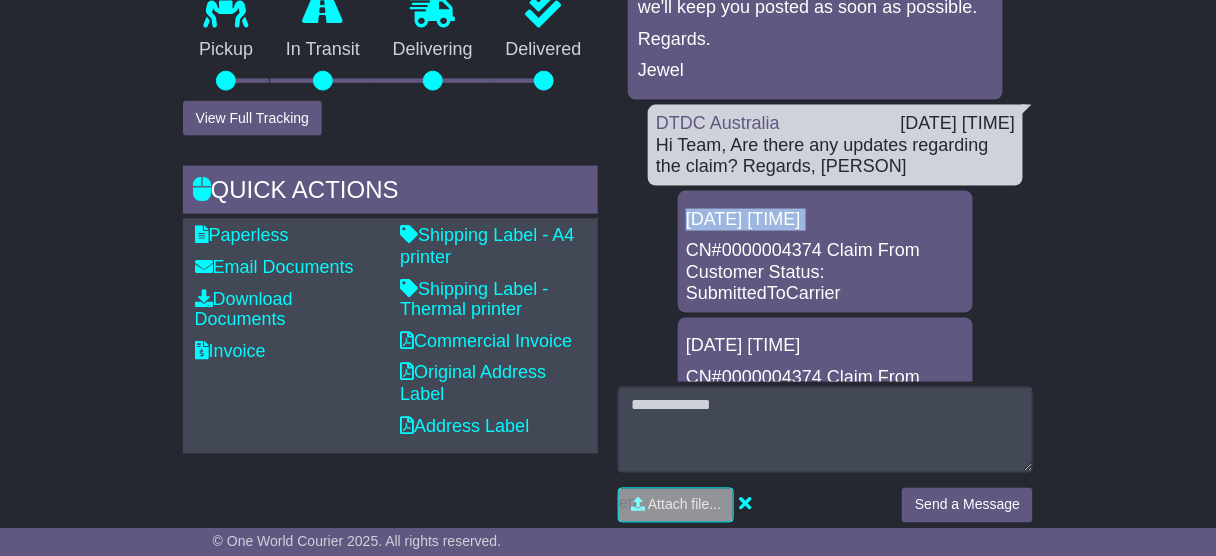 click on "16 Apr 2025 15:33" at bounding box center [825, 220] 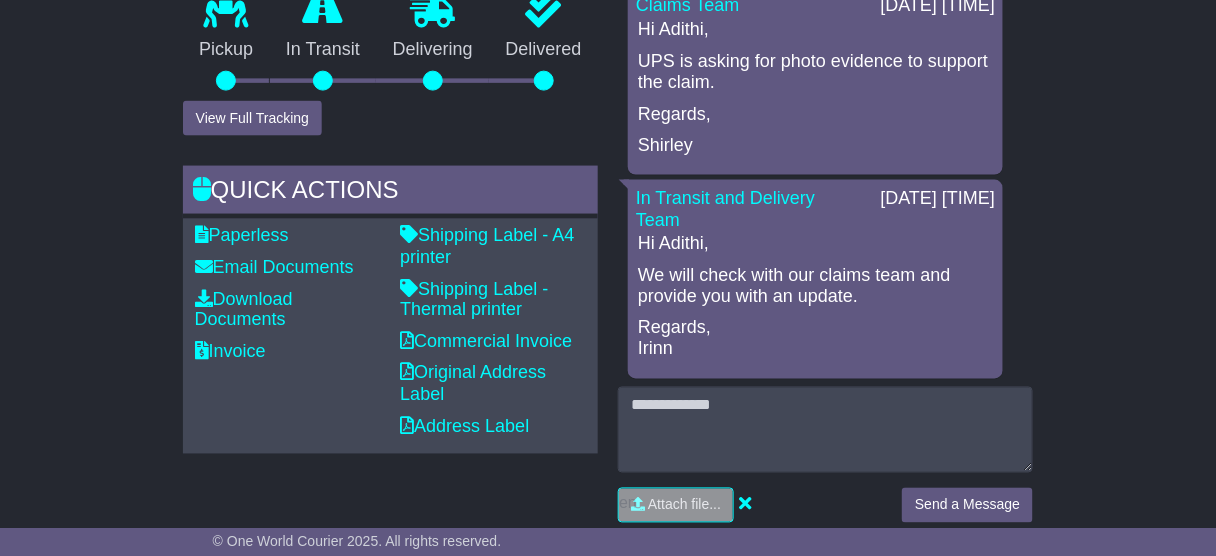 scroll, scrollTop: 0, scrollLeft: 0, axis: both 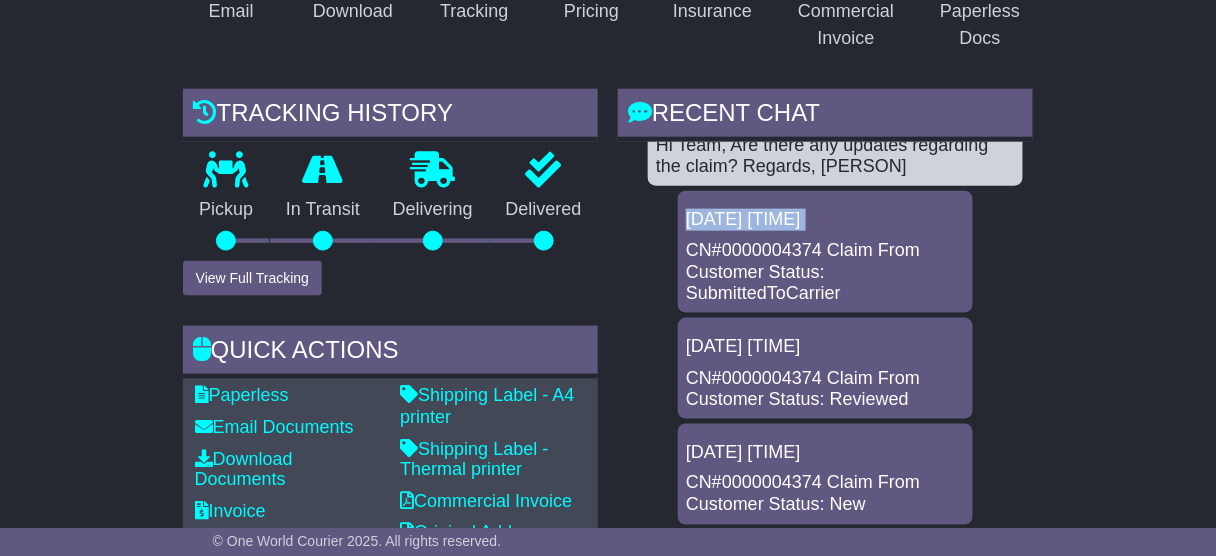 click on "16 Apr 2025 15:33" at bounding box center [825, 220] 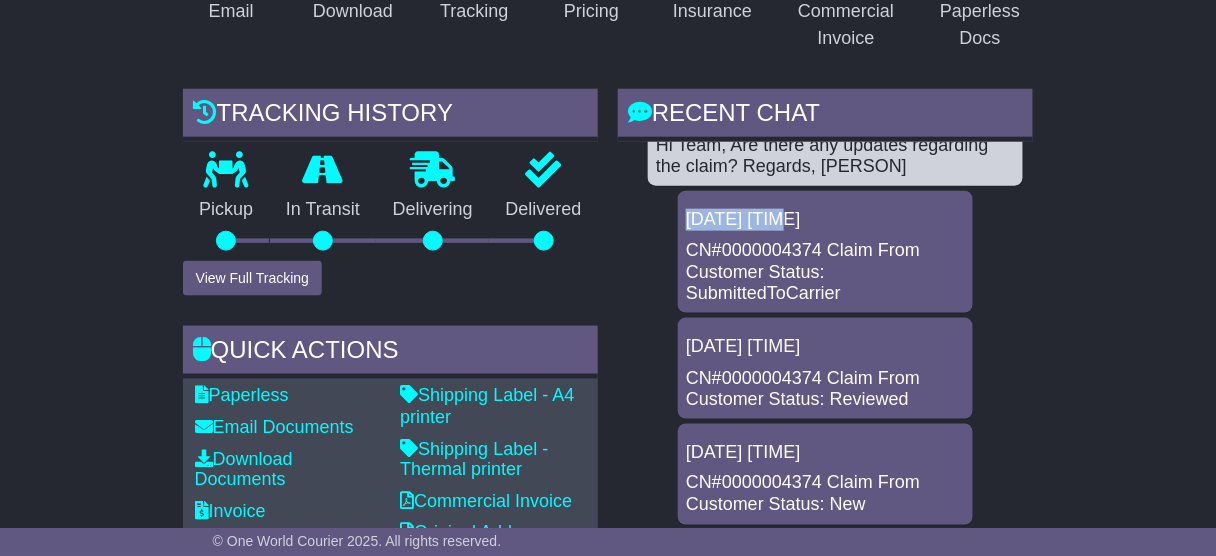 drag, startPoint x: 785, startPoint y: 218, endPoint x: 687, endPoint y: 221, distance: 98.045906 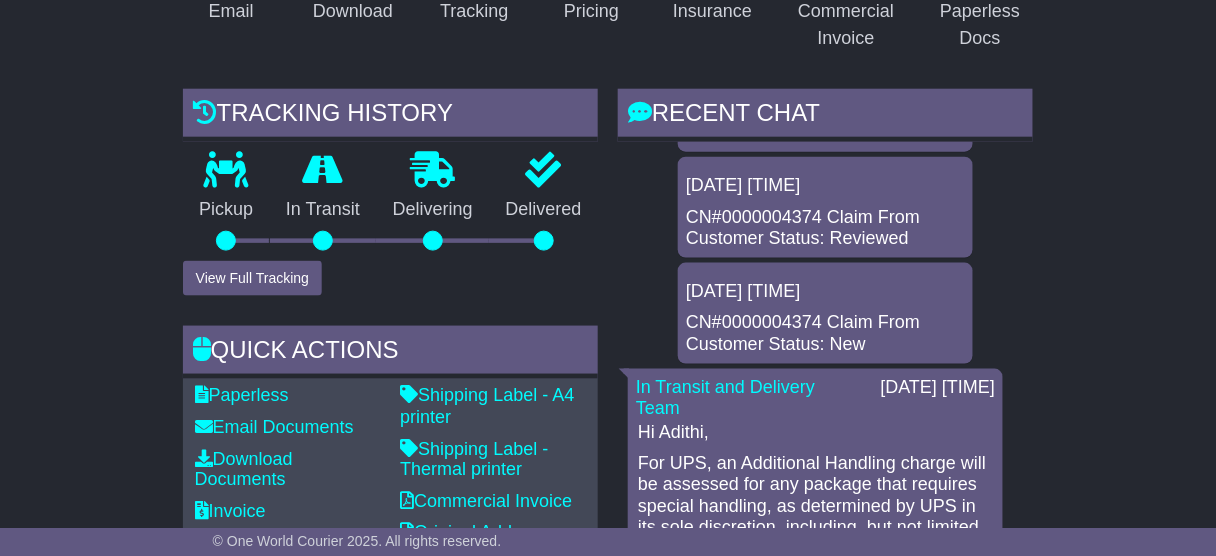 scroll, scrollTop: 1360, scrollLeft: 0, axis: vertical 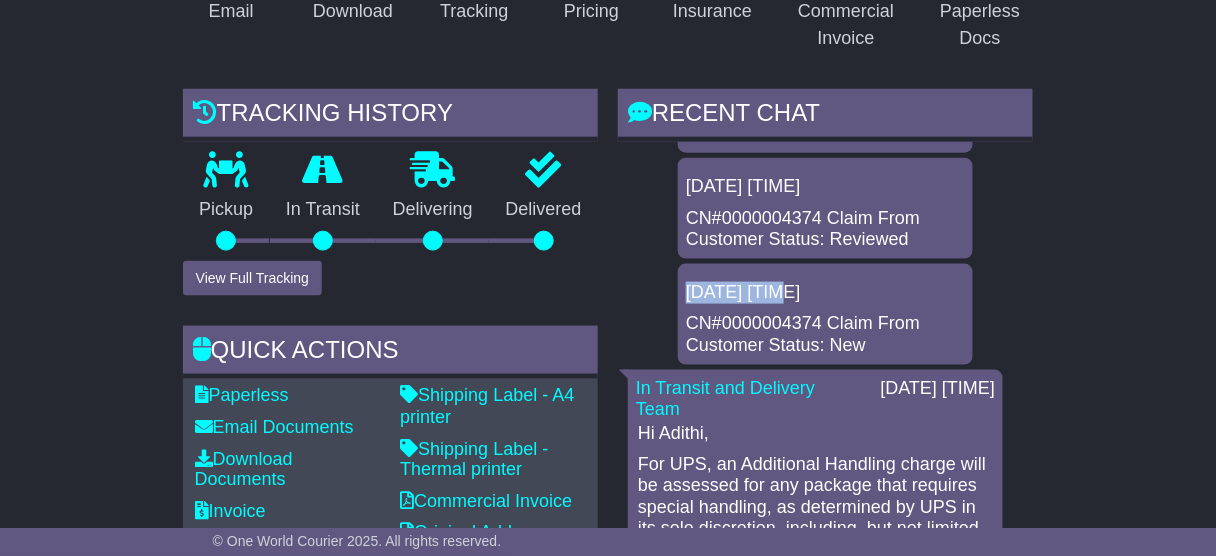 drag, startPoint x: 780, startPoint y: 291, endPoint x: 666, endPoint y: 291, distance: 114 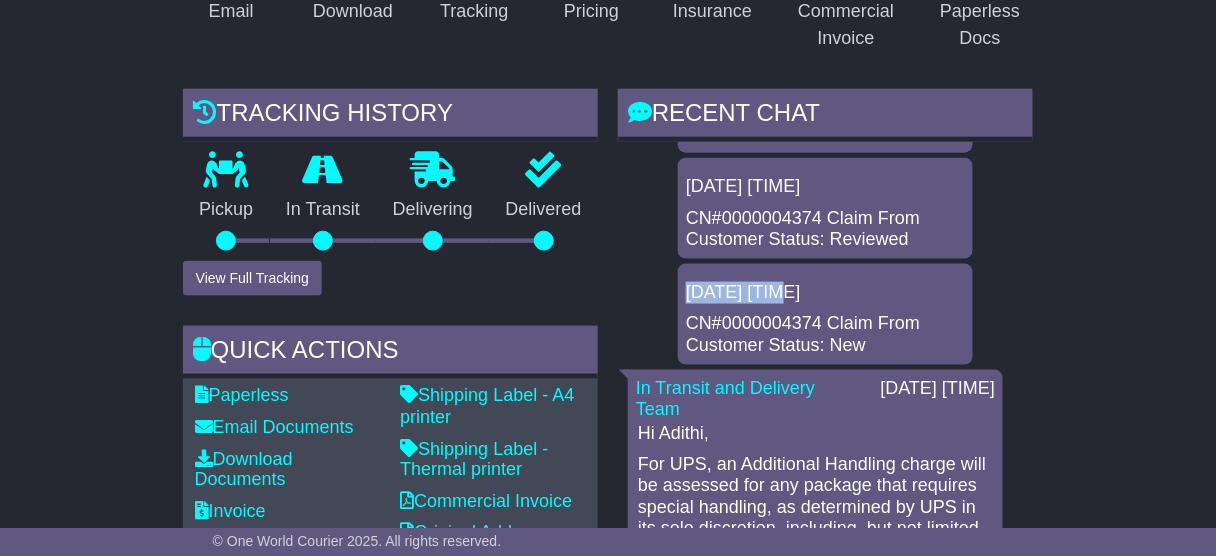 copy on "15 Apr 2025" 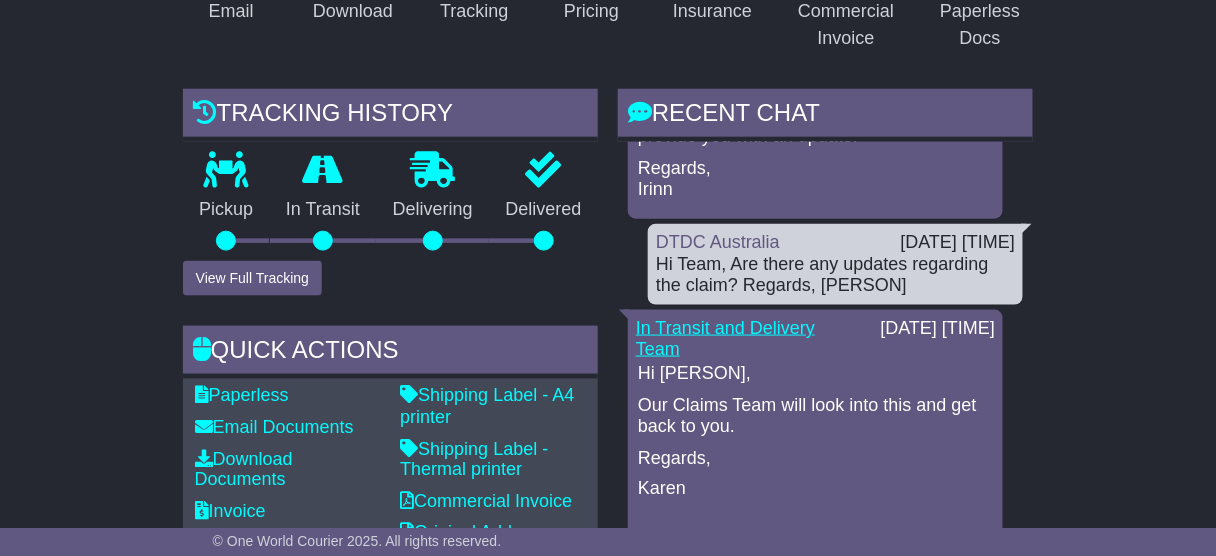 scroll, scrollTop: 0, scrollLeft: 0, axis: both 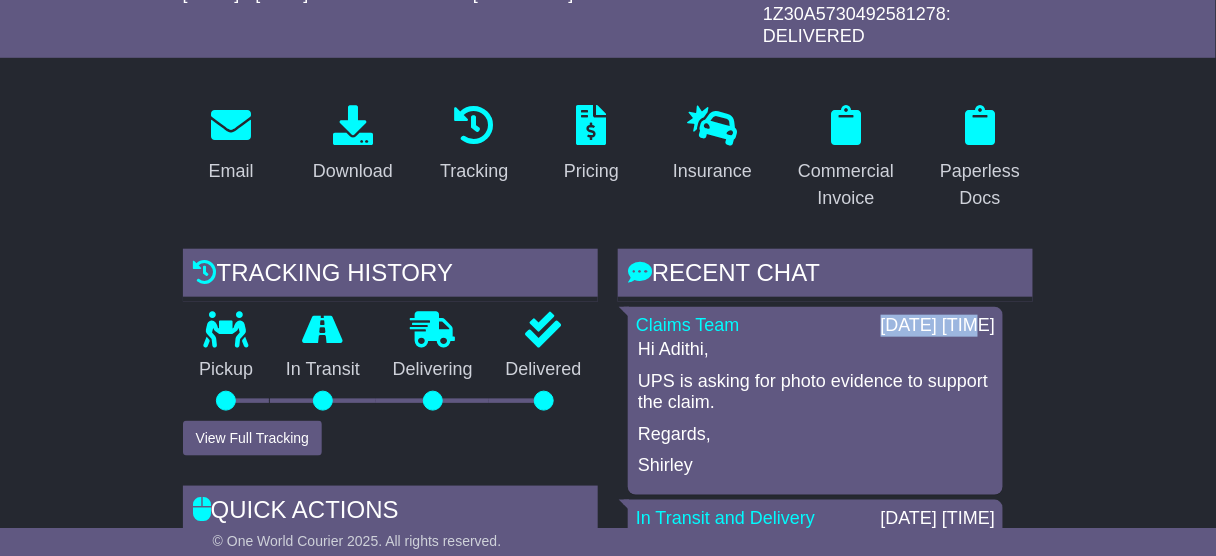drag, startPoint x: 844, startPoint y: 323, endPoint x: 936, endPoint y: 326, distance: 92.0489 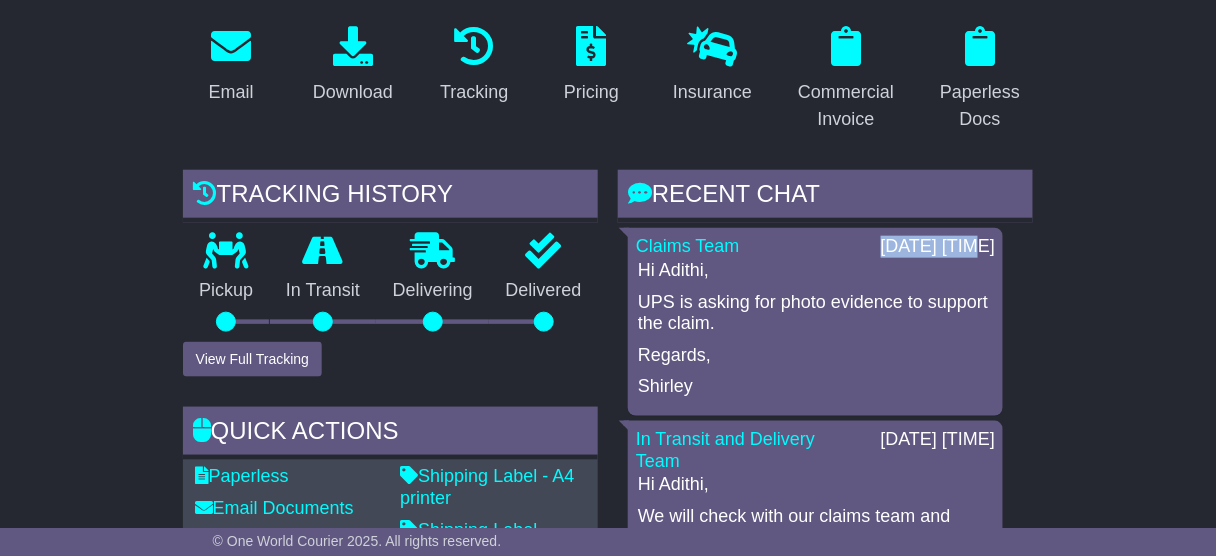 scroll, scrollTop: 400, scrollLeft: 0, axis: vertical 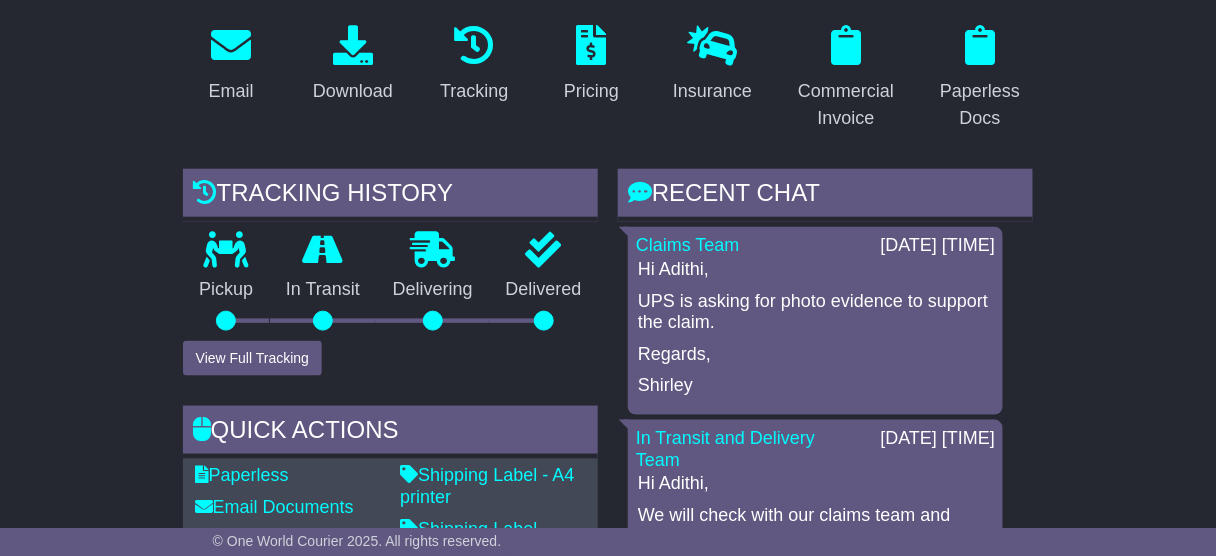 click on "Hi Adithi,
UPS is asking for photo evidence to support the claim.
Regards,
Shirley" at bounding box center [815, 328] 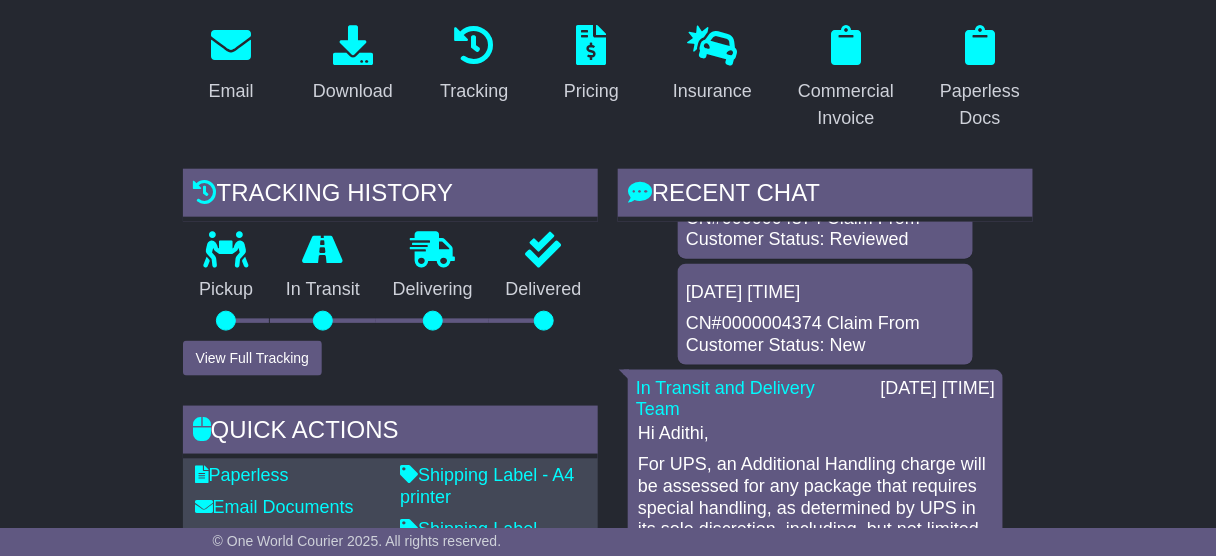 scroll, scrollTop: 1440, scrollLeft: 0, axis: vertical 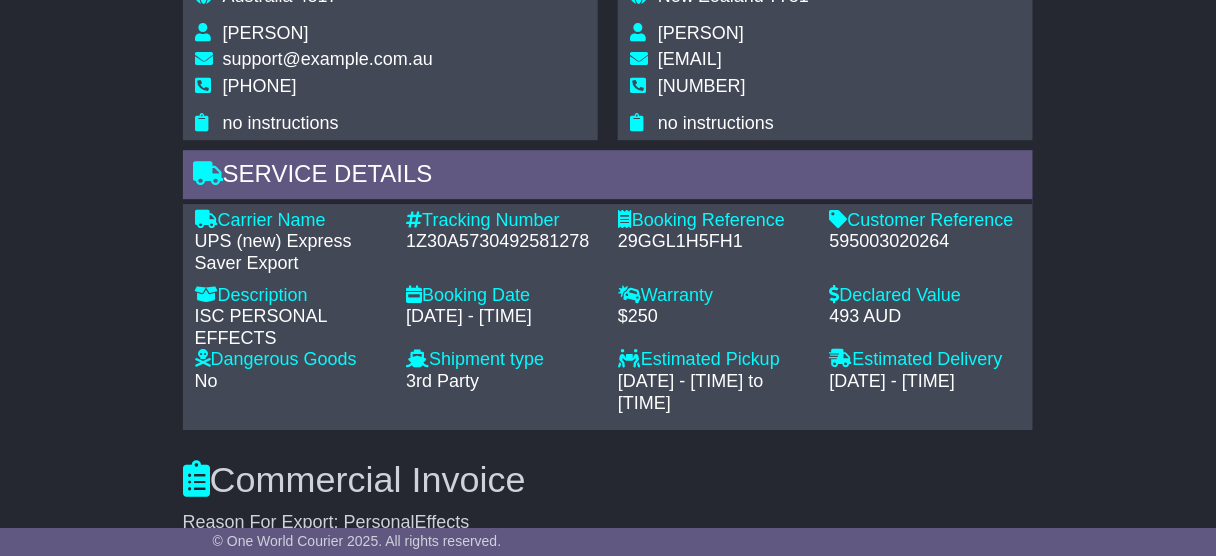 click on "1Z30A5730492581278" at bounding box center [502, 242] 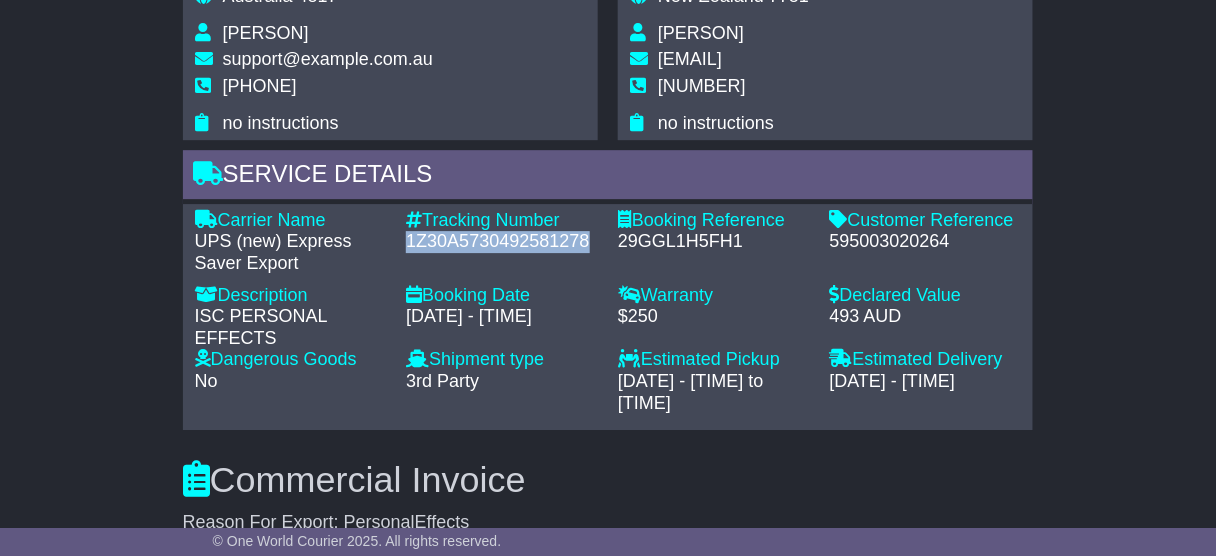 click on "1Z30A5730492581278" at bounding box center (502, 242) 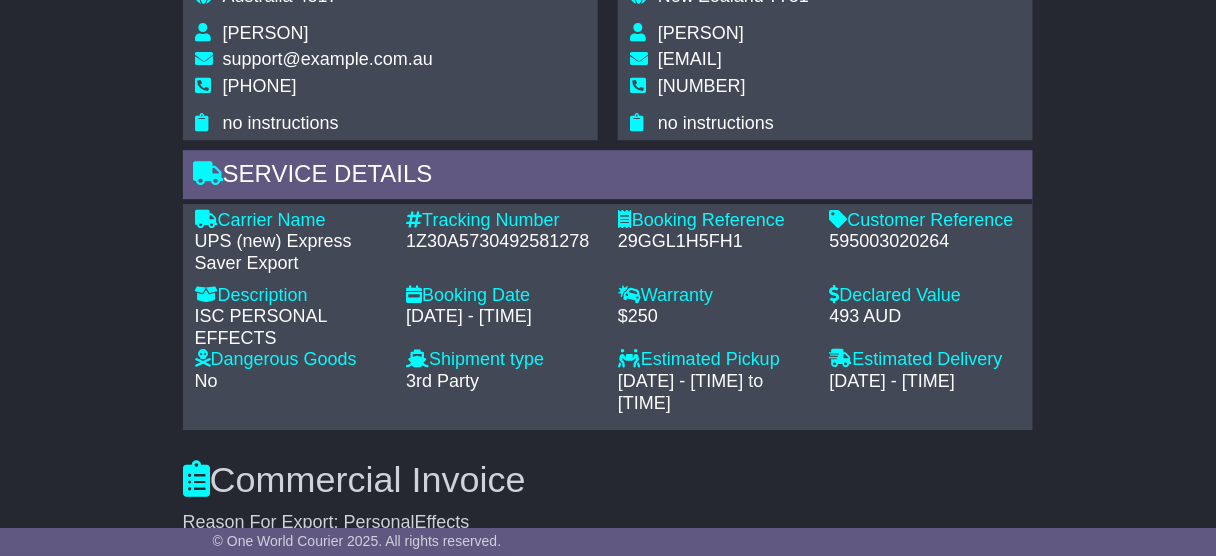 click on "595003020264" at bounding box center (926, 242) 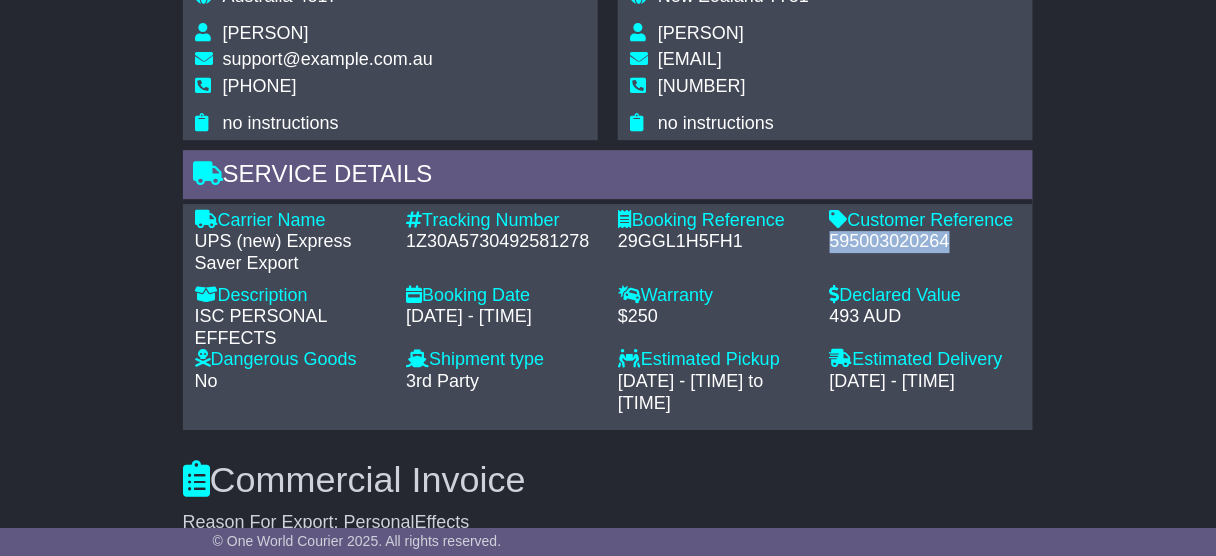 click on "595003020264" at bounding box center (926, 242) 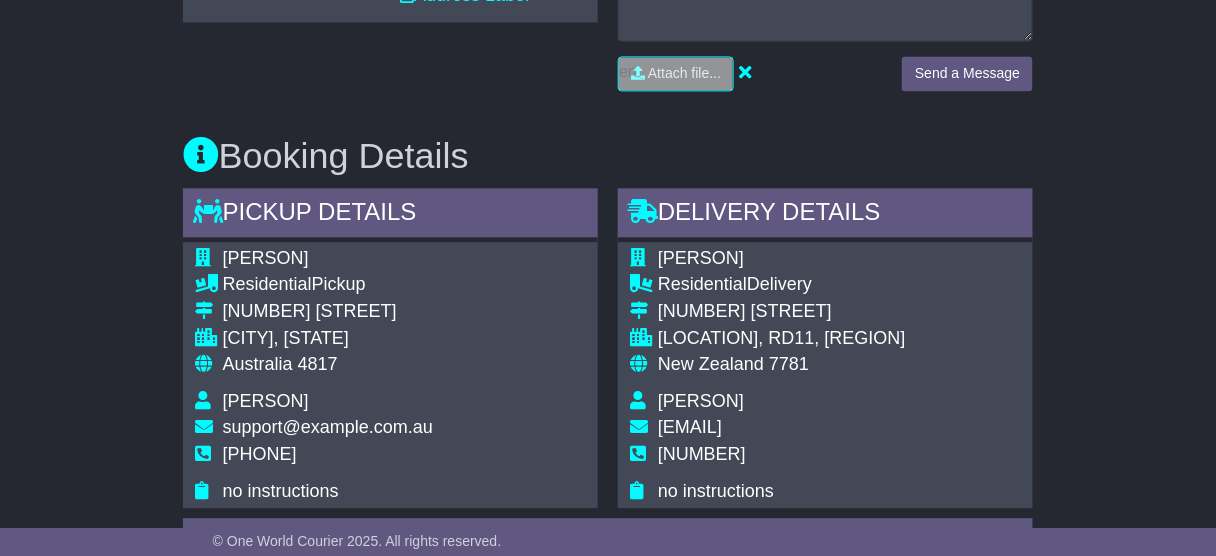 scroll, scrollTop: 997, scrollLeft: 0, axis: vertical 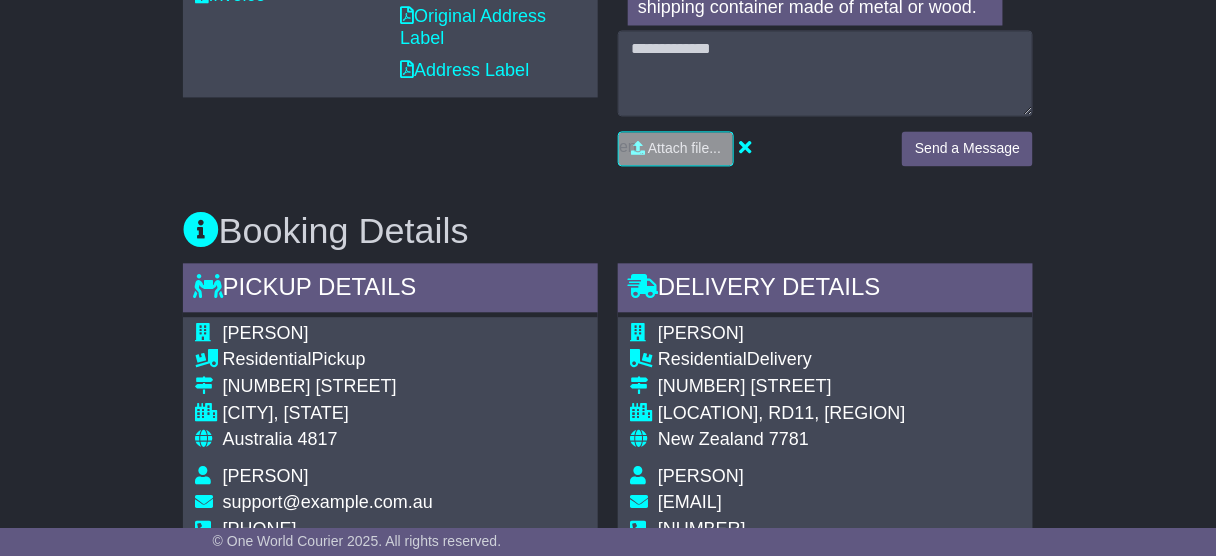 click on "Marie Edwards
Residential  Pickup
33 Bel Air Avenue
KIRWAN, QLD
Australia
4817
Marie Edwards
support@dtdcaustralia.com.au
0473032614
no instructions" at bounding box center [390, 450] 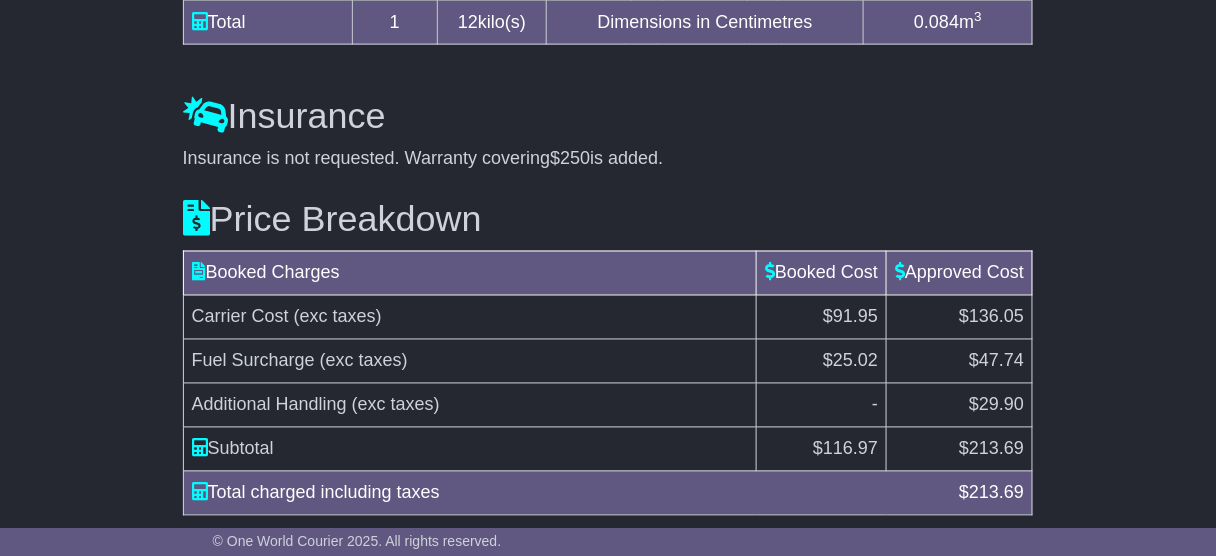 scroll, scrollTop: 2677, scrollLeft: 0, axis: vertical 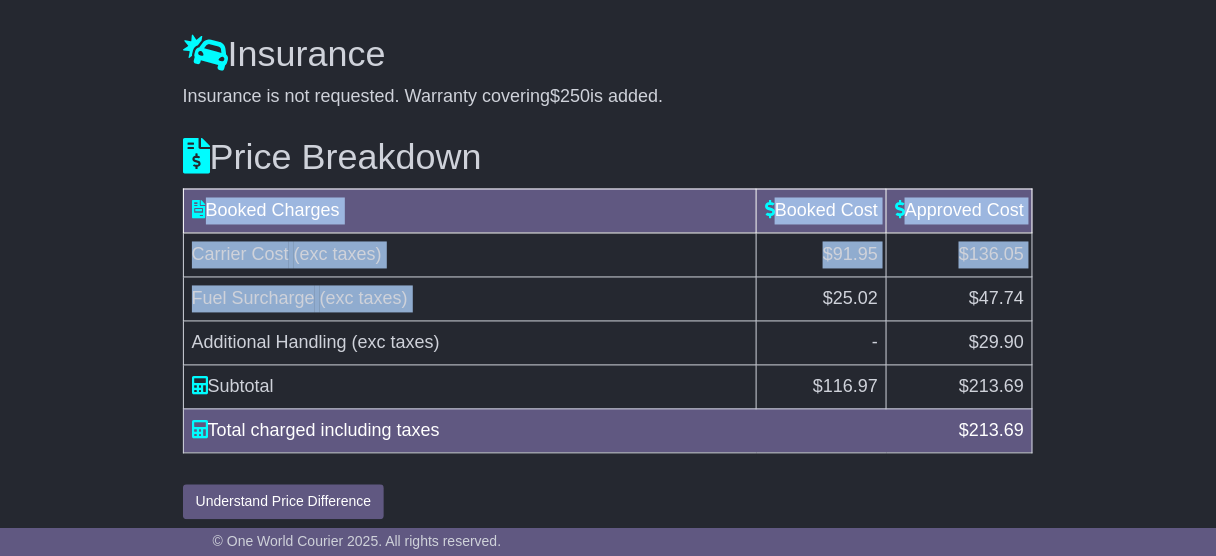 drag, startPoint x: 435, startPoint y: 292, endPoint x: 1158, endPoint y: 295, distance: 723.0062 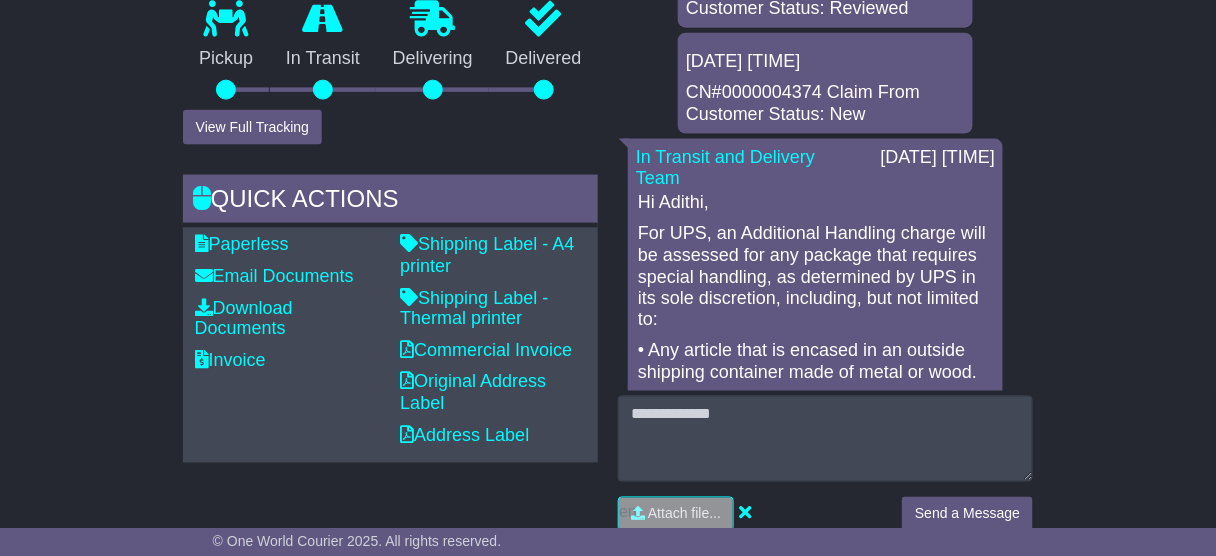 scroll, scrollTop: 597, scrollLeft: 0, axis: vertical 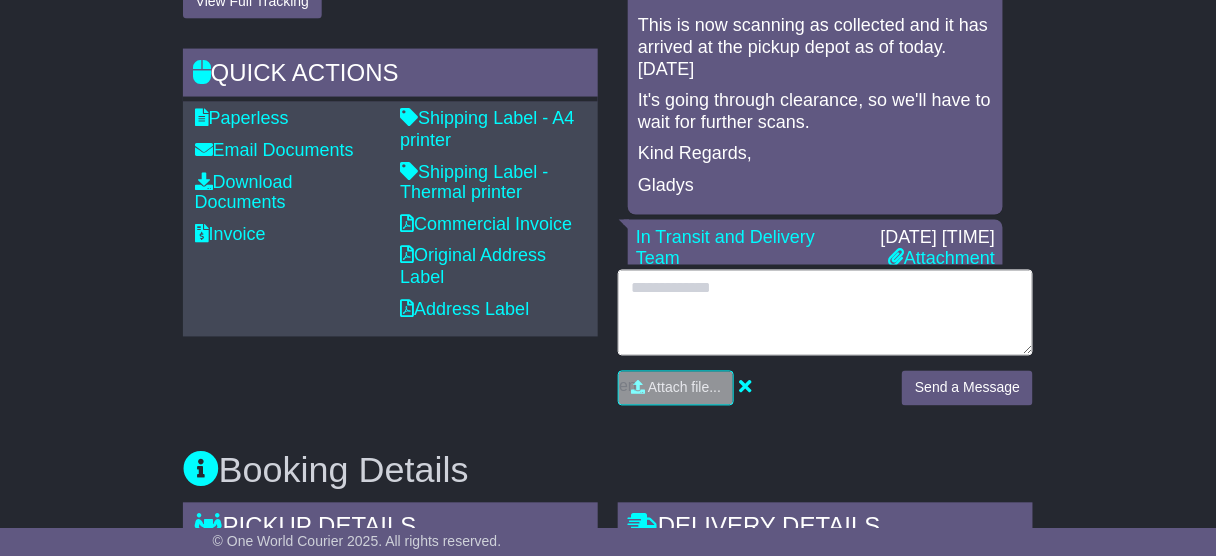 click at bounding box center (825, 313) 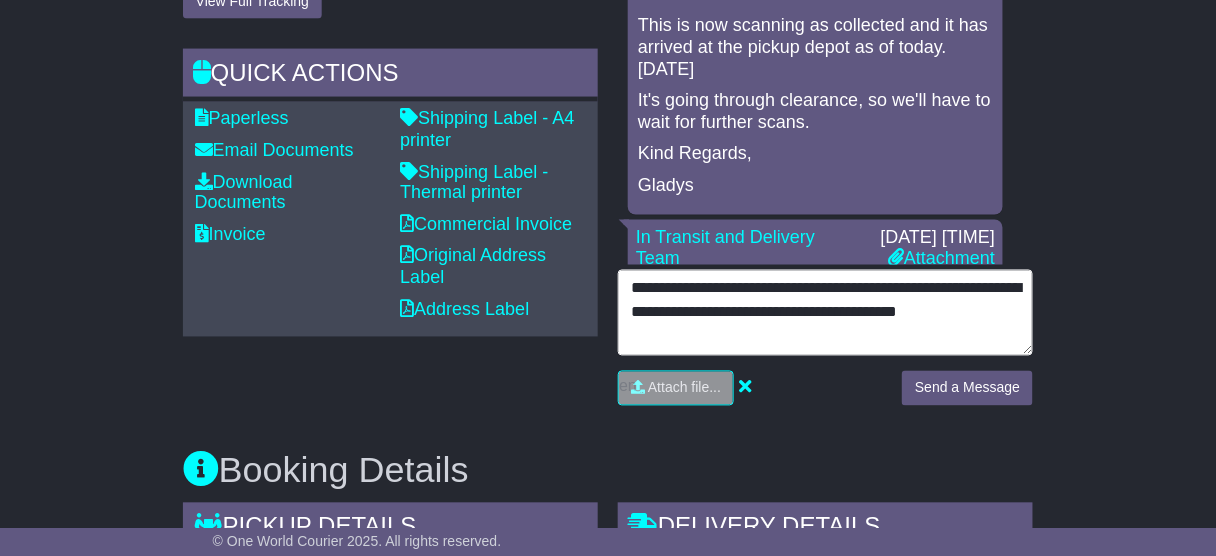 type on "**********" 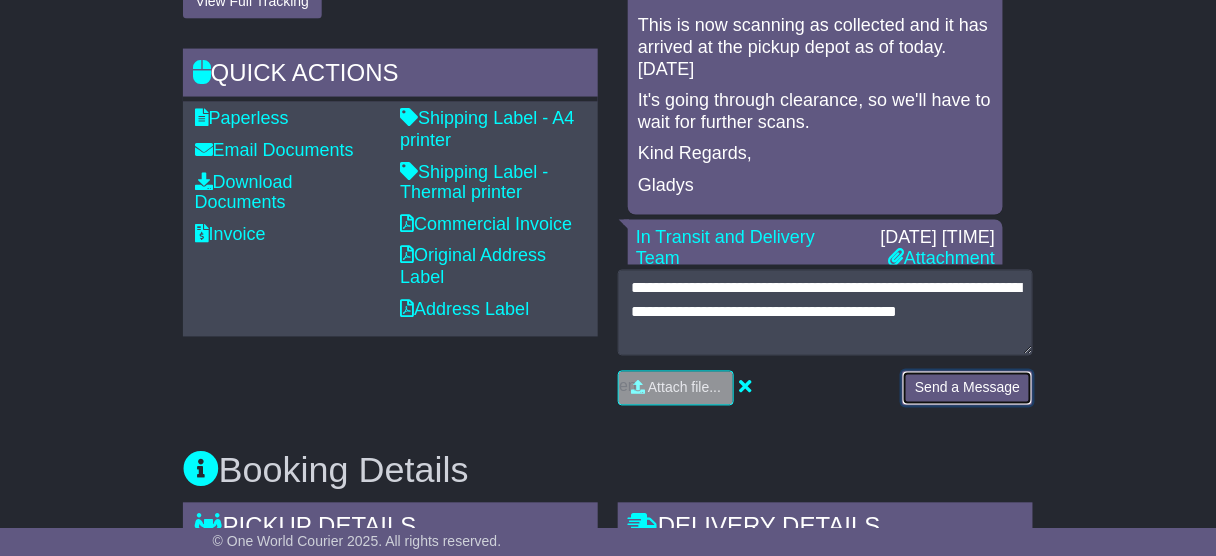 click on "Send a Message" at bounding box center (967, 388) 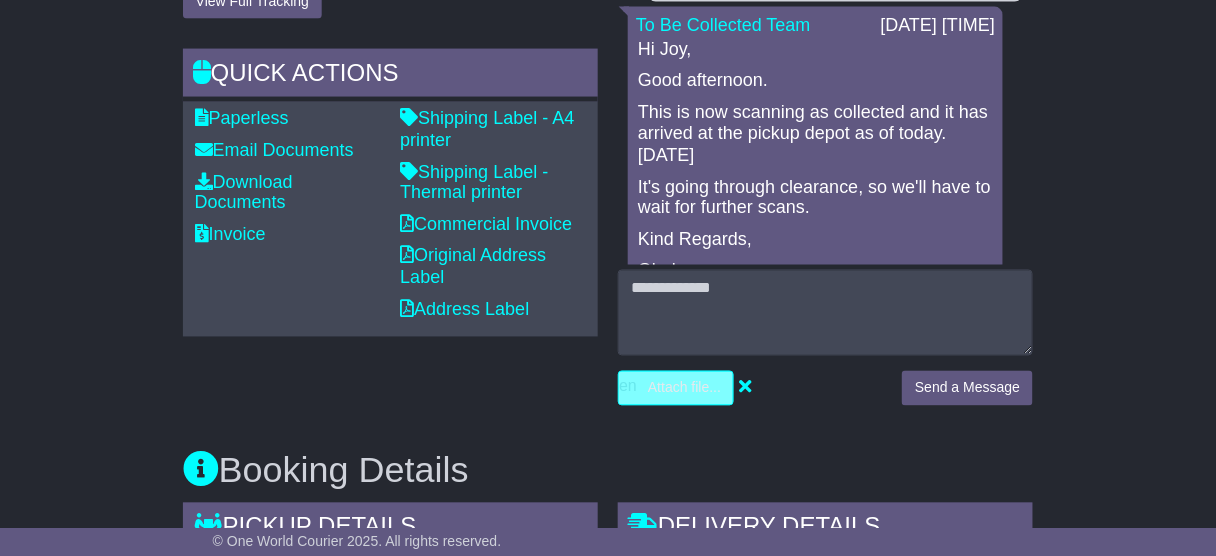 scroll, scrollTop: 4560, scrollLeft: 0, axis: vertical 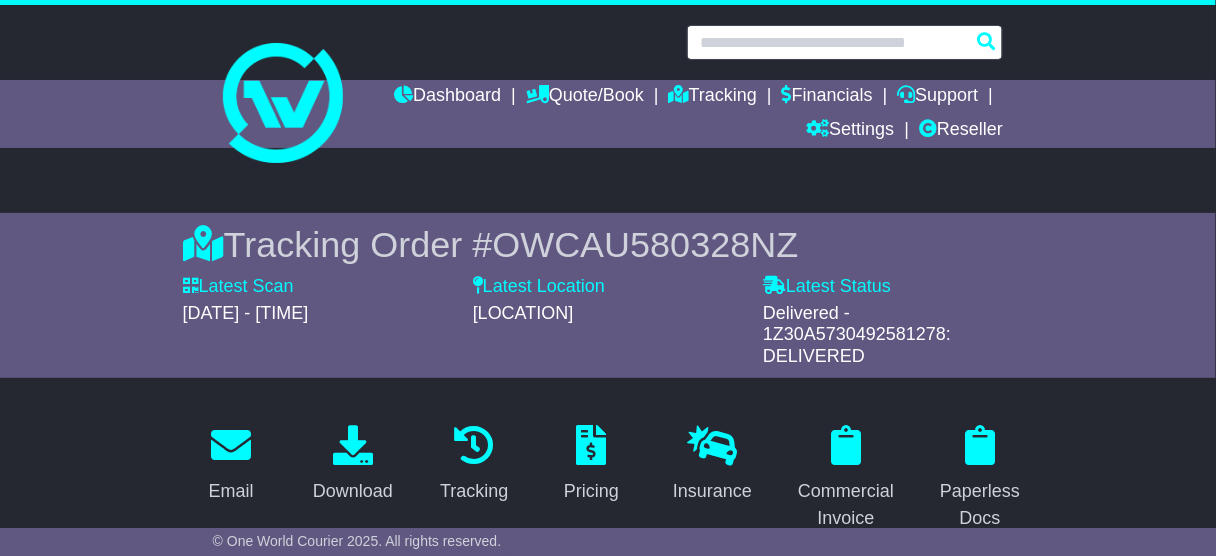 click at bounding box center (845, 42) 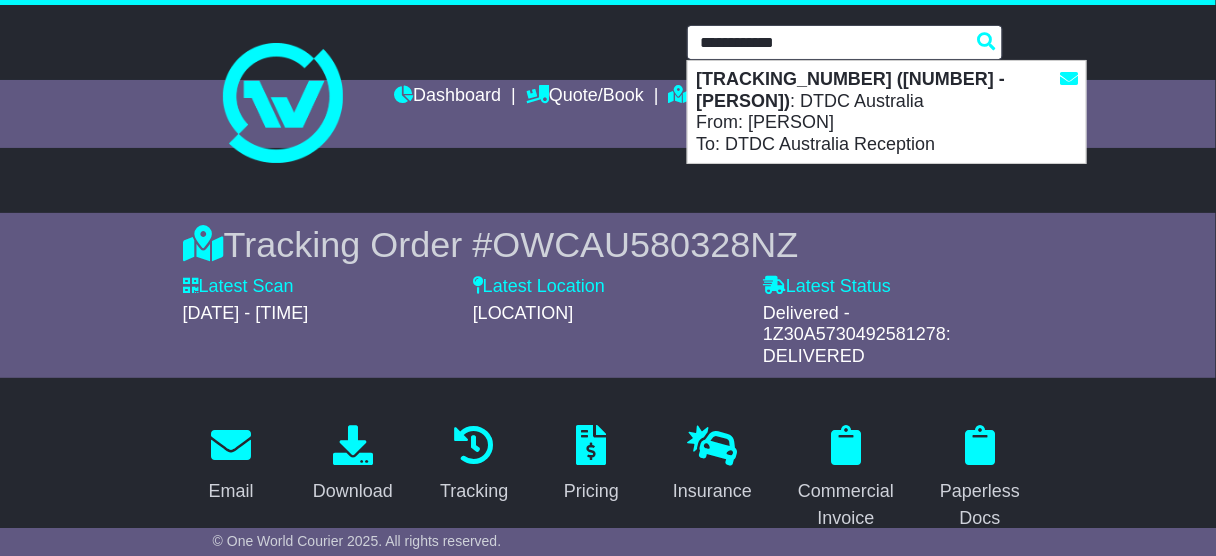click on "VFQZ50031837(595003020780 - Ronit Kishnani)" at bounding box center [850, 90] 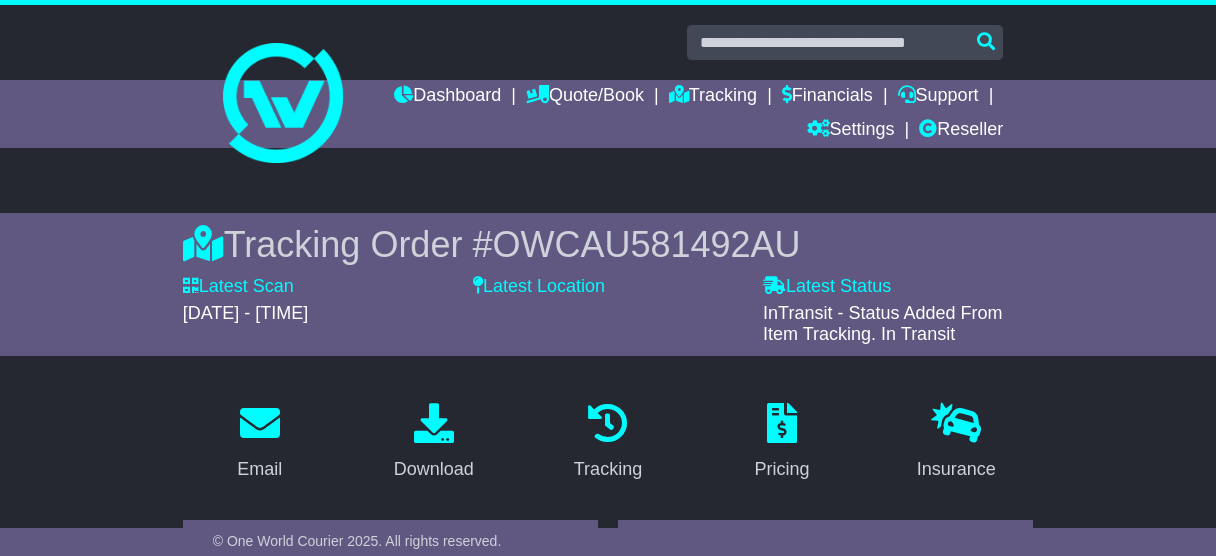 scroll, scrollTop: 400, scrollLeft: 0, axis: vertical 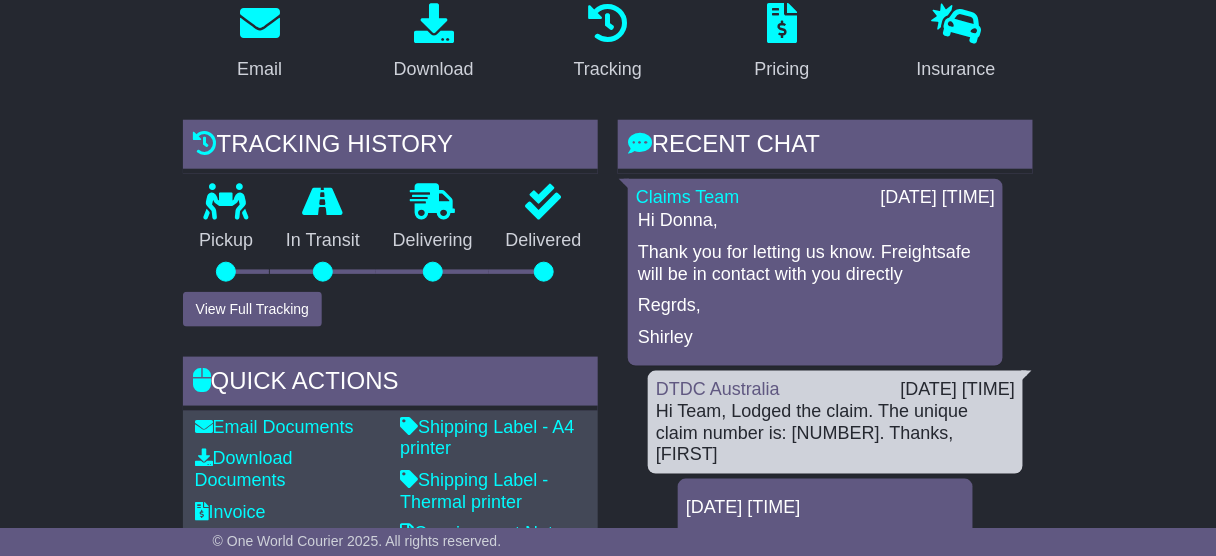 click on "Hi Team,
Lodged the claim. The unique claim number is: [NUMBER].
Thanks,
[FIRST]" at bounding box center (835, 433) 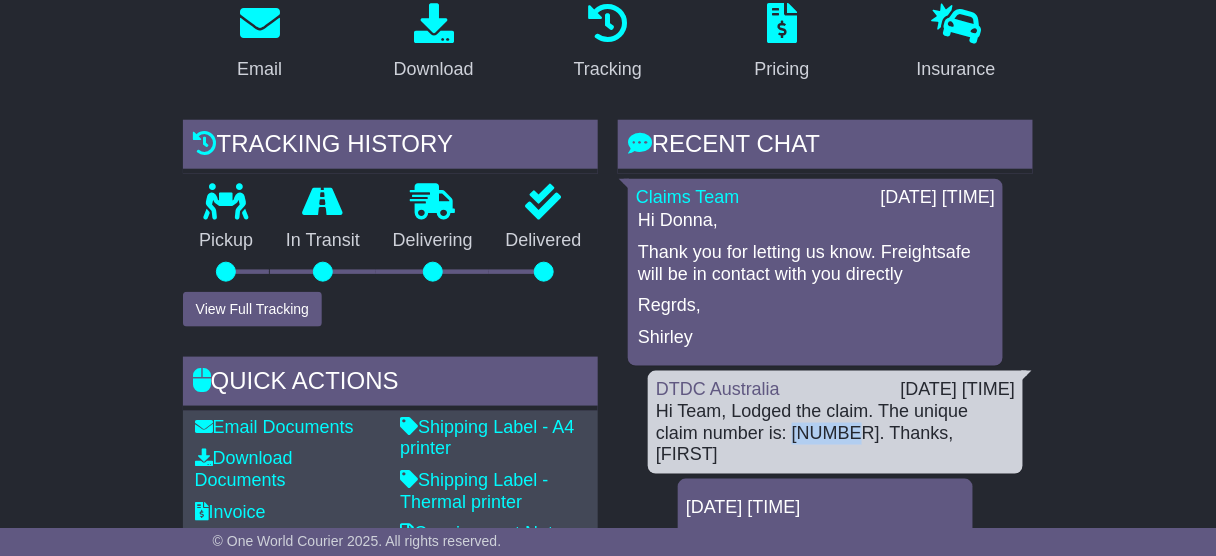 click on "Hi Team,
Lodged the claim. The unique claim number is: [NUMBER].
Thanks,
[FIRST]" at bounding box center [835, 433] 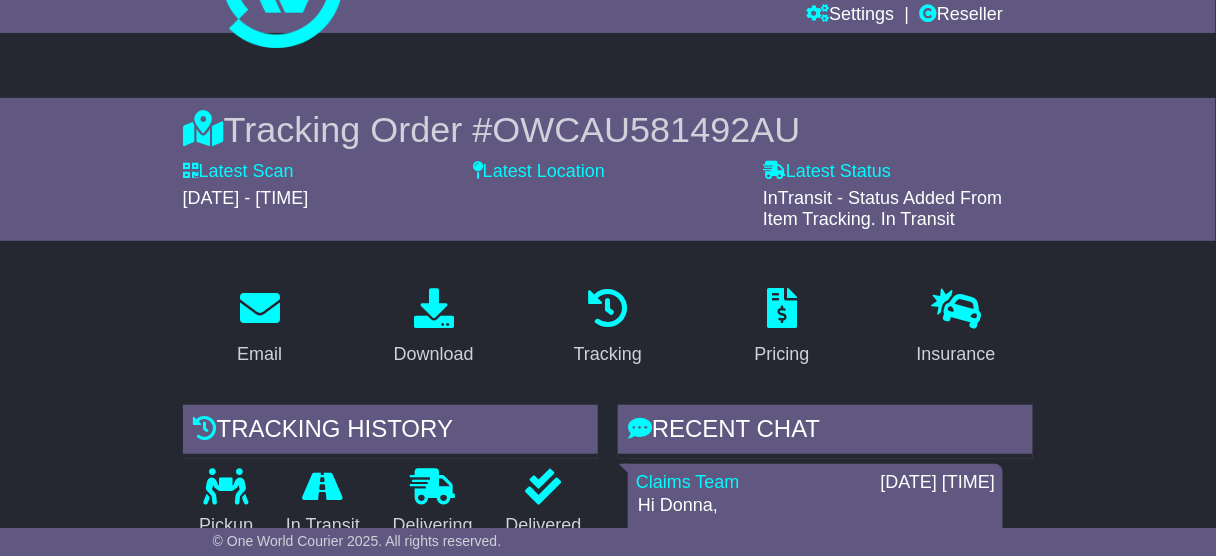 scroll, scrollTop: 0, scrollLeft: 0, axis: both 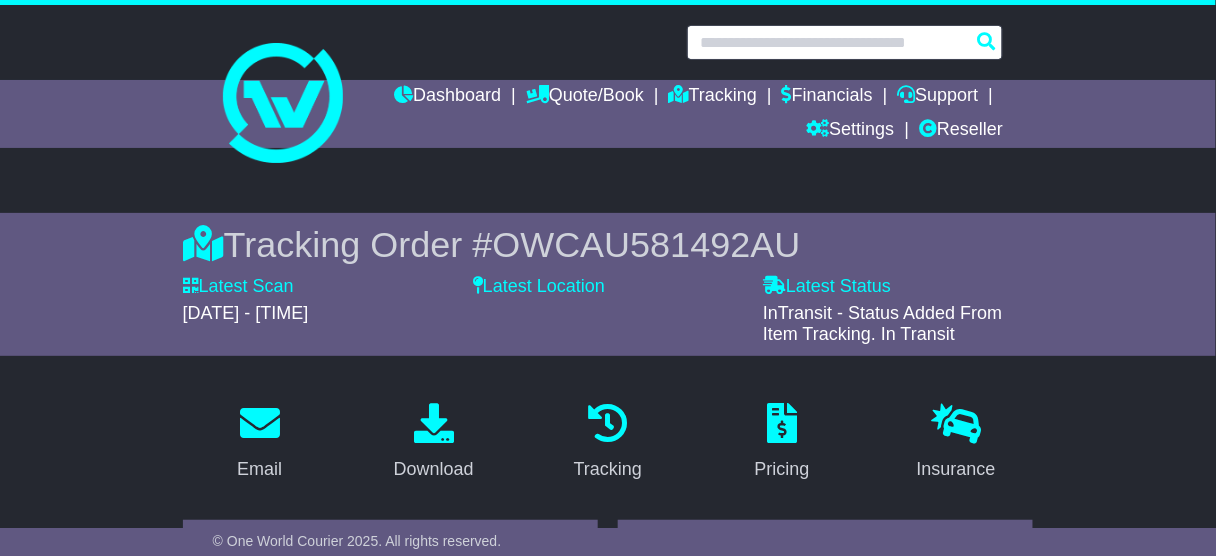 click at bounding box center [845, 42] 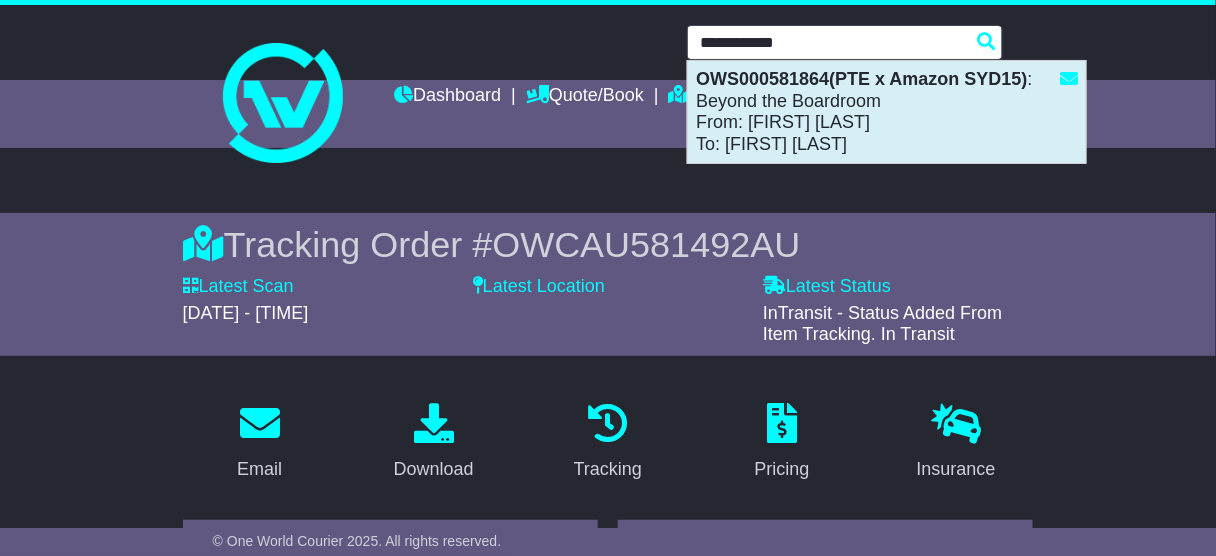 click on "OWS000581864(PTE x Amazon SYD15) : Beyond the Boardroom From: Charlotte Richardson To: Sophie Dean" at bounding box center [887, 112] 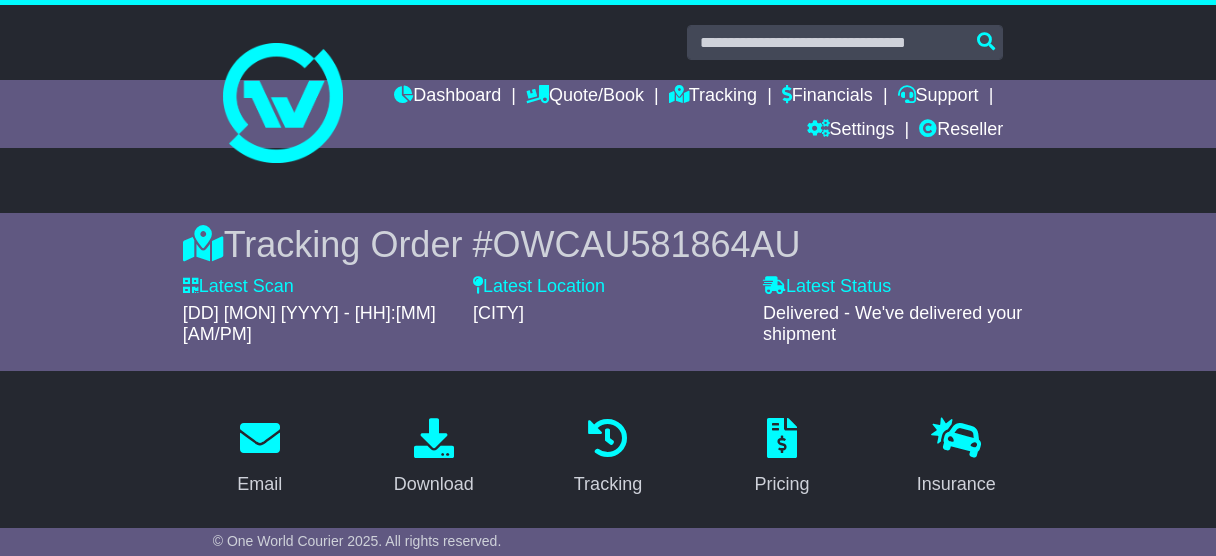 scroll, scrollTop: 0, scrollLeft: 0, axis: both 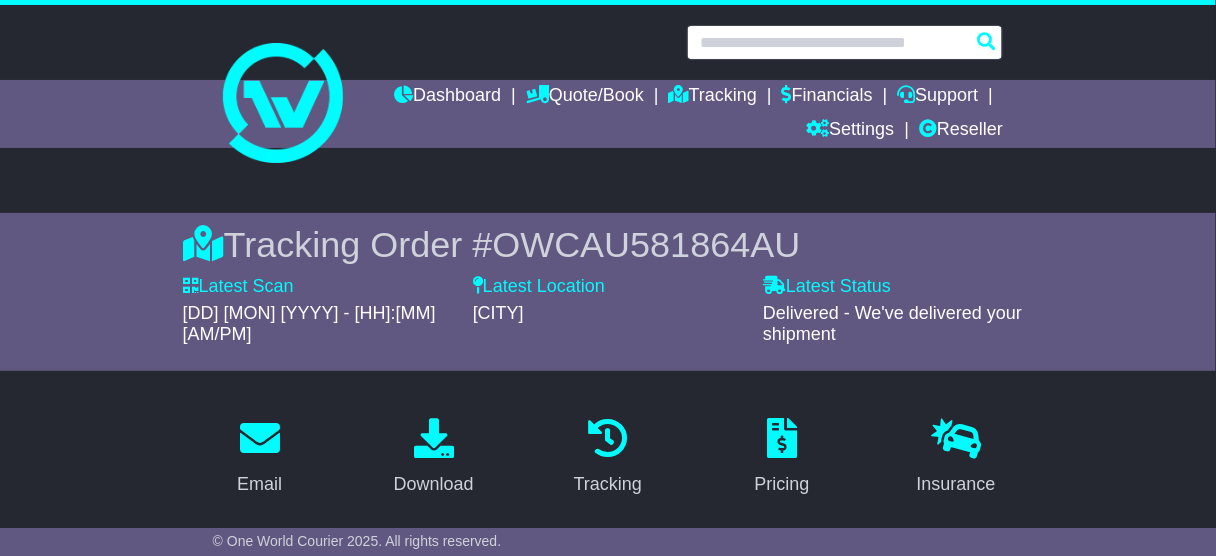 click at bounding box center (845, 42) 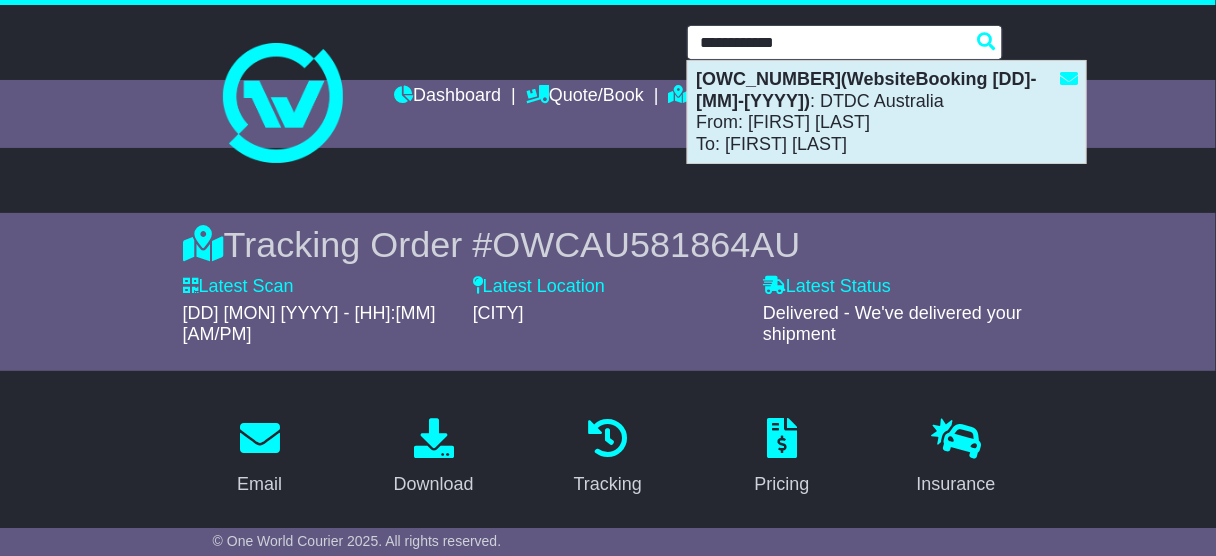 click on "[OWC_NUMBER](WebsiteBooking [DD]-[MM]-[YYYY]) : DTDC Australia From: [FIRST] [LAST] To: [FIRST] [LAST]" at bounding box center (887, 112) 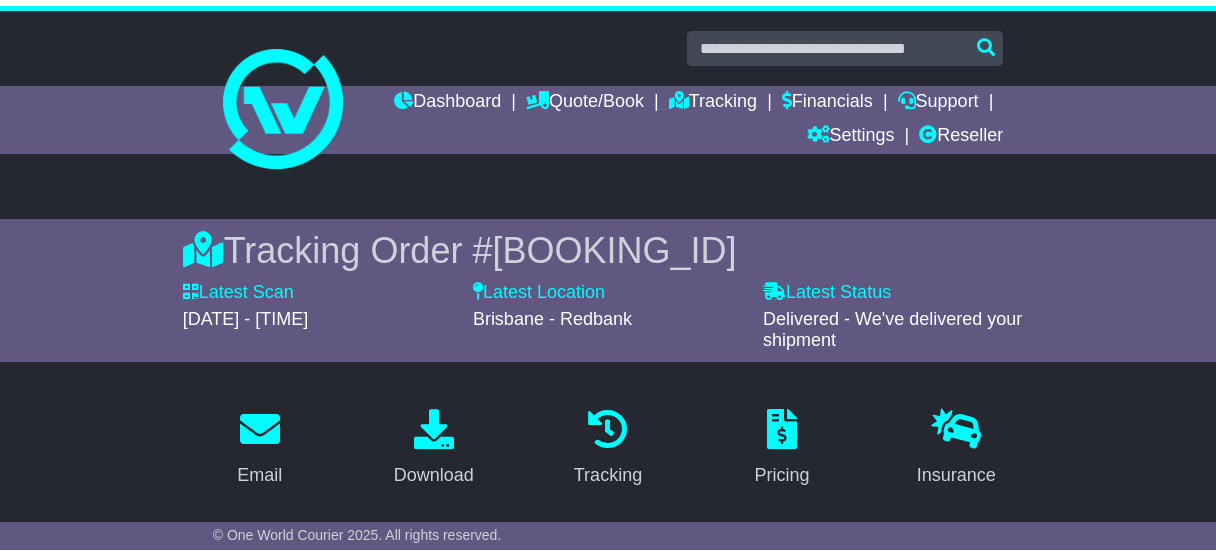 scroll, scrollTop: 480, scrollLeft: 0, axis: vertical 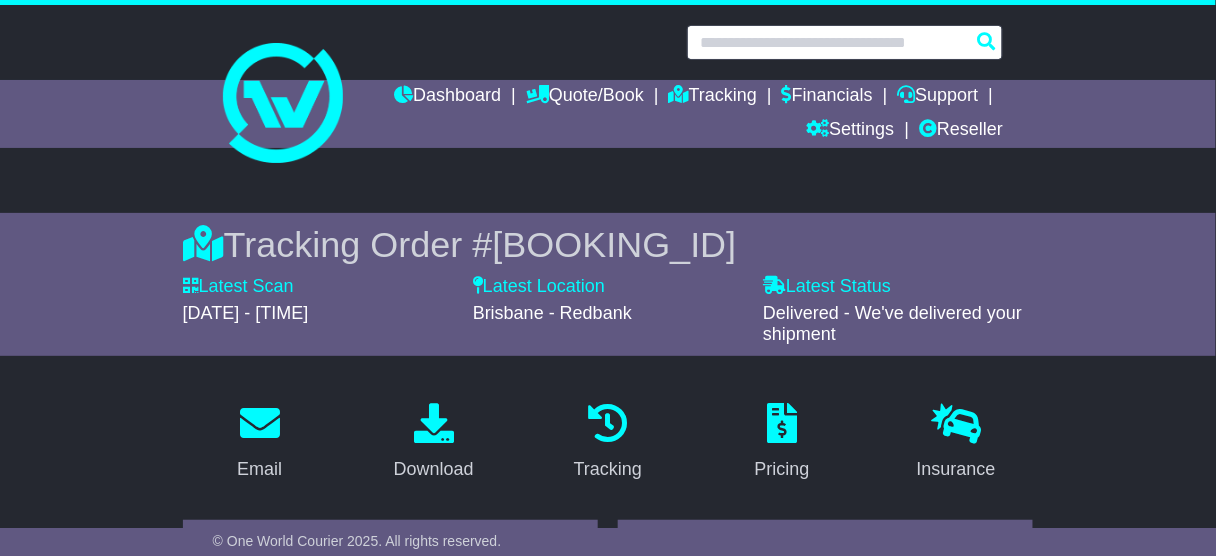 click at bounding box center [845, 42] 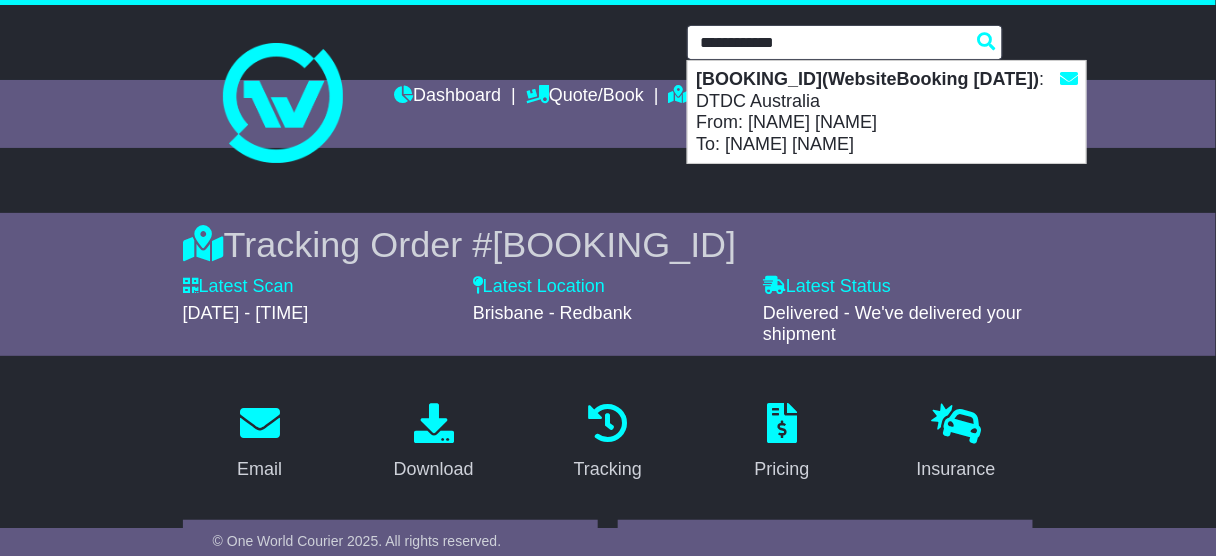 click on "VFQZ50035690(WebsiteBooking 18-5-2025) : DTDC Australia From: Charli Harris To: Jackson Harris" at bounding box center [887, 112] 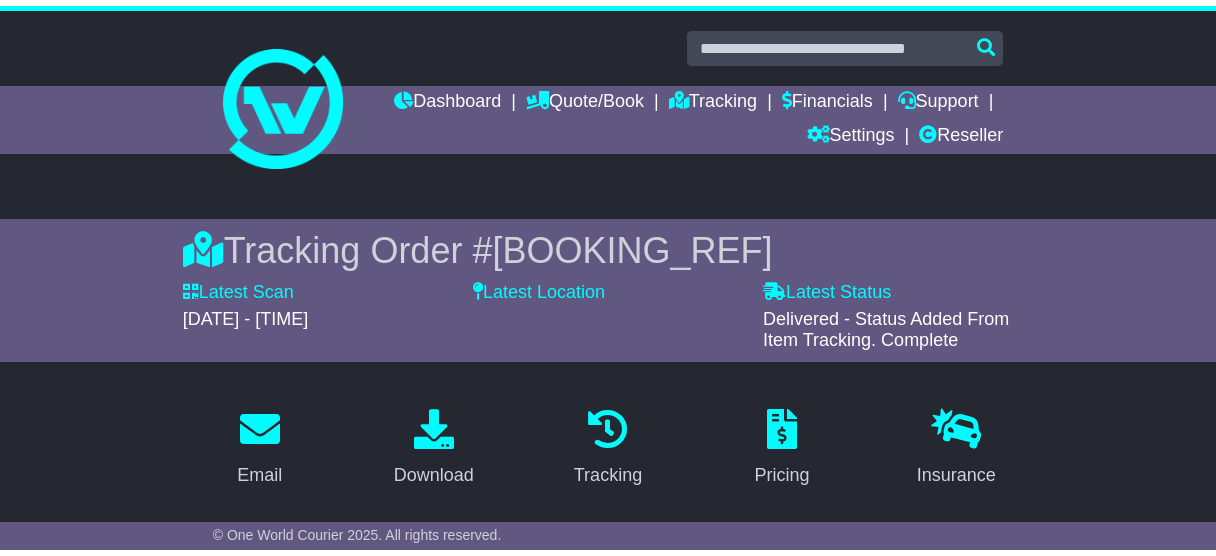 scroll, scrollTop: 560, scrollLeft: 0, axis: vertical 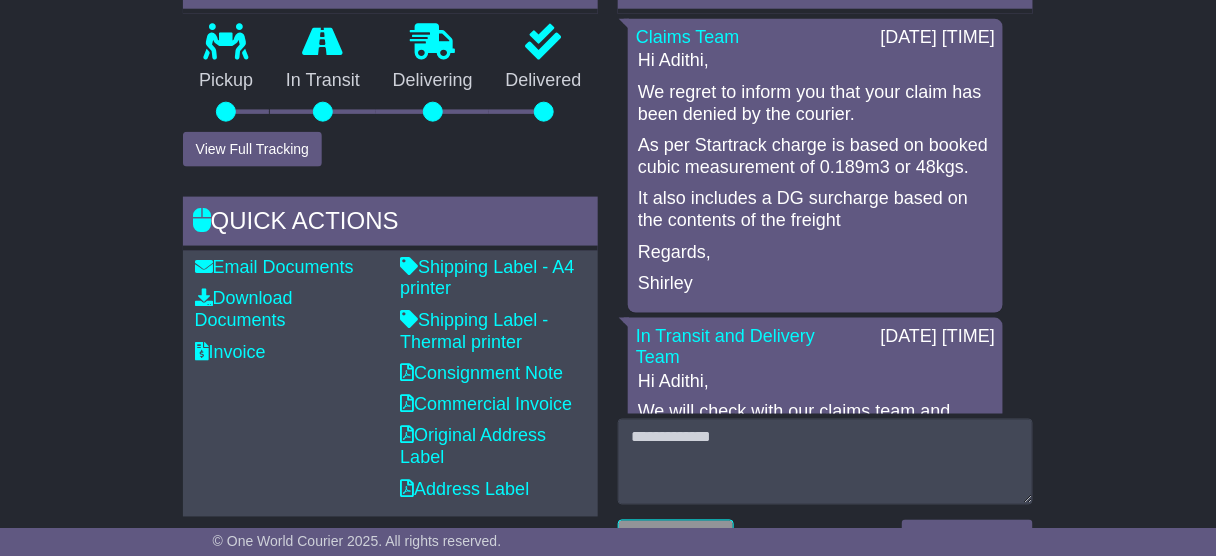 click on "It also includes a DG surcharge based on the contents of the freight" at bounding box center (815, 209) 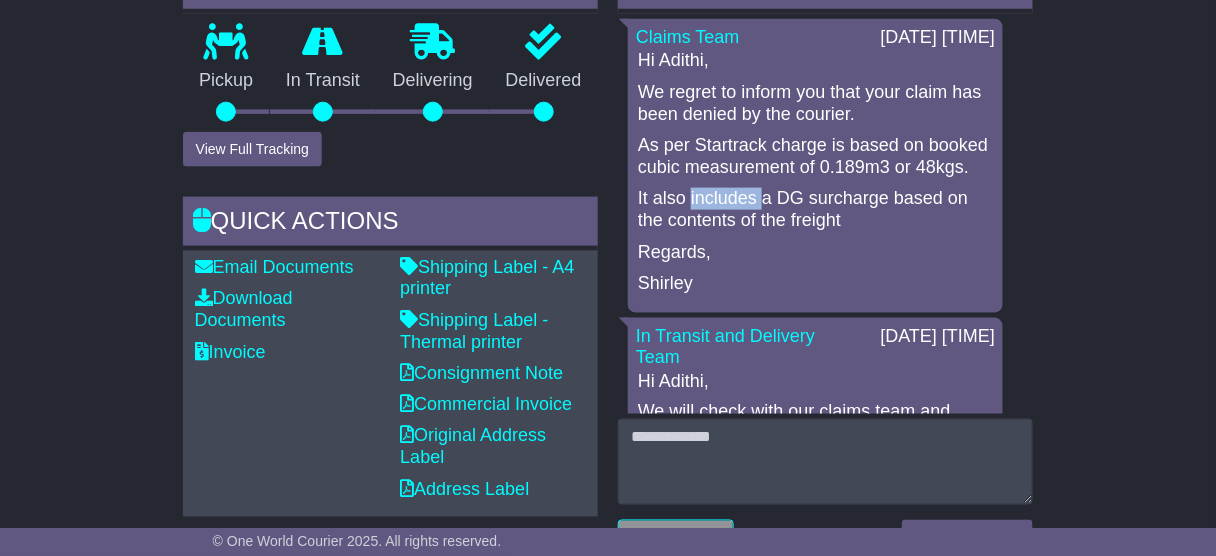 click on "It also includes a DG surcharge based on the contents of the freight" at bounding box center (815, 209) 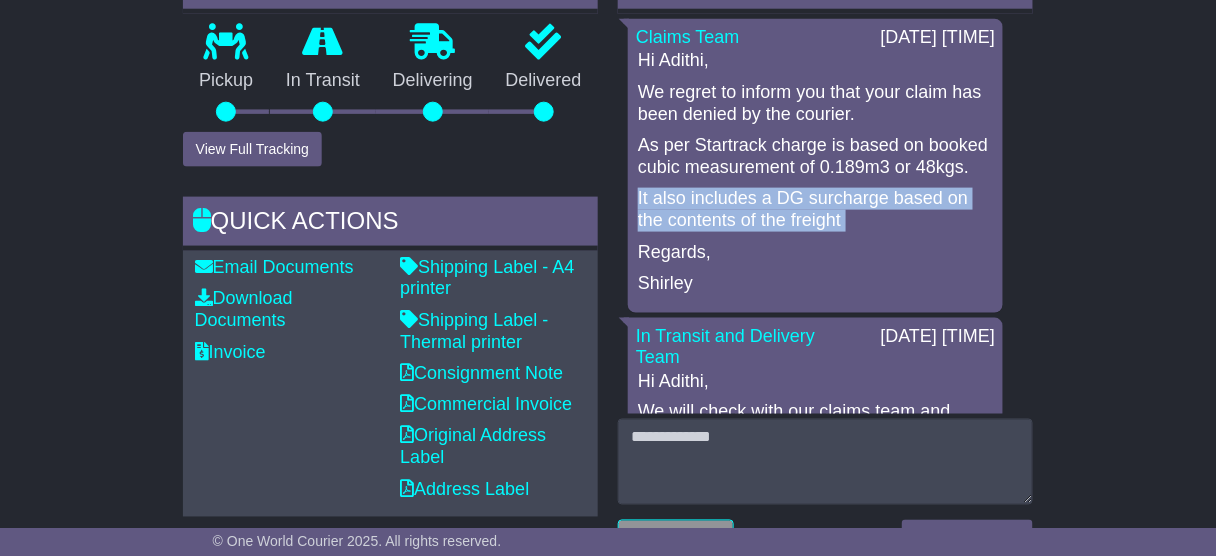 click on "It also includes a DG surcharge based on the contents of the freight" at bounding box center [815, 209] 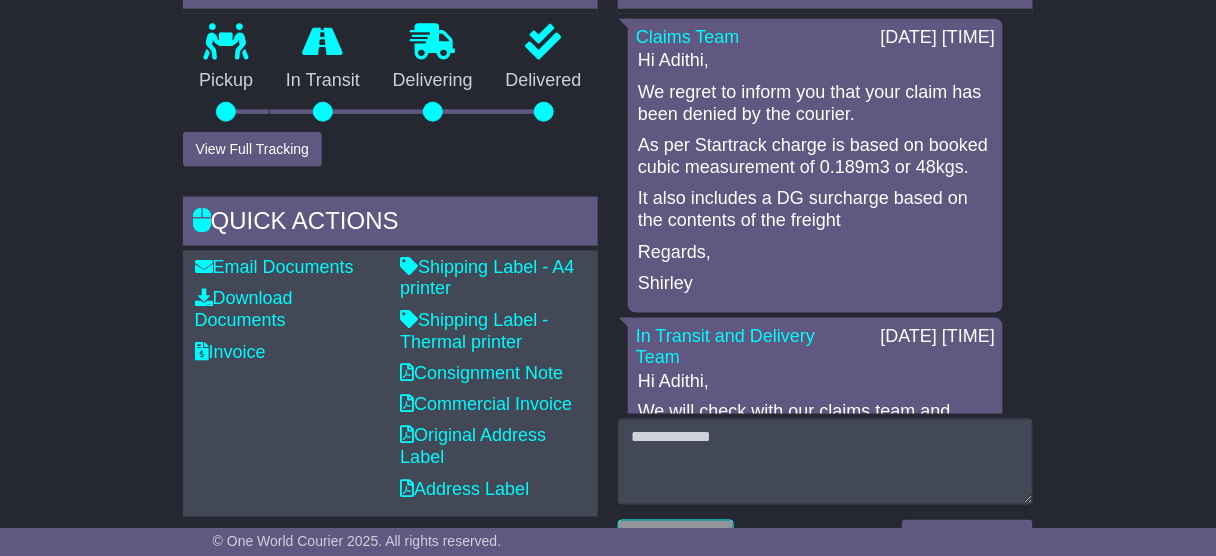 click on "As per Startrack charge is based on booked cubic measurement of 0.189m3 or 48kgs." at bounding box center [815, 156] 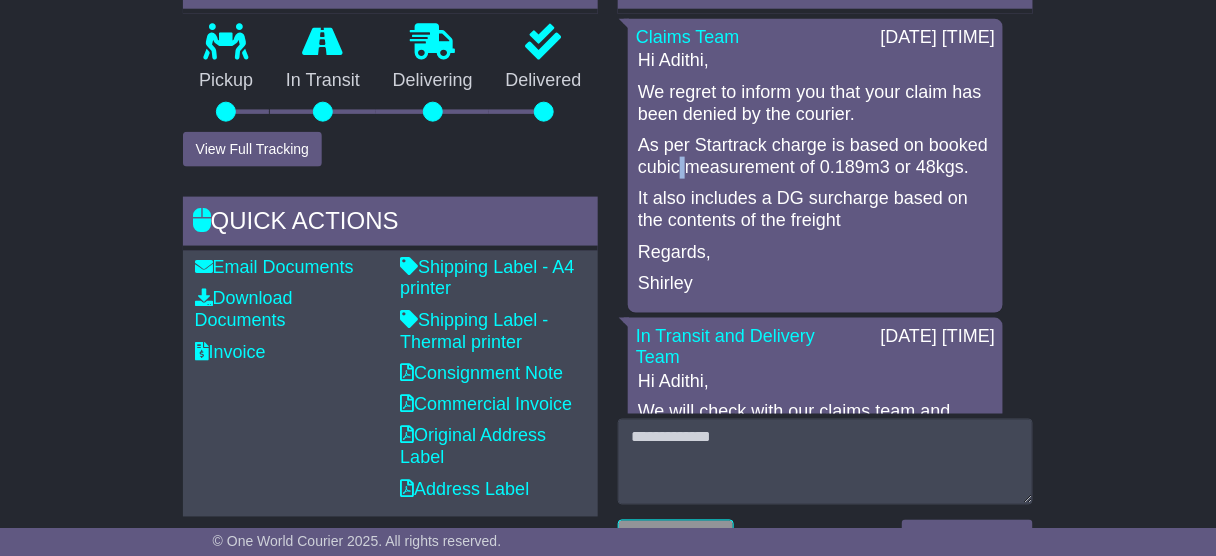 click on "As per Startrack charge is based on booked cubic measurement of 0.189m3 or 48kgs." at bounding box center [815, 156] 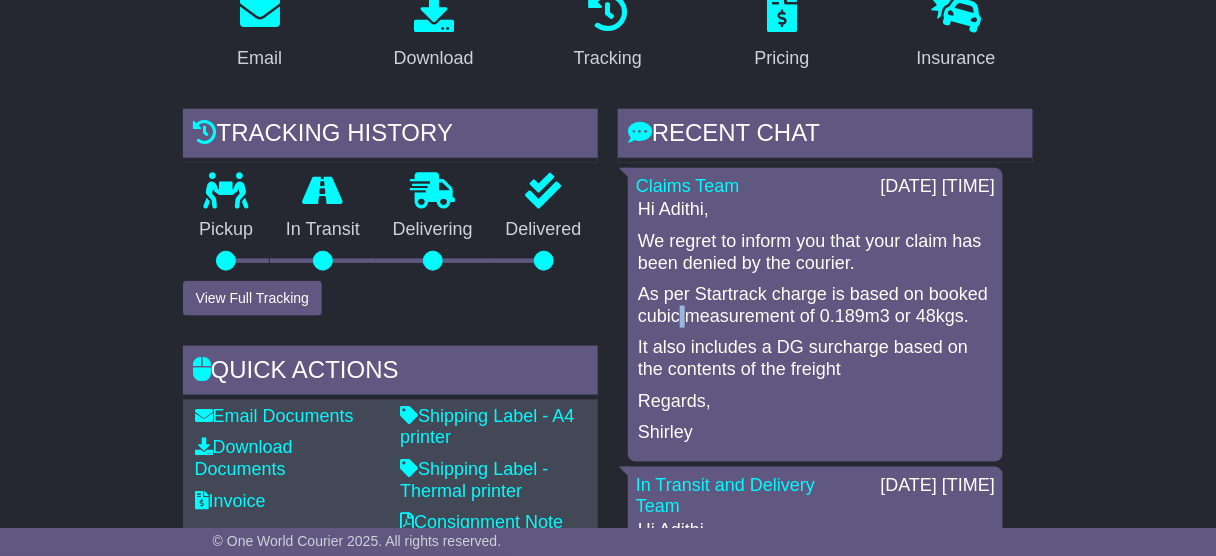 scroll, scrollTop: 376, scrollLeft: 0, axis: vertical 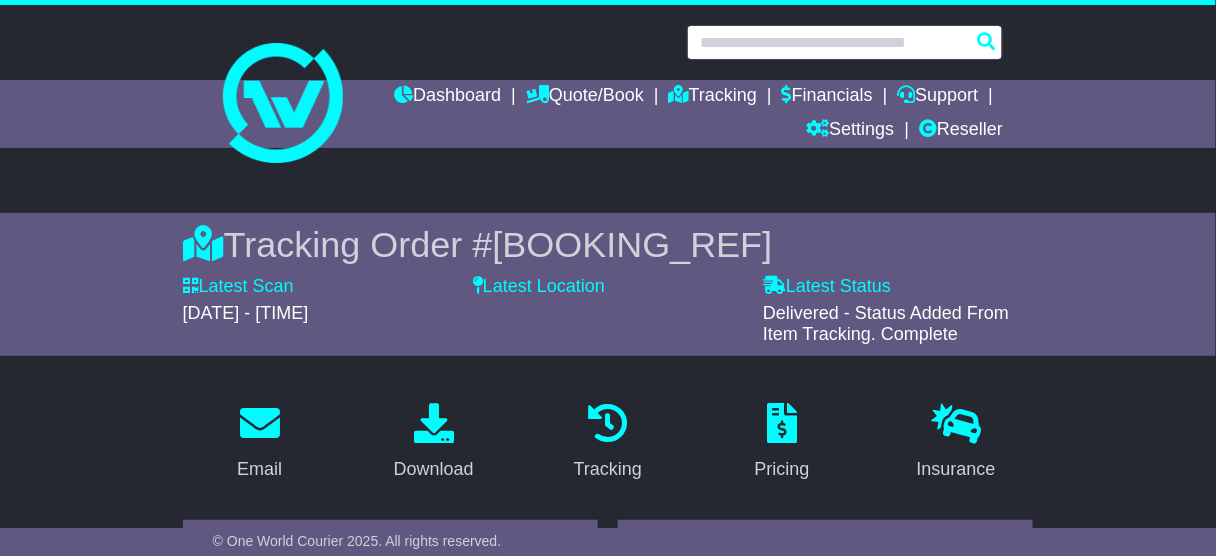 click at bounding box center (845, 42) 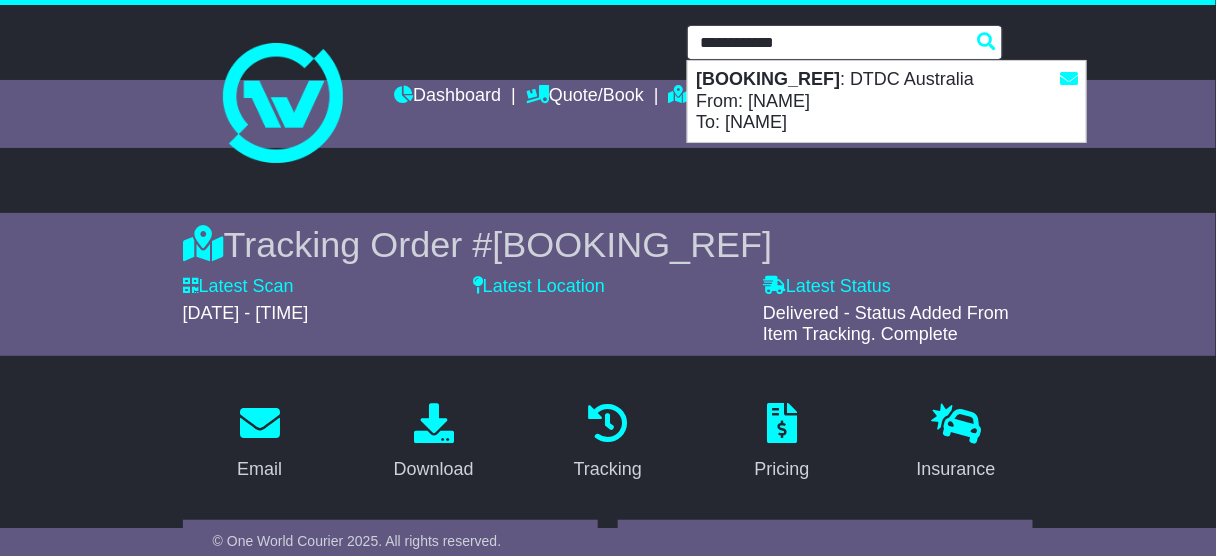 click on "VFQZ50036152(5950032115963) : DTDC Australia From: Kisharna Shamsher To: Laura Dick" at bounding box center [887, 101] 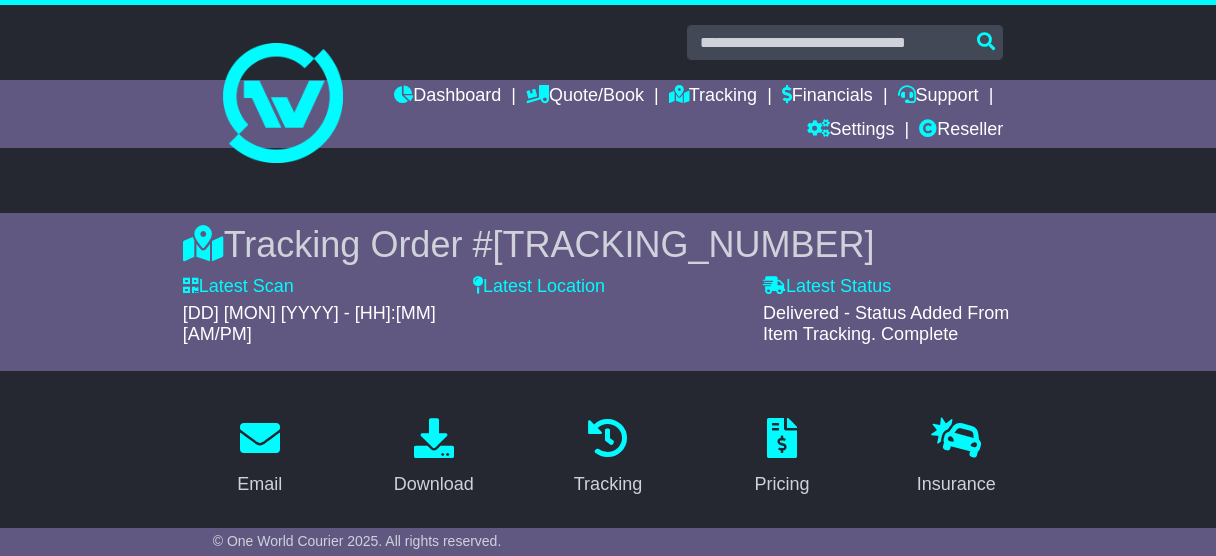 scroll, scrollTop: 480, scrollLeft: 0, axis: vertical 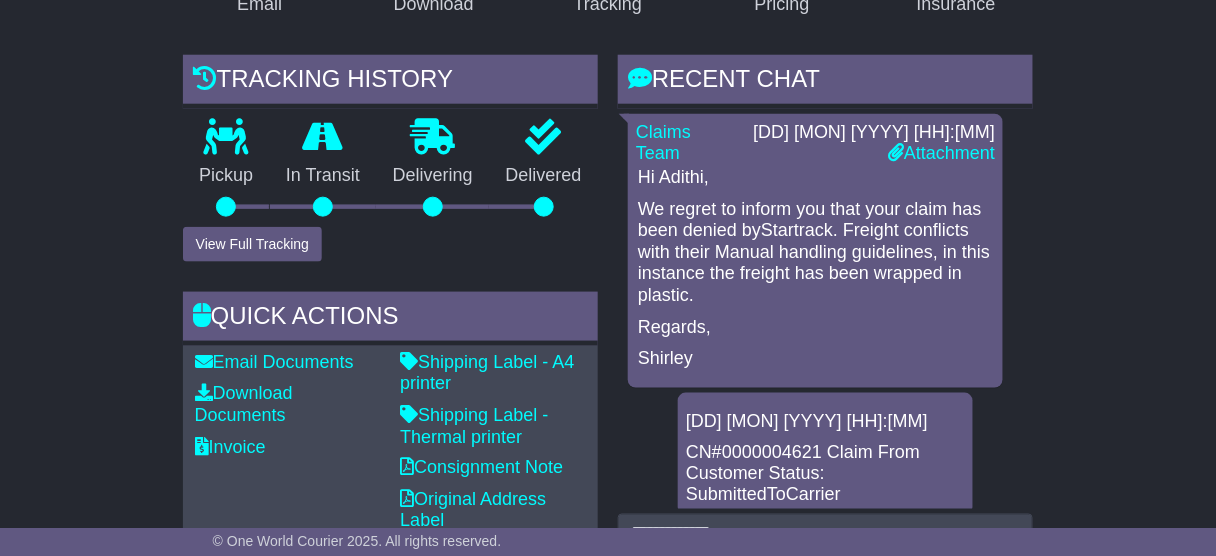click on "Hi Adithi," at bounding box center (815, 178) 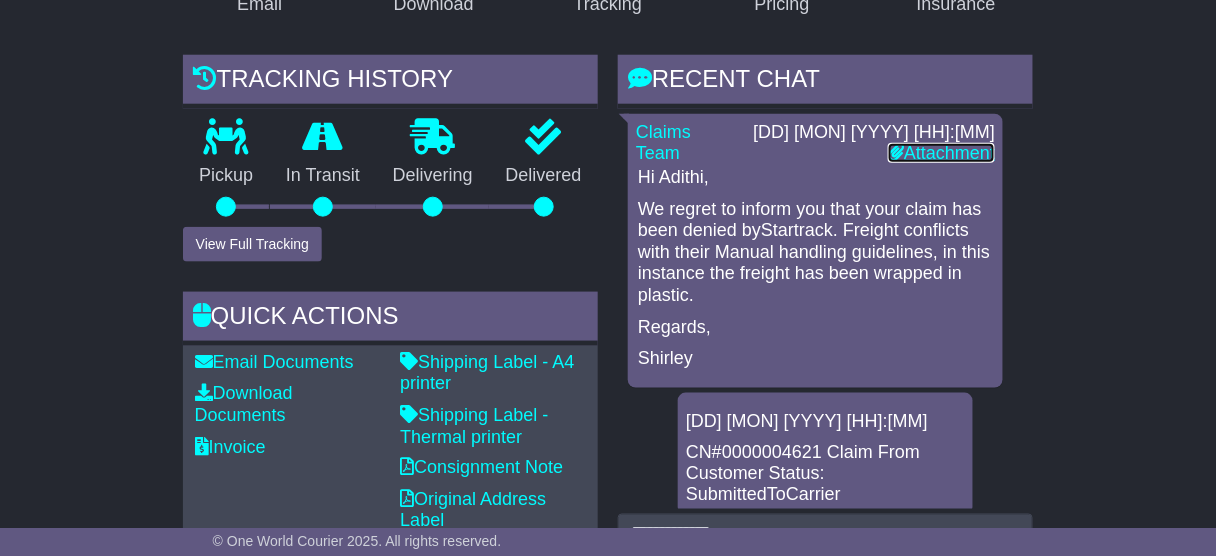 click on "Attachment" at bounding box center [941, 153] 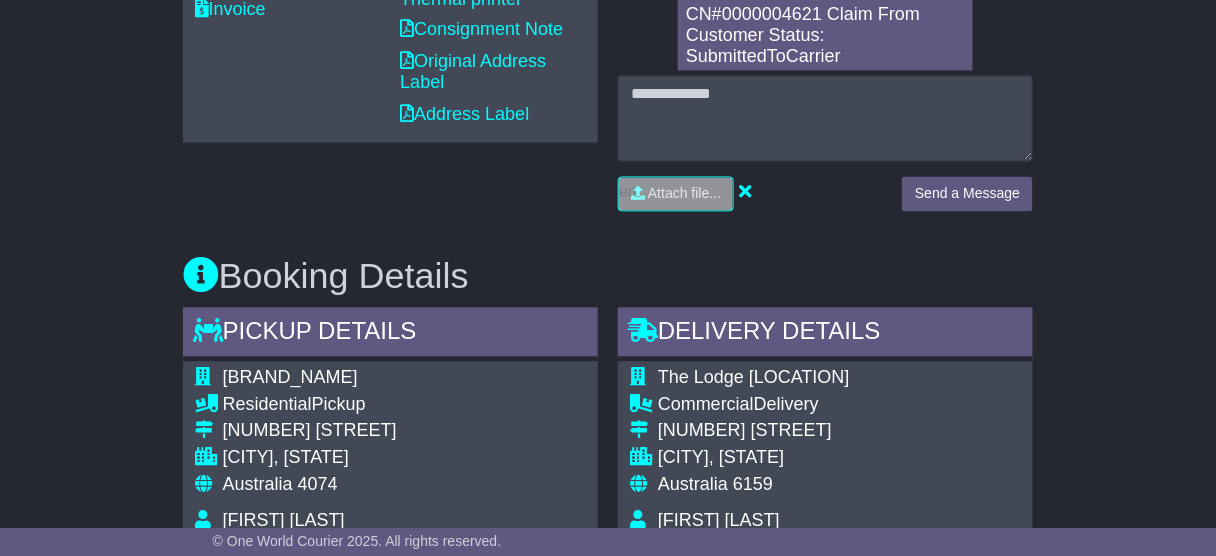 scroll, scrollTop: 879, scrollLeft: 0, axis: vertical 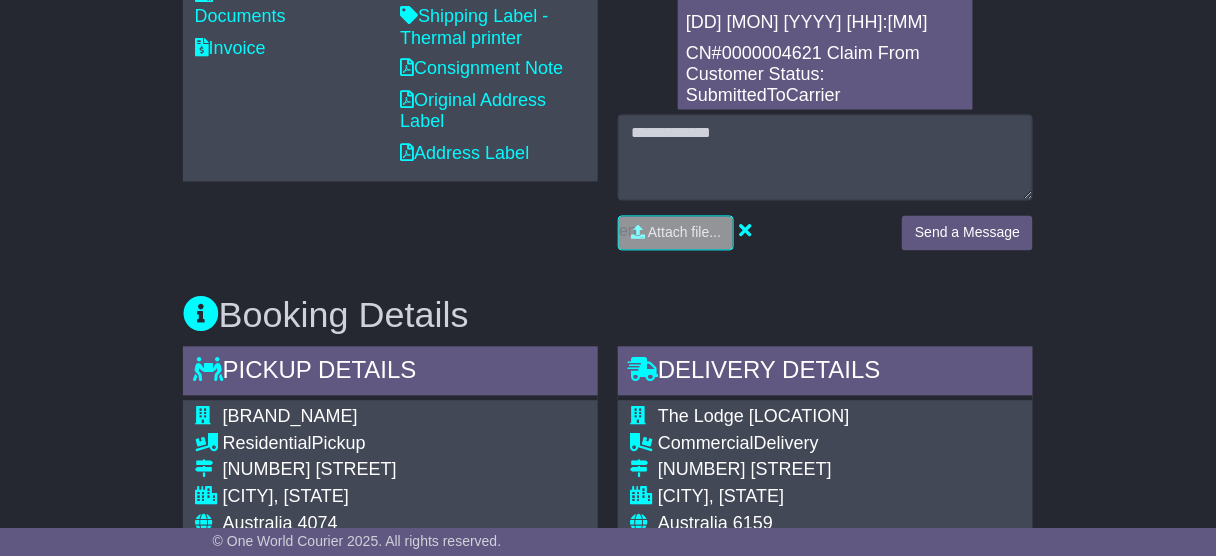 click on "Pickup Details  - Tail Lift" at bounding box center (390, 374) 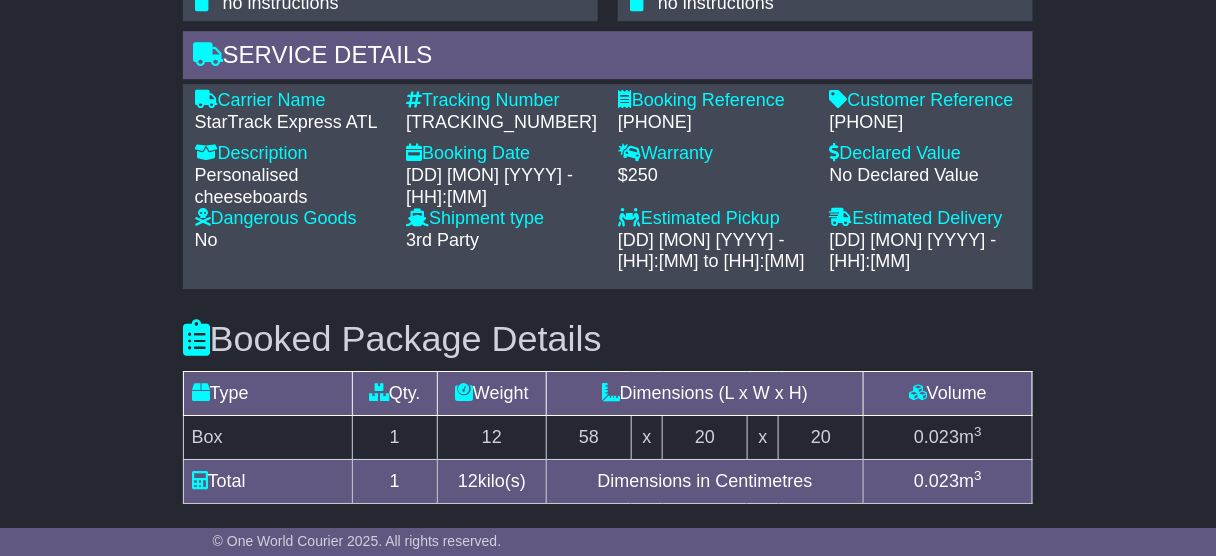 scroll, scrollTop: 1439, scrollLeft: 0, axis: vertical 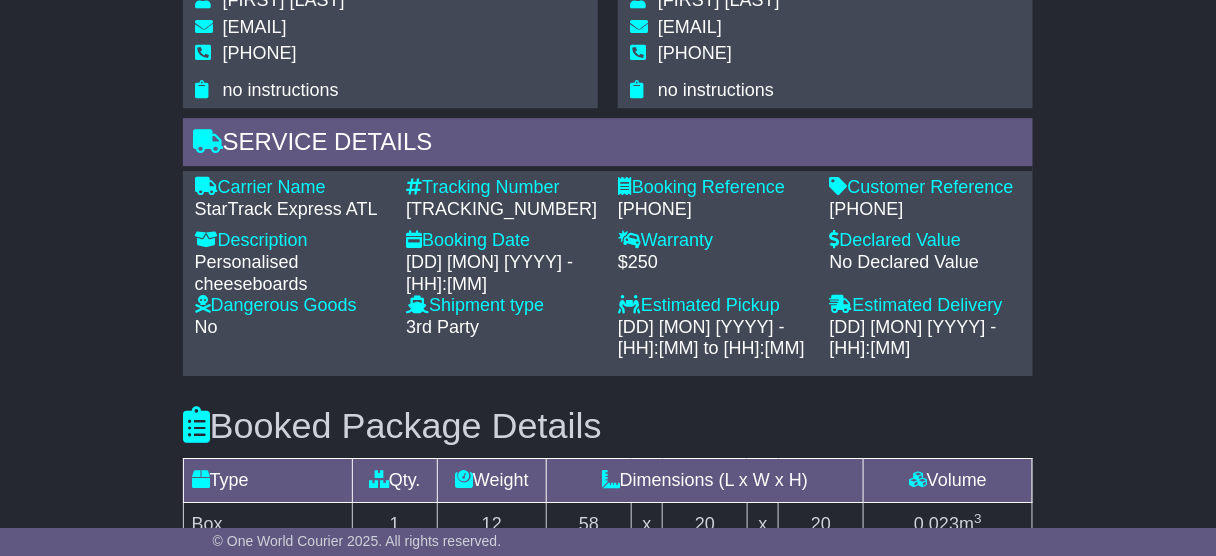 click on "[PHONE]" at bounding box center [926, 210] 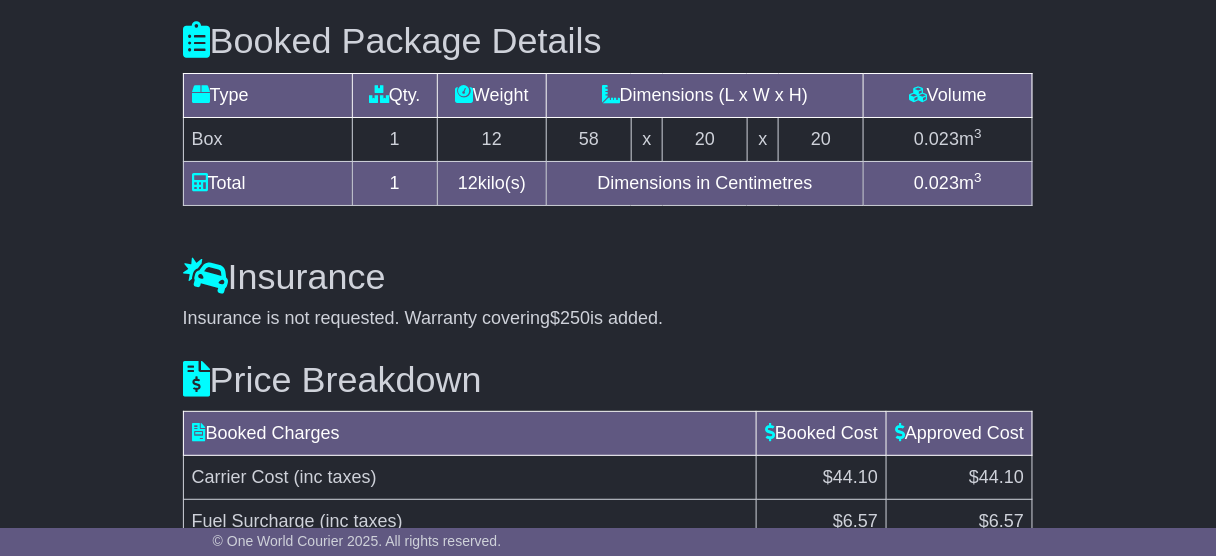 scroll, scrollTop: 1919, scrollLeft: 0, axis: vertical 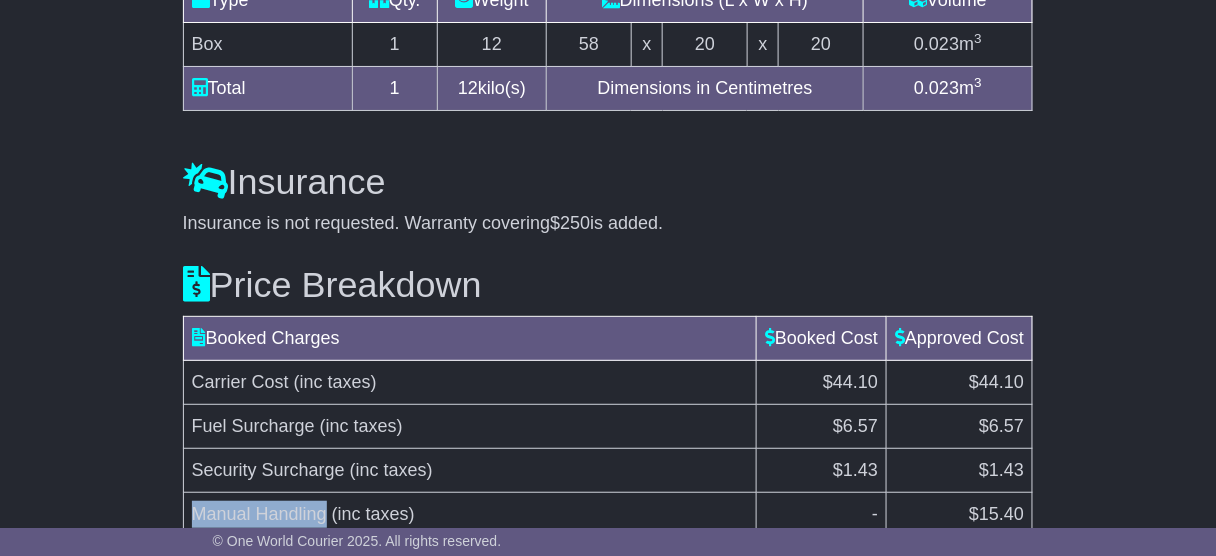 drag, startPoint x: 327, startPoint y: 488, endPoint x: 197, endPoint y: 495, distance: 130.18832 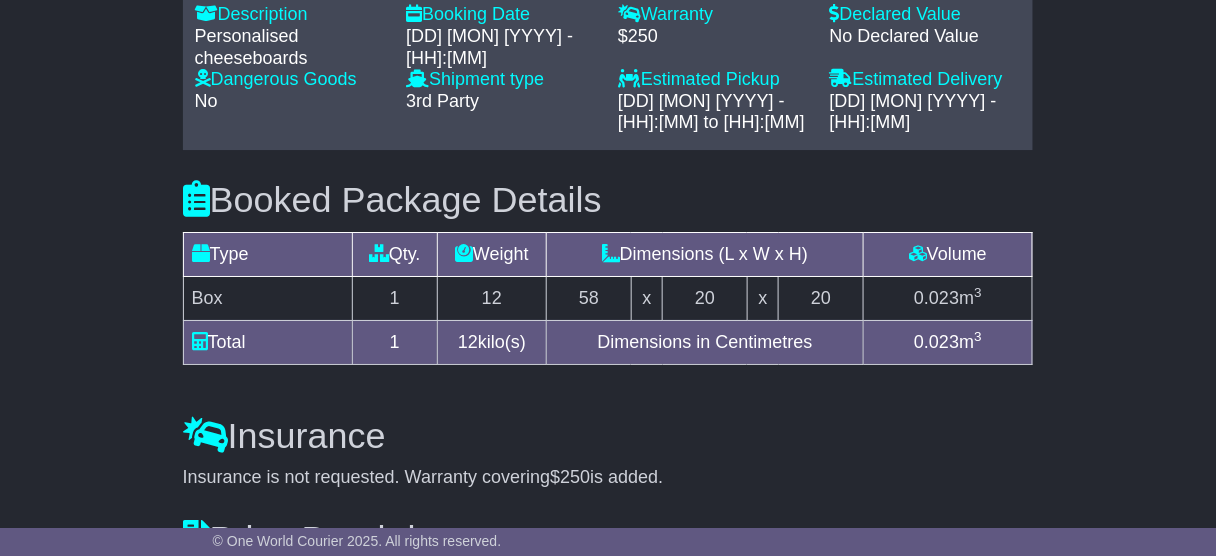 scroll, scrollTop: 1439, scrollLeft: 0, axis: vertical 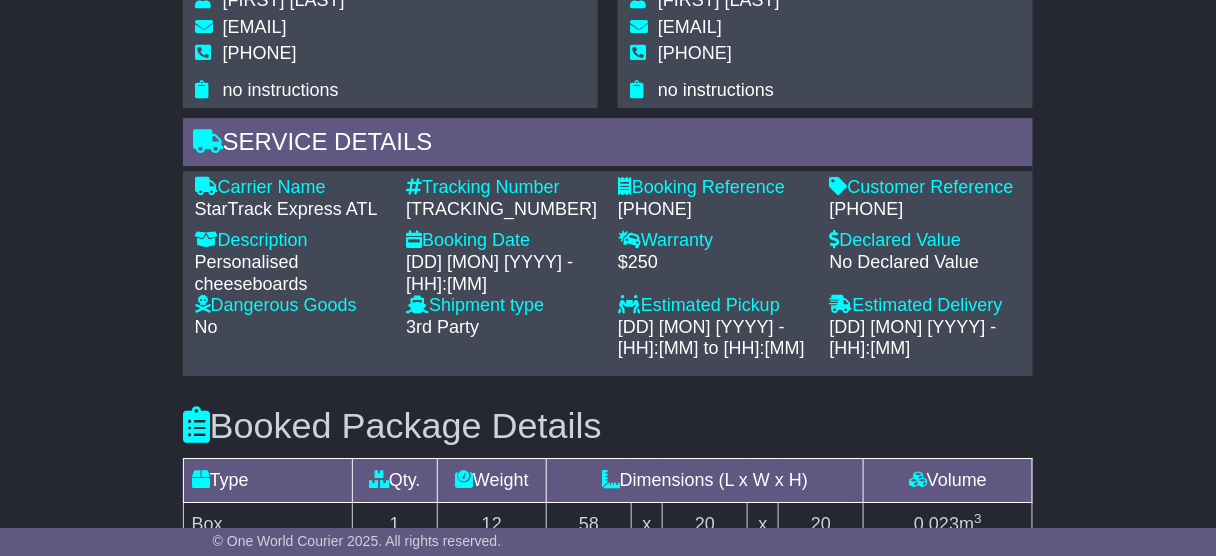 click on "VFQZ50036152" at bounding box center [502, 210] 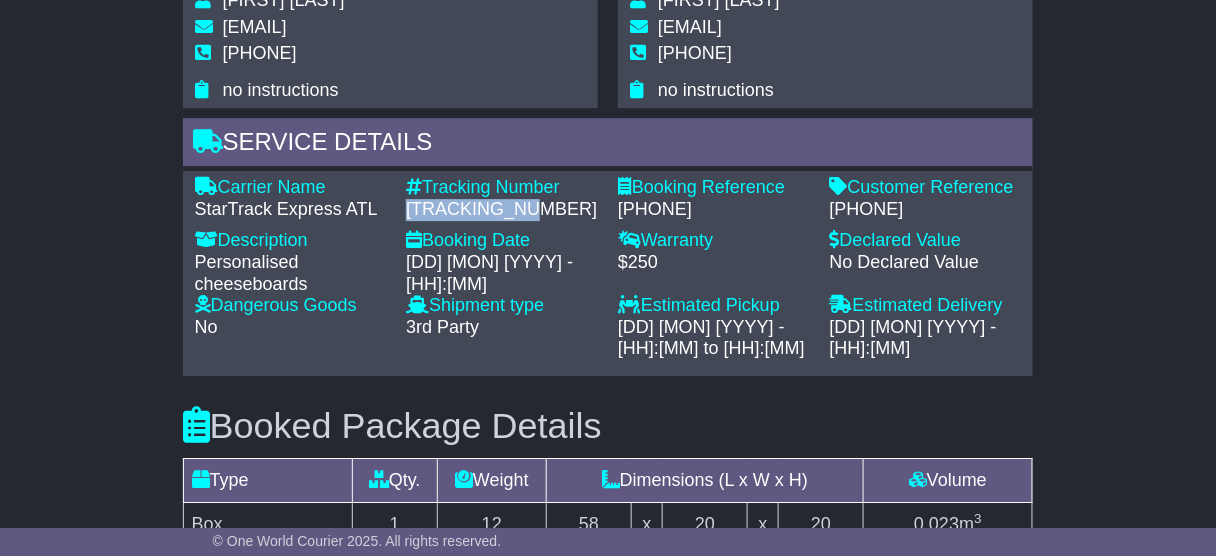 click on "VFQZ50036152" at bounding box center (502, 210) 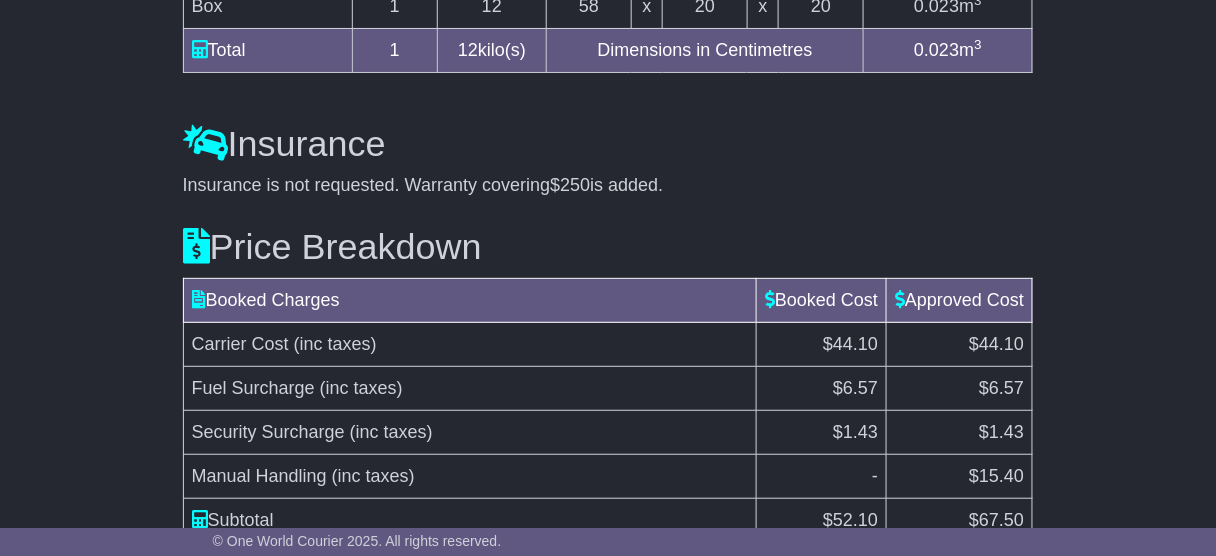 scroll, scrollTop: 2079, scrollLeft: 0, axis: vertical 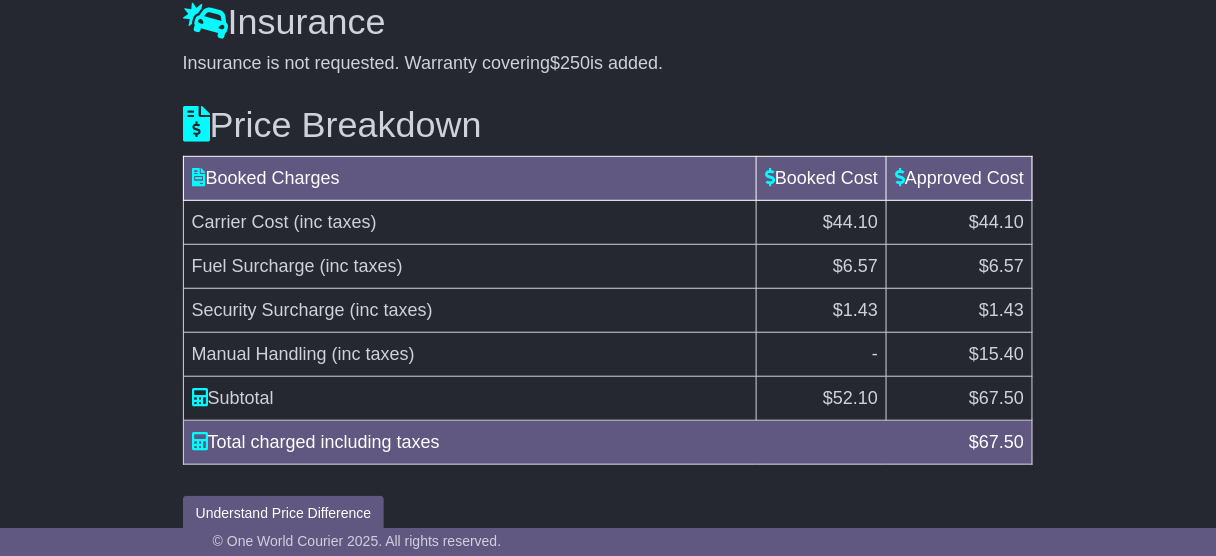 click on "$15.40" at bounding box center [996, 354] 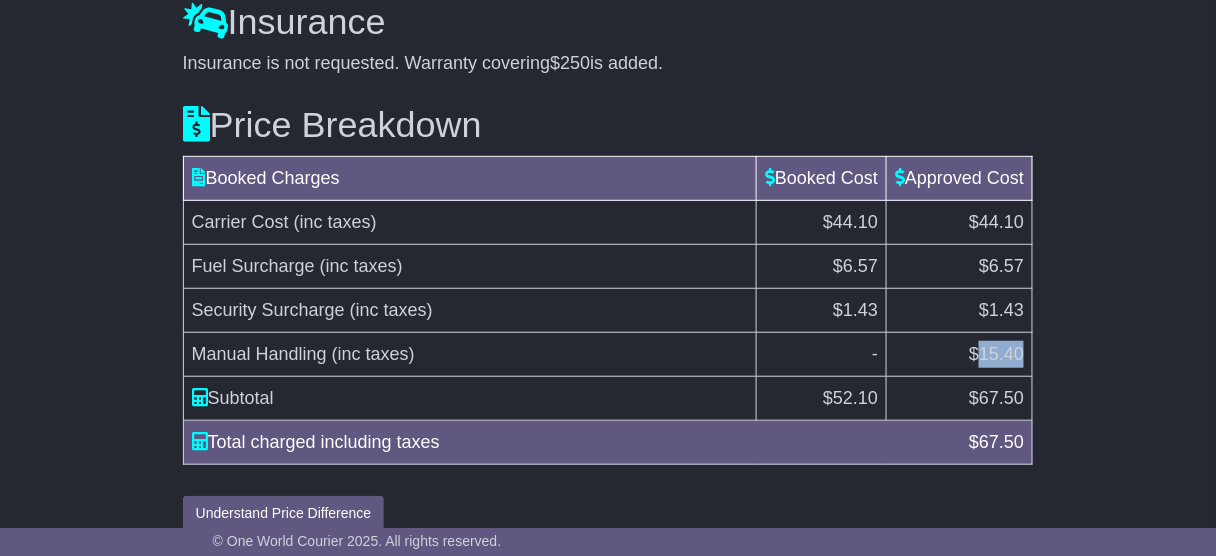 click on "$15.40" at bounding box center [996, 354] 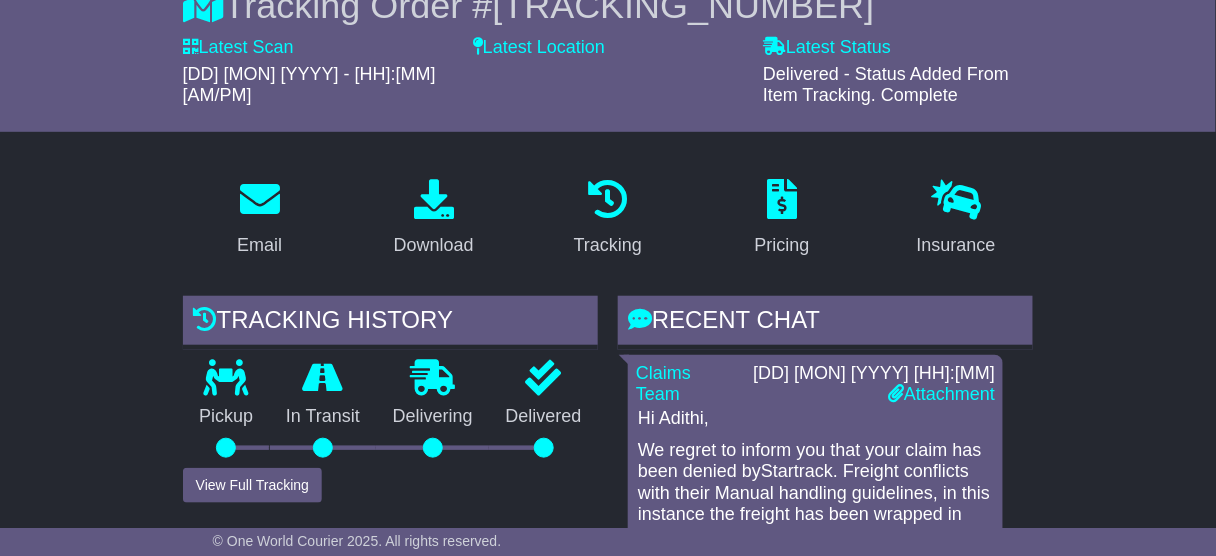 scroll, scrollTop: 0, scrollLeft: 0, axis: both 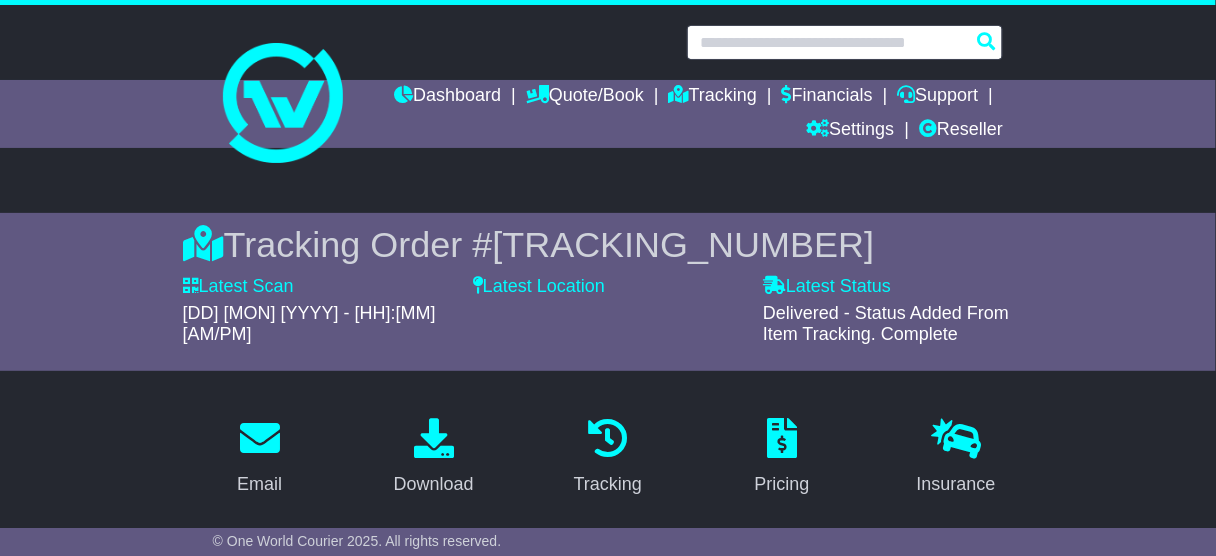 click at bounding box center (845, 42) 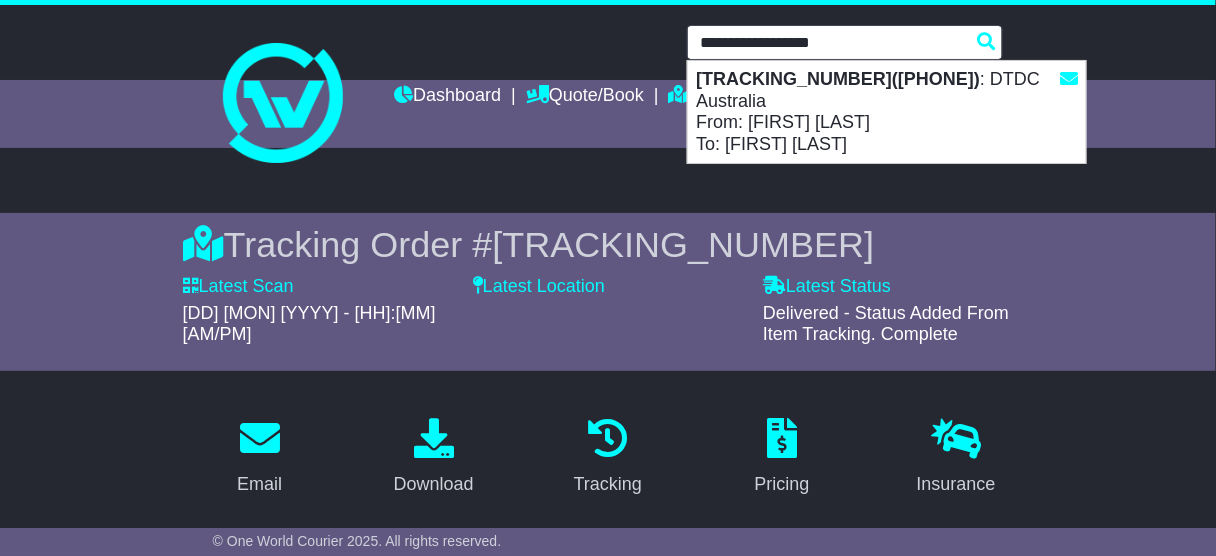 click on "1Z30A5730492257628(595003235083) : DTDC Australia From: Amanda Beck To: Jonathan Beck" at bounding box center [887, 112] 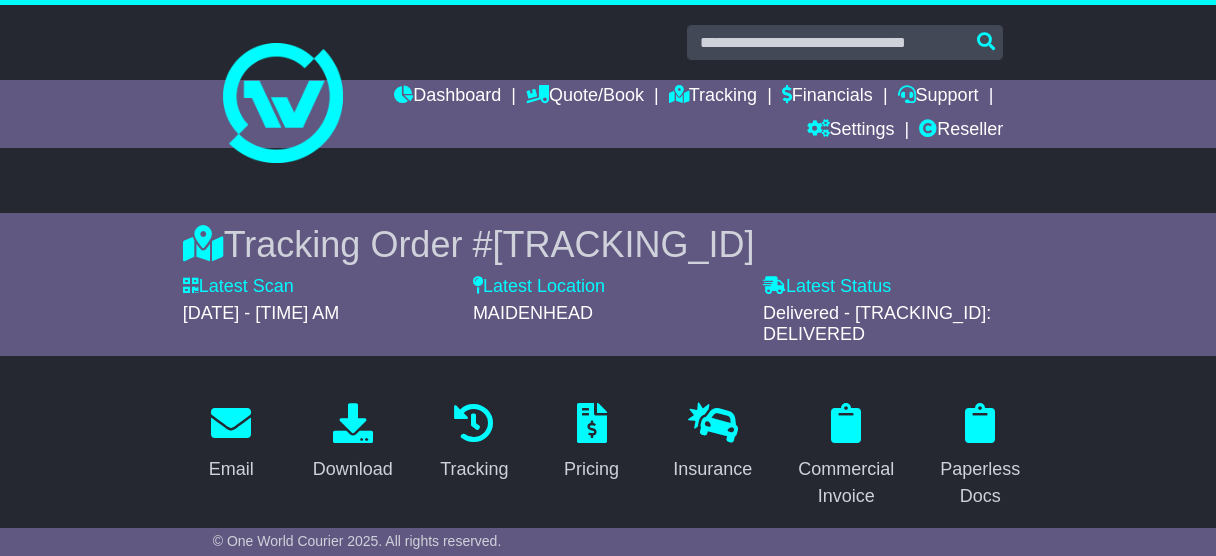 scroll, scrollTop: 480, scrollLeft: 0, axis: vertical 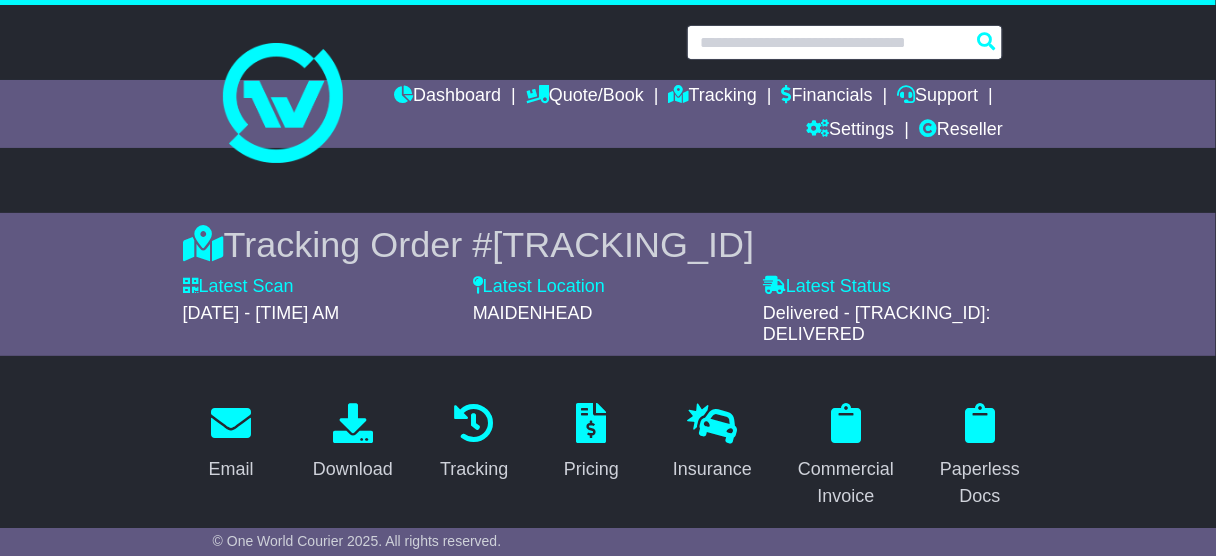click at bounding box center [845, 42] 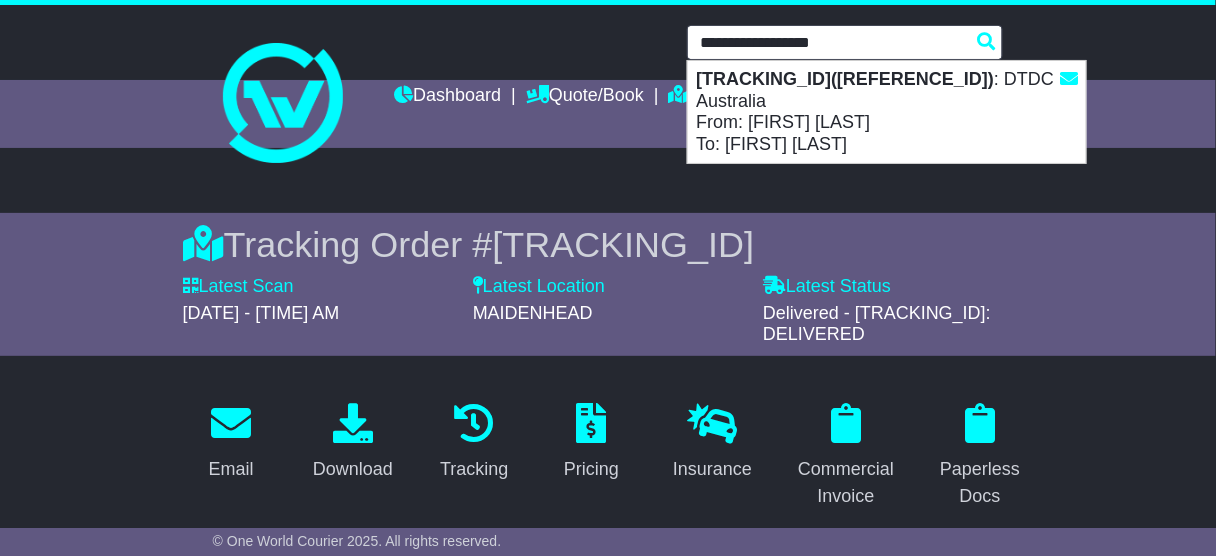 click on "1Z30A5730495293146(595003235072 ) : DTDC Australia From: Jerry Burn To: Megan O'Riordan" at bounding box center (887, 112) 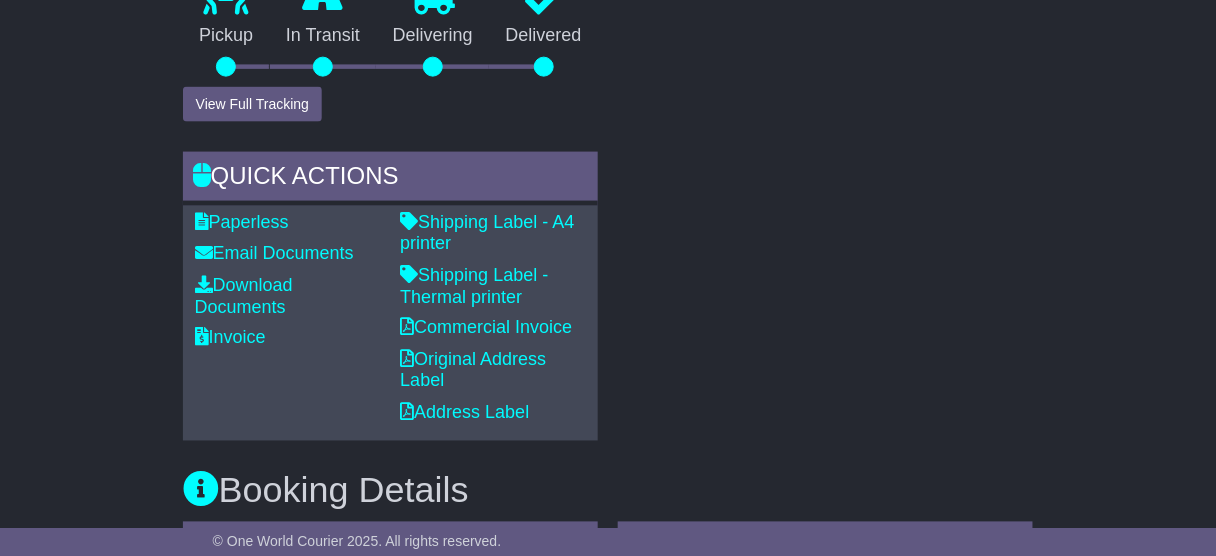 scroll, scrollTop: 640, scrollLeft: 0, axis: vertical 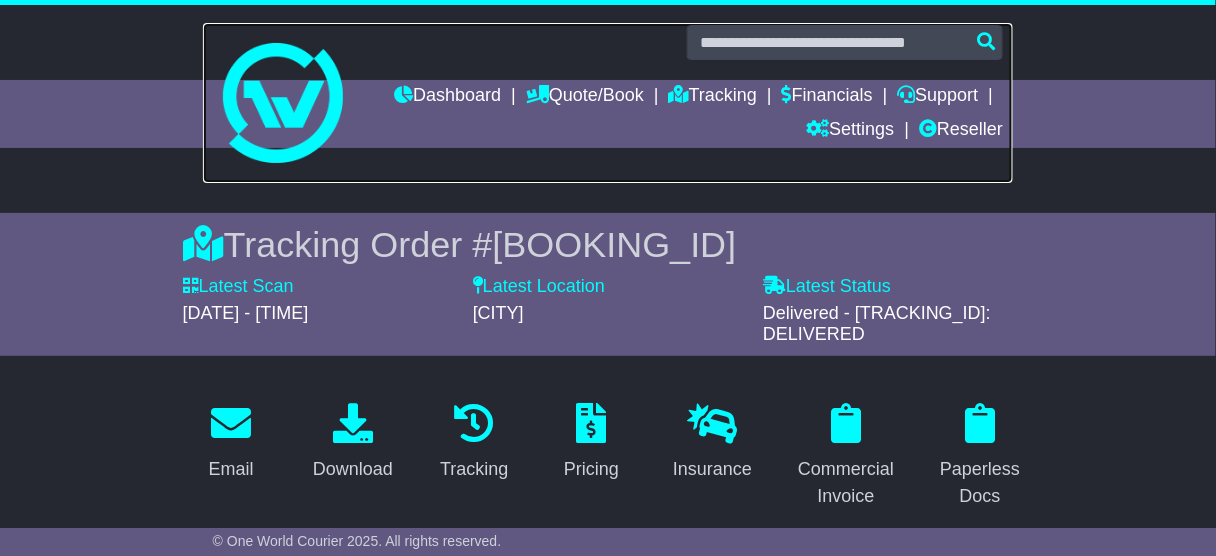 click at bounding box center [608, 103] 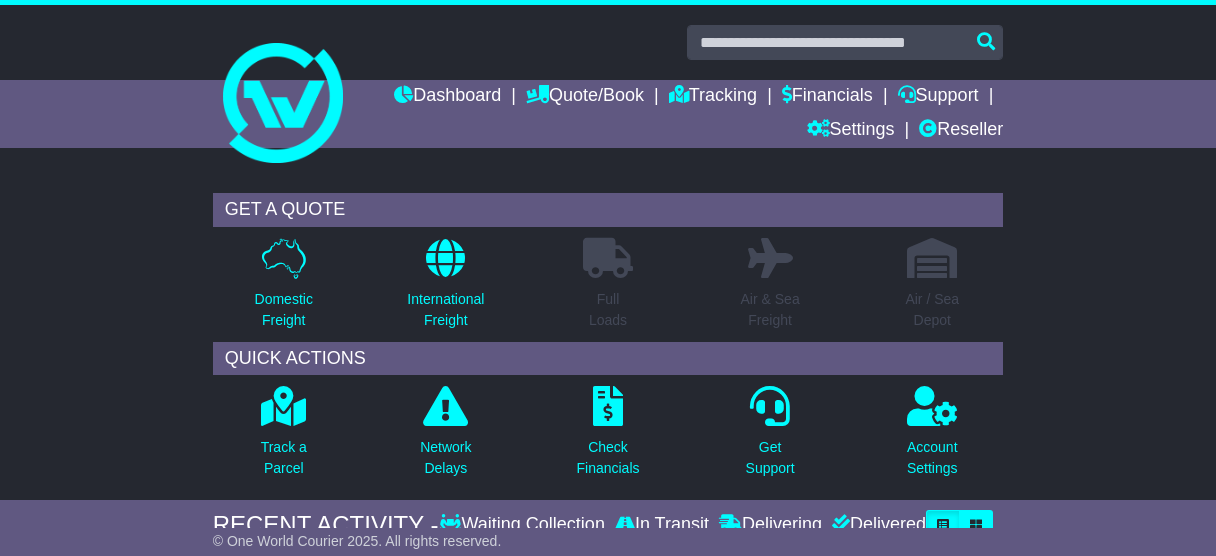 click at bounding box center [845, 42] 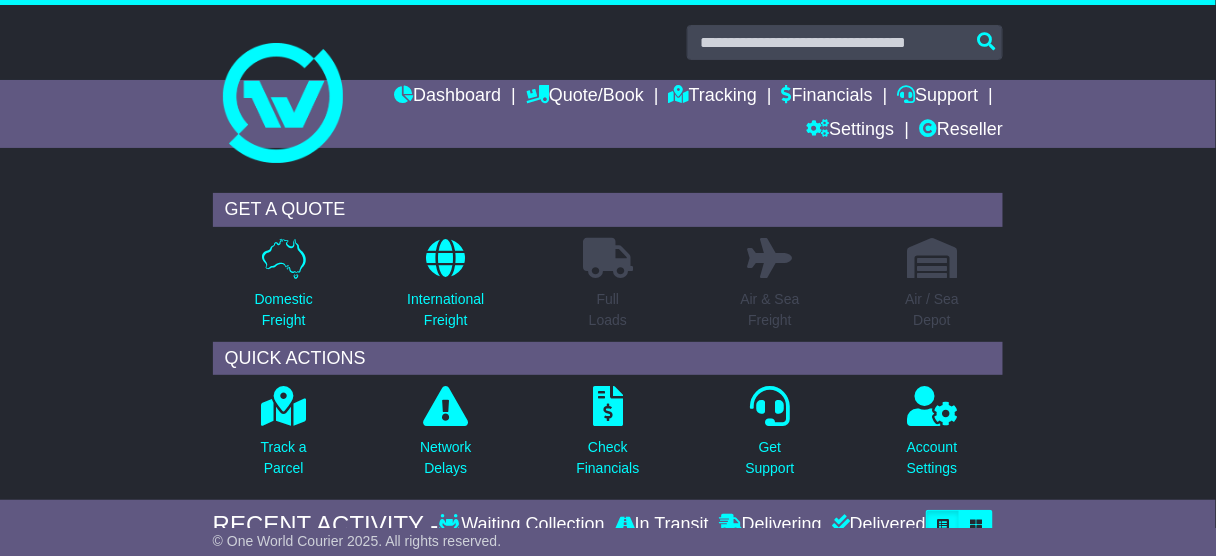 scroll, scrollTop: 0, scrollLeft: 0, axis: both 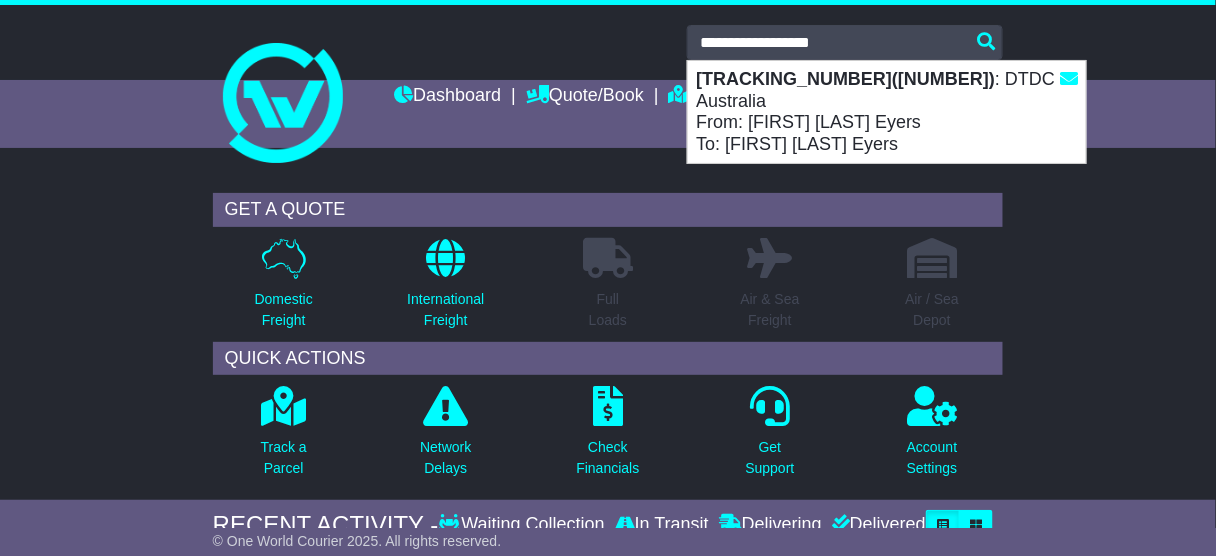 drag, startPoint x: 734, startPoint y: 90, endPoint x: 718, endPoint y: 107, distance: 23.345236 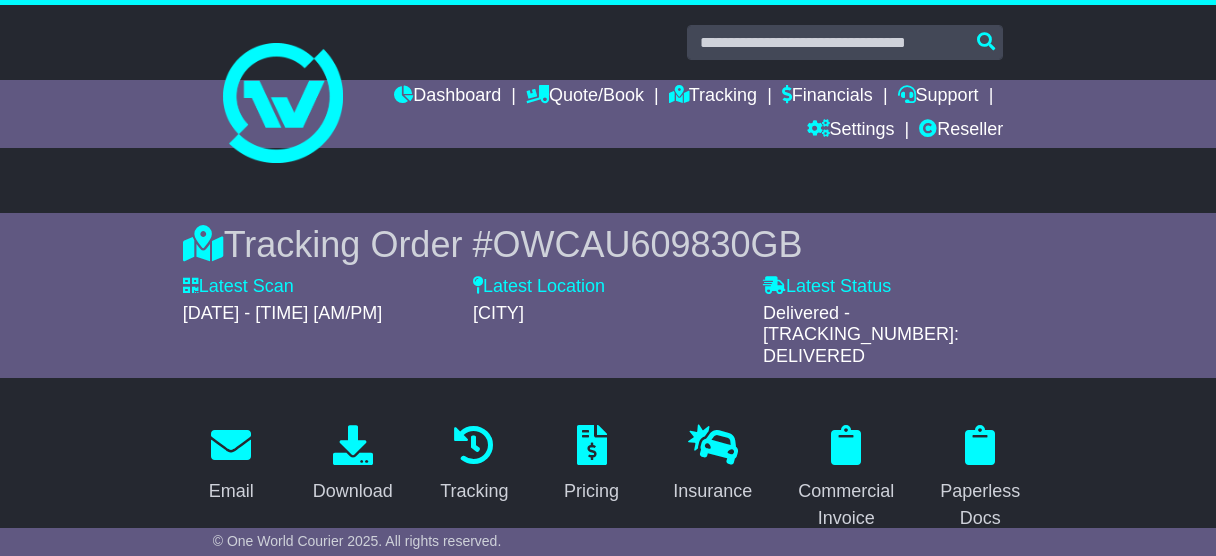 scroll, scrollTop: 0, scrollLeft: 0, axis: both 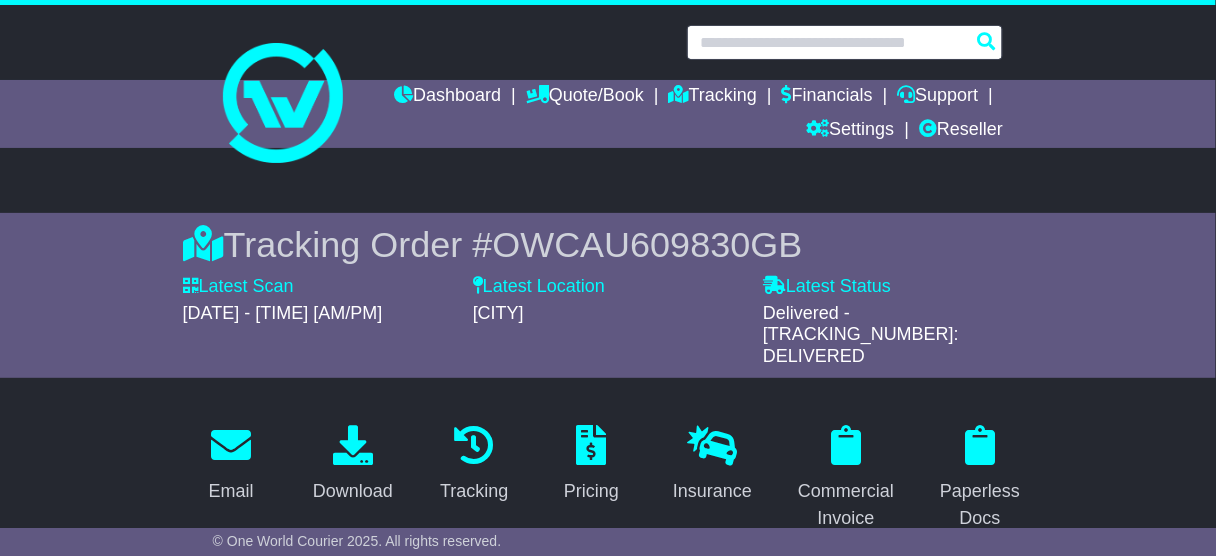 click at bounding box center [845, 42] 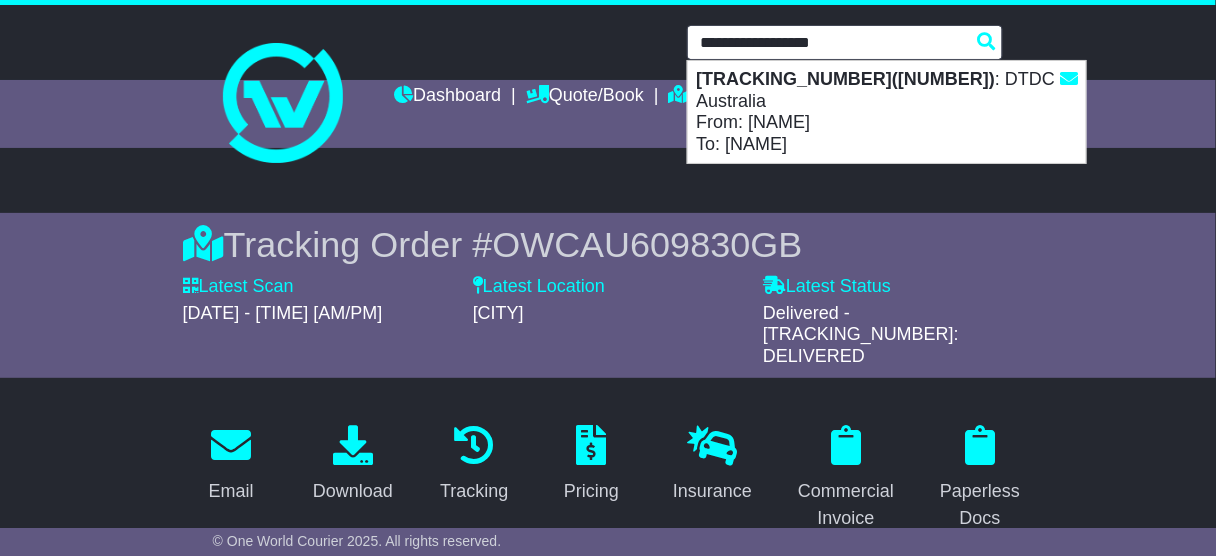 click on "1Z30A5730494216392(595003302633) : DTDC Australia From: Nora Bjonnes To: Rune Bjonnes" at bounding box center [887, 112] 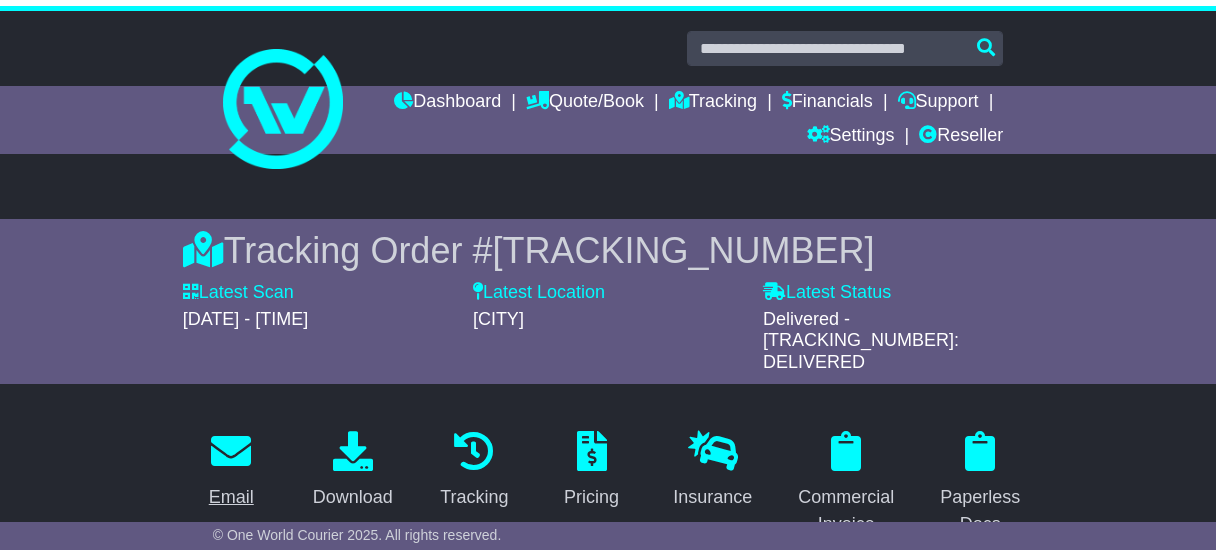 scroll, scrollTop: 480, scrollLeft: 0, axis: vertical 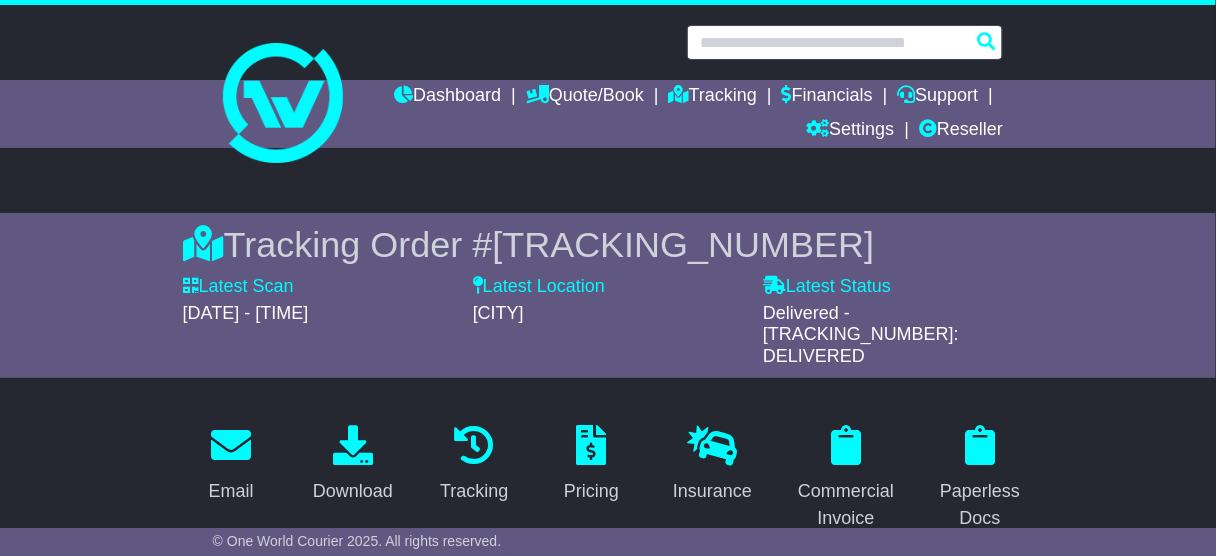 click at bounding box center [845, 42] 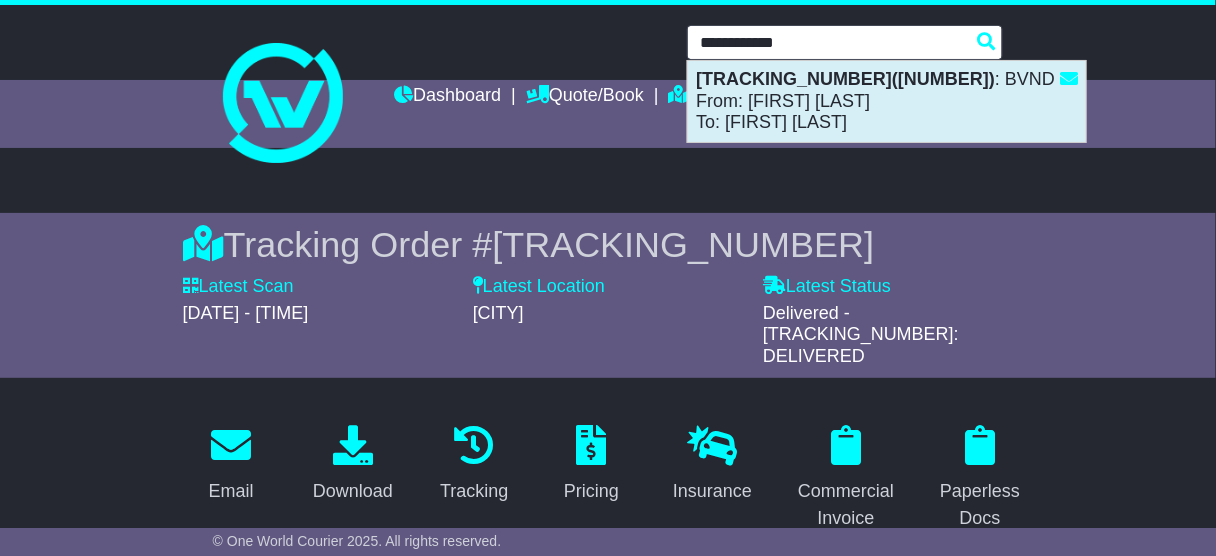 click on "OWS000610557(705811) : BVND From: Nathan Bey To: Rajiv Gnana" at bounding box center (887, 101) 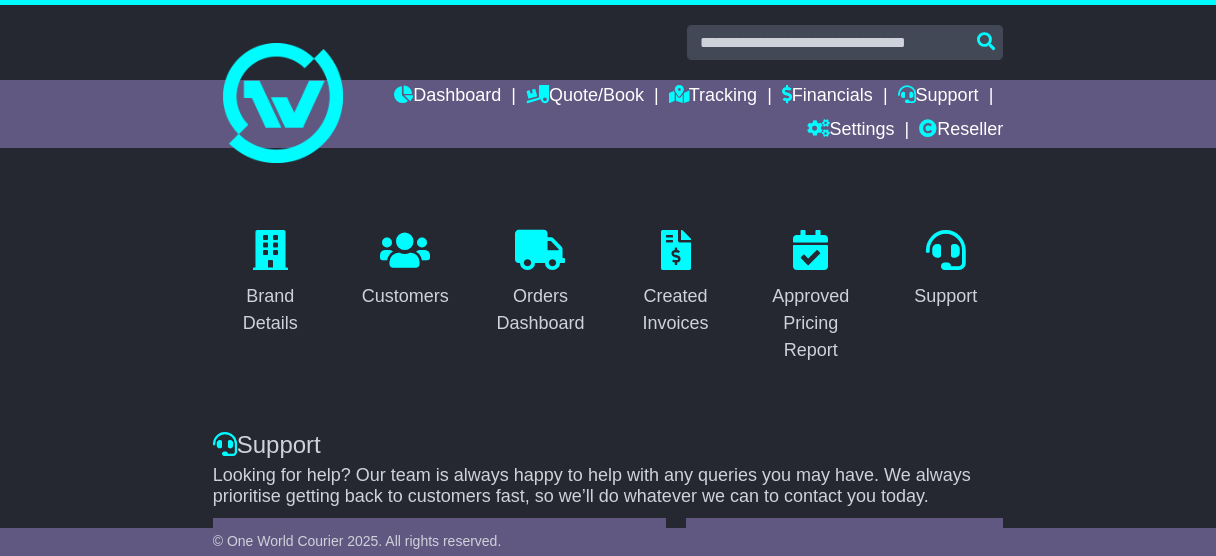 scroll, scrollTop: 158, scrollLeft: 0, axis: vertical 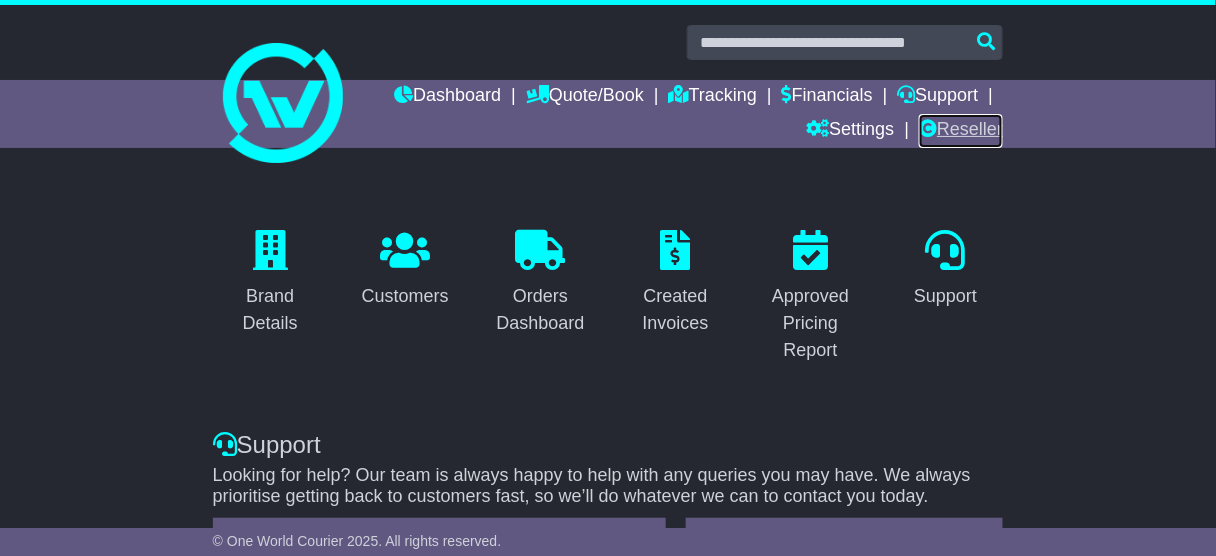 click on "Reseller" at bounding box center [961, 131] 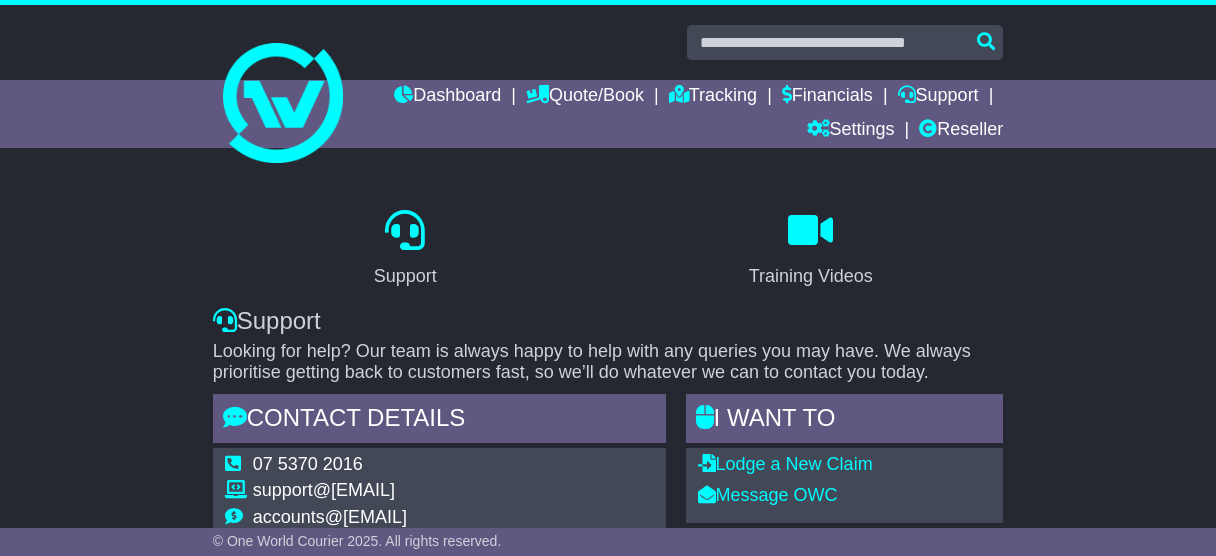 scroll, scrollTop: 234, scrollLeft: 0, axis: vertical 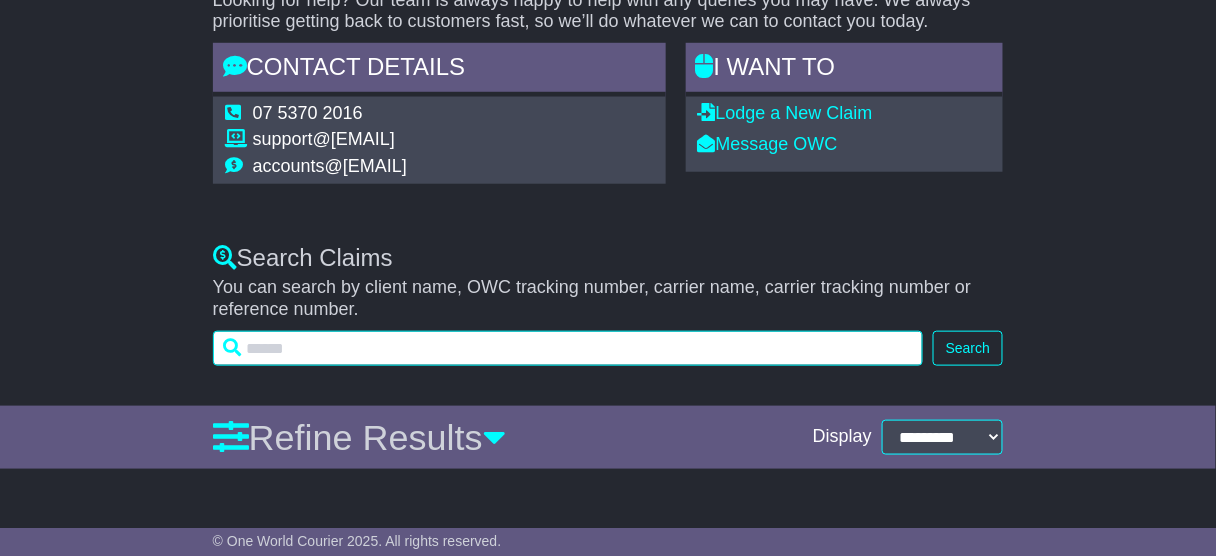 click at bounding box center [568, 348] 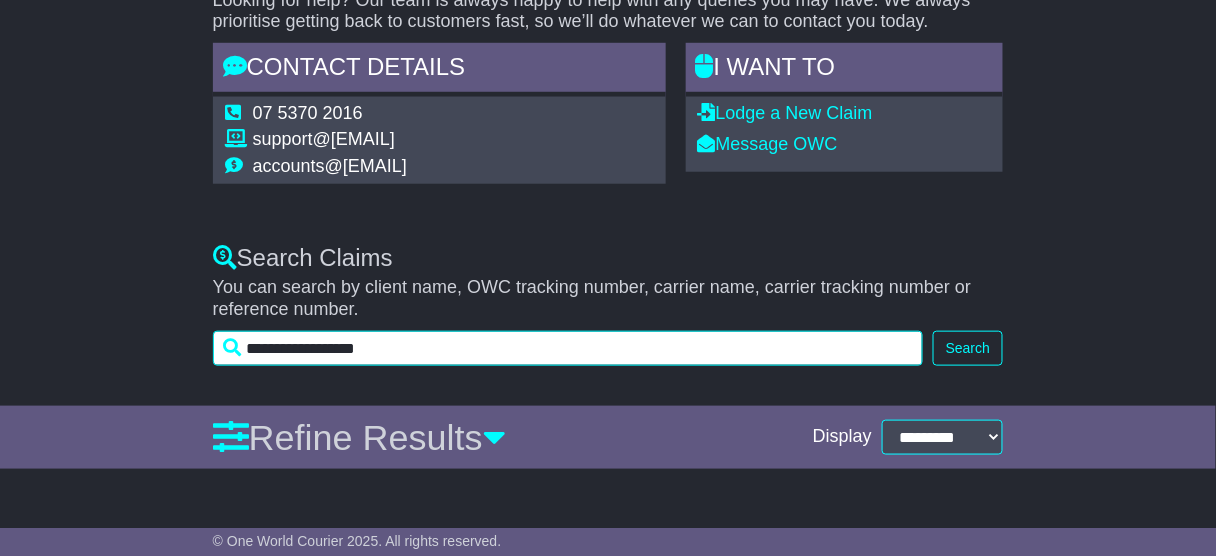 type on "**********" 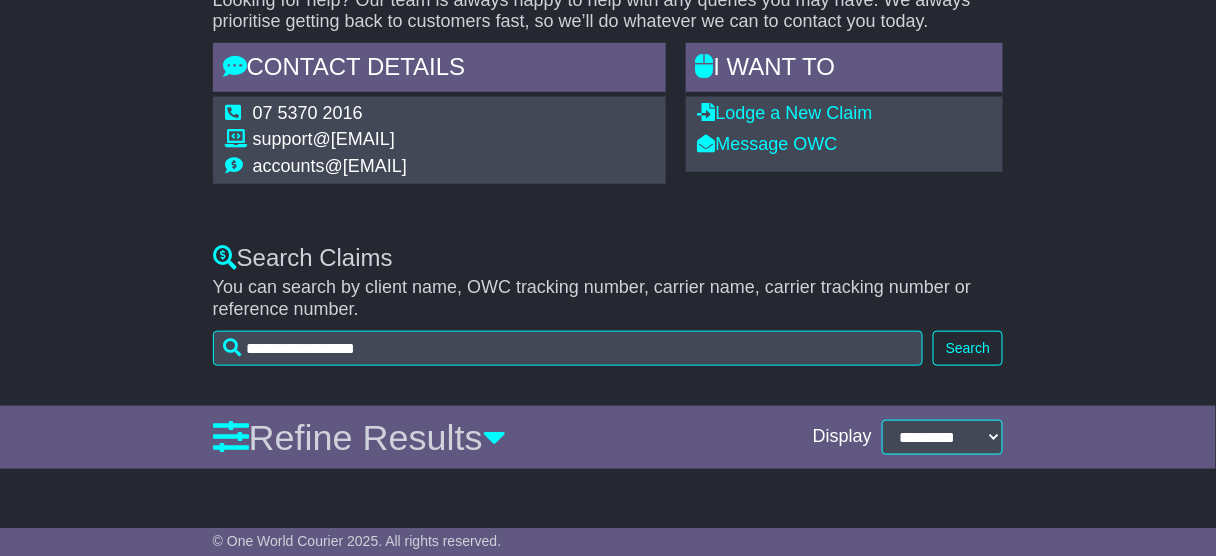 click on "**********" at bounding box center (608, 300) 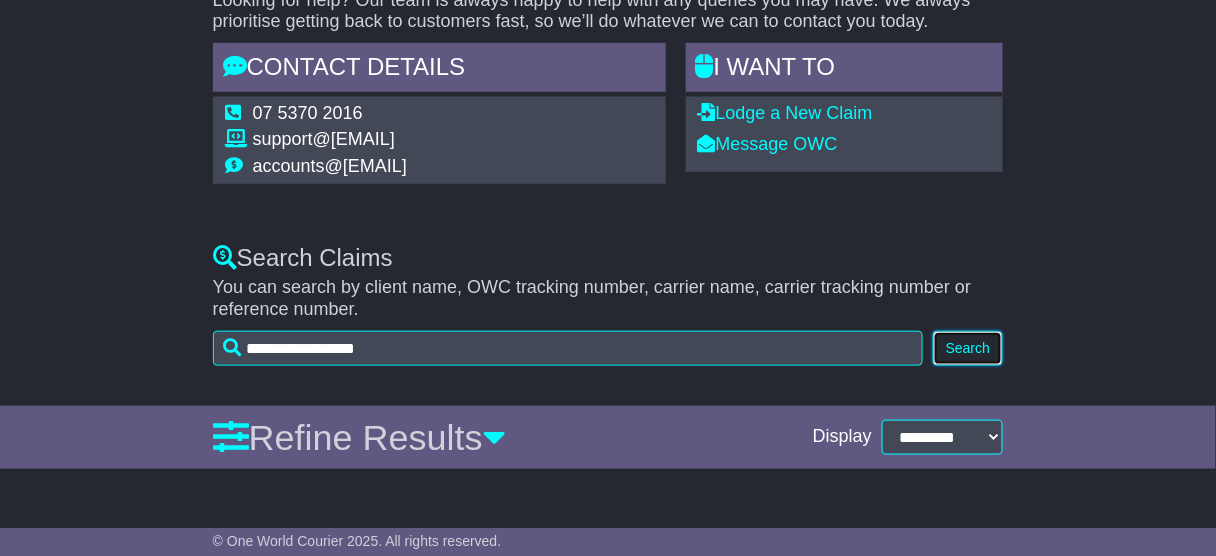 click on "Search" at bounding box center [968, 348] 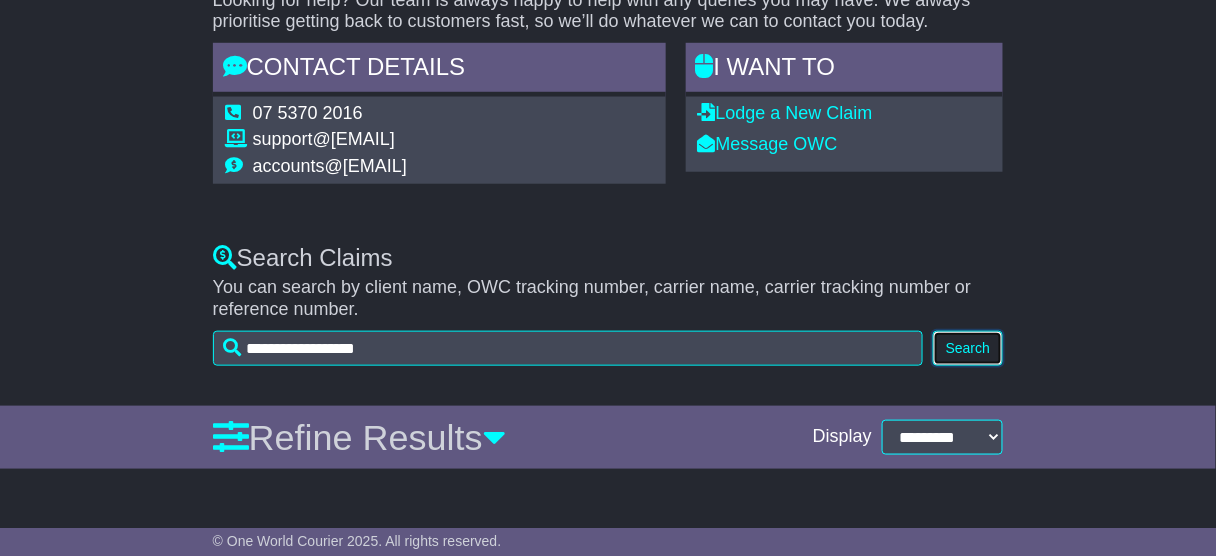 click on "Search" at bounding box center (968, 348) 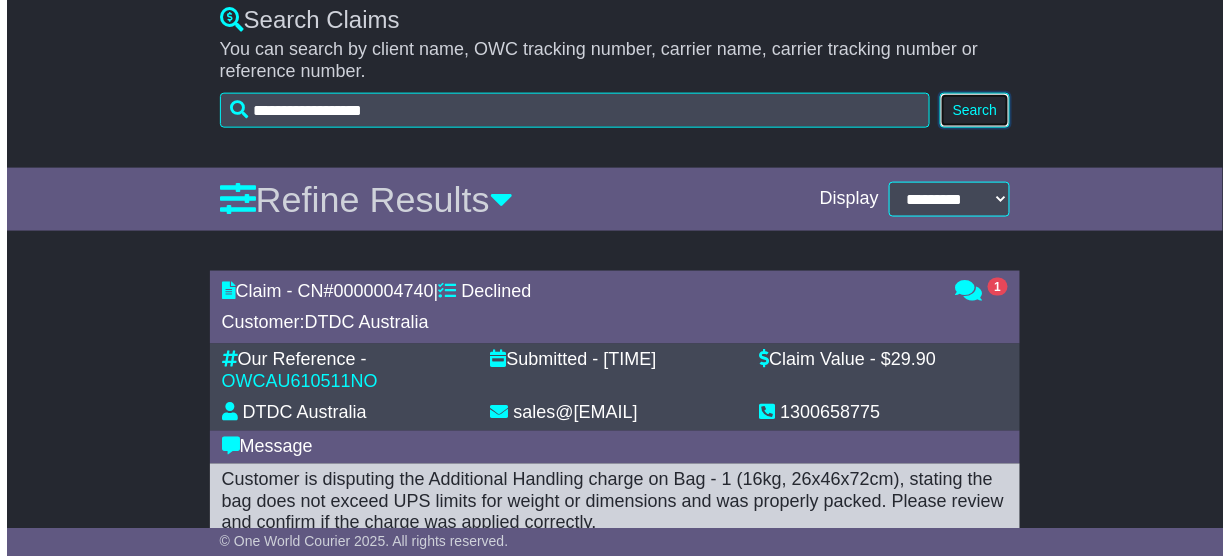 scroll, scrollTop: 678, scrollLeft: 0, axis: vertical 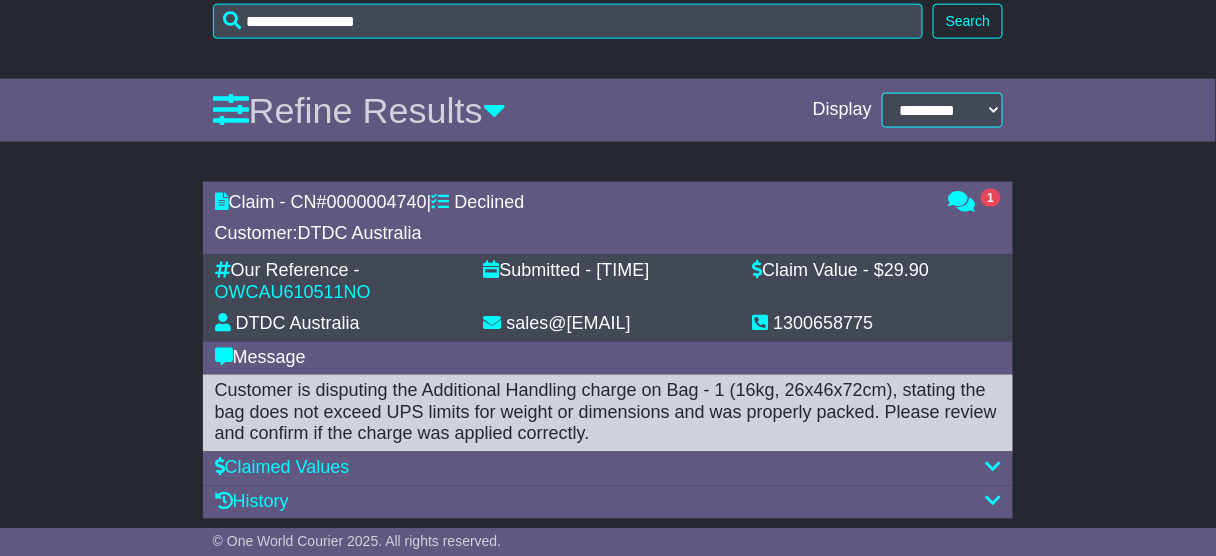 click on "0000004740" at bounding box center (377, 202) 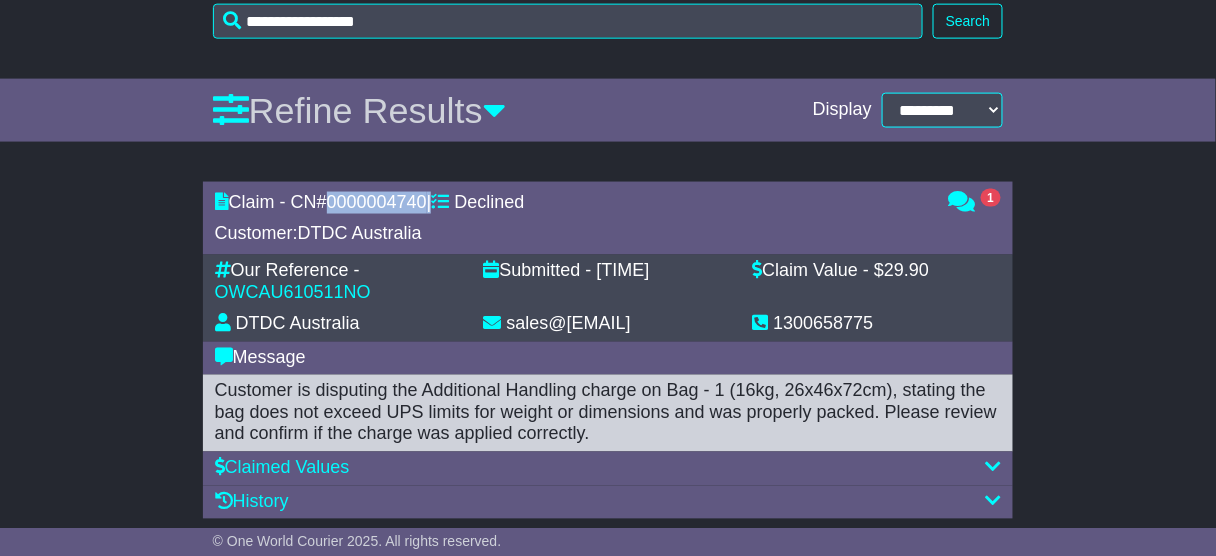 click on "0000004740" at bounding box center [377, 202] 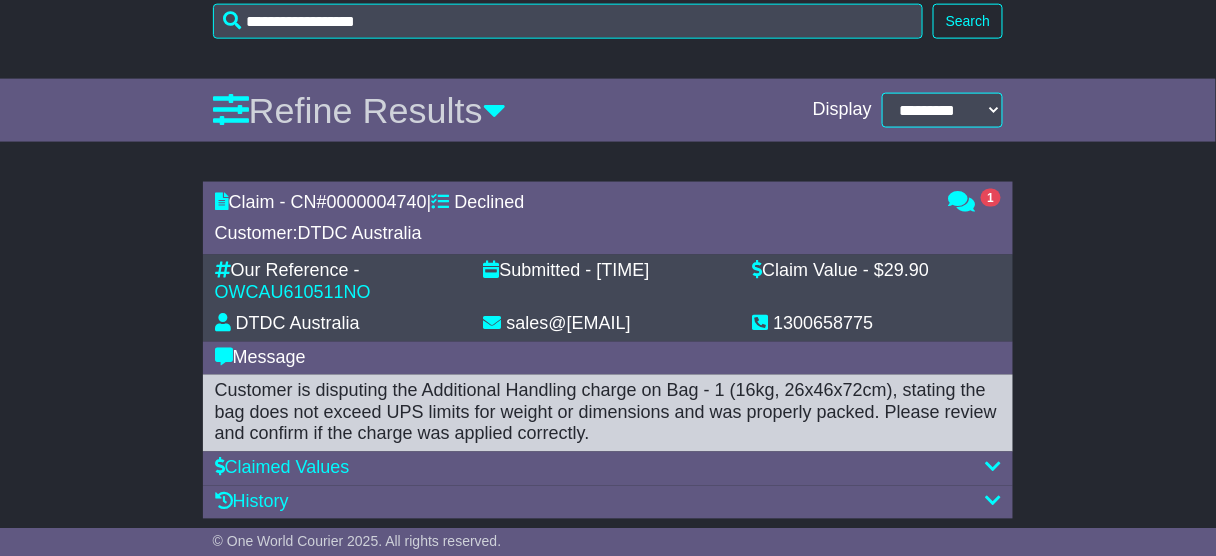 click on "Claim - CN# 0000004740  |
Declined" at bounding box center (572, 203) 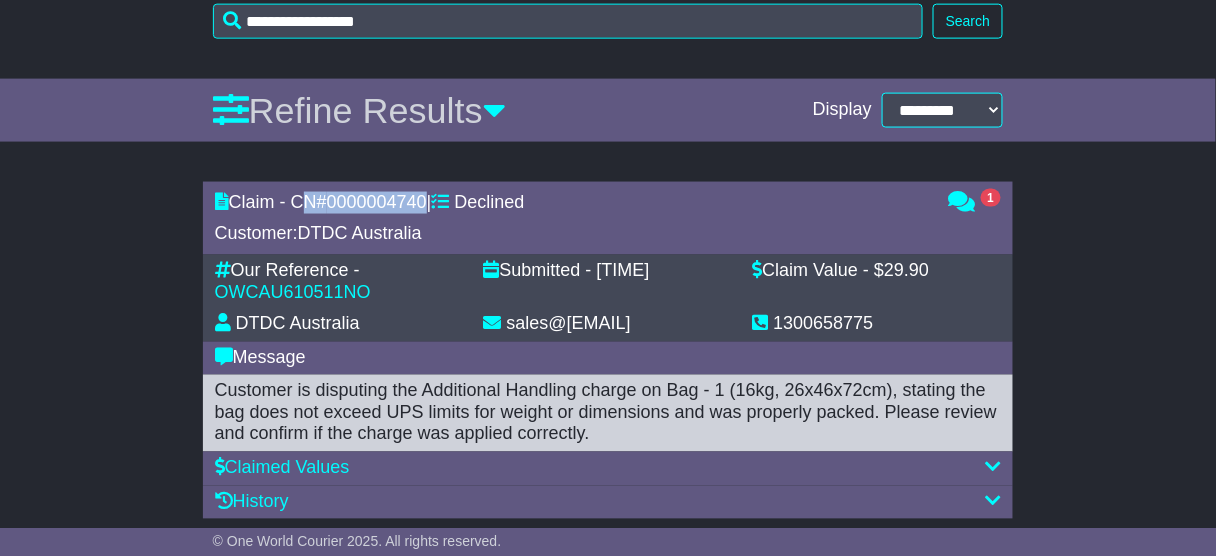 click on "Claim - CN# 0000004740  |
Declined" at bounding box center [572, 203] 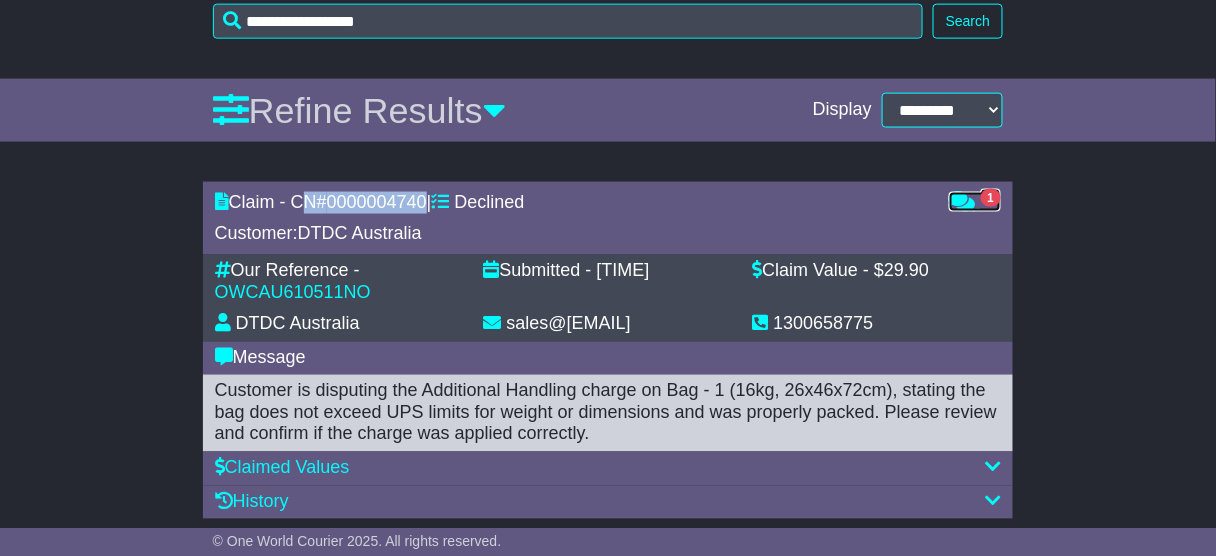 click at bounding box center [962, 201] 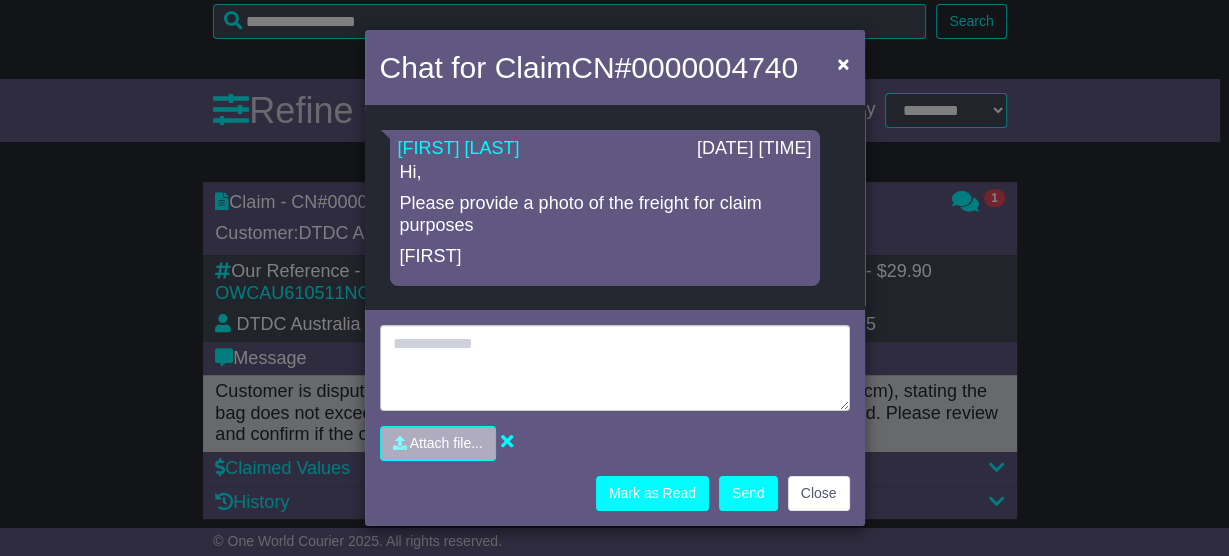 click on "Please provide a photo of the freight for claim purposes" at bounding box center [605, 214] 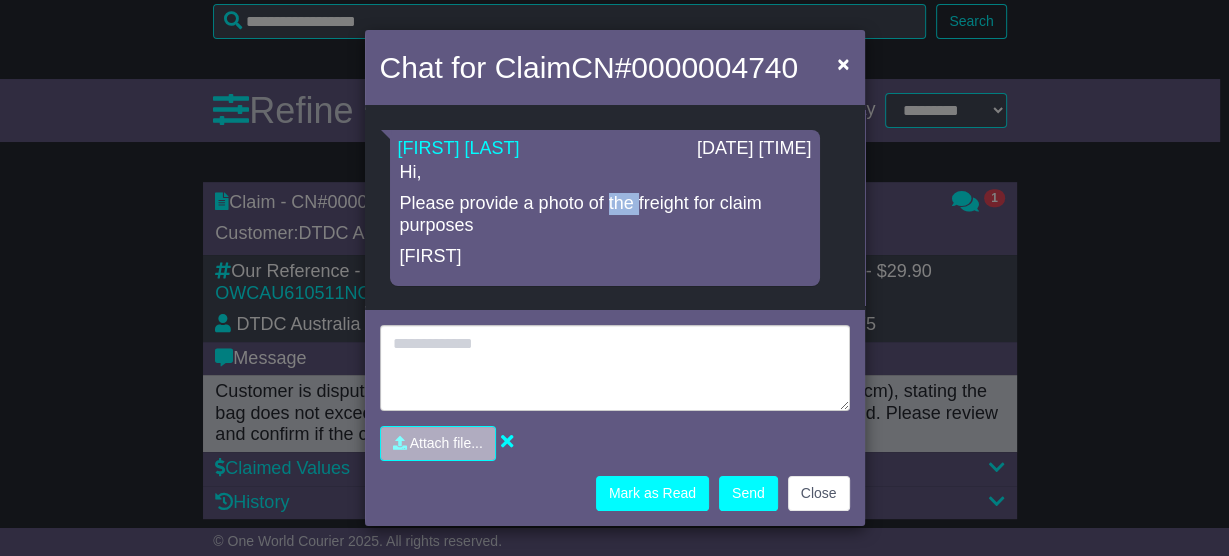 click on "Please provide a photo of the freight for claim purposes" at bounding box center [605, 214] 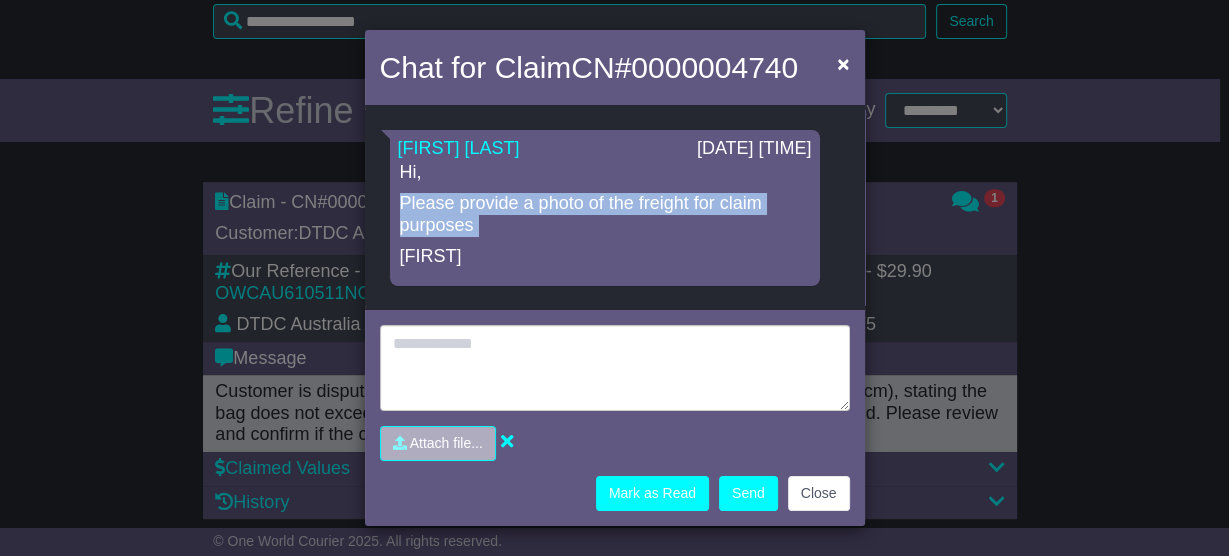 click on "Please provide a photo of the freight for claim purposes" at bounding box center (605, 214) 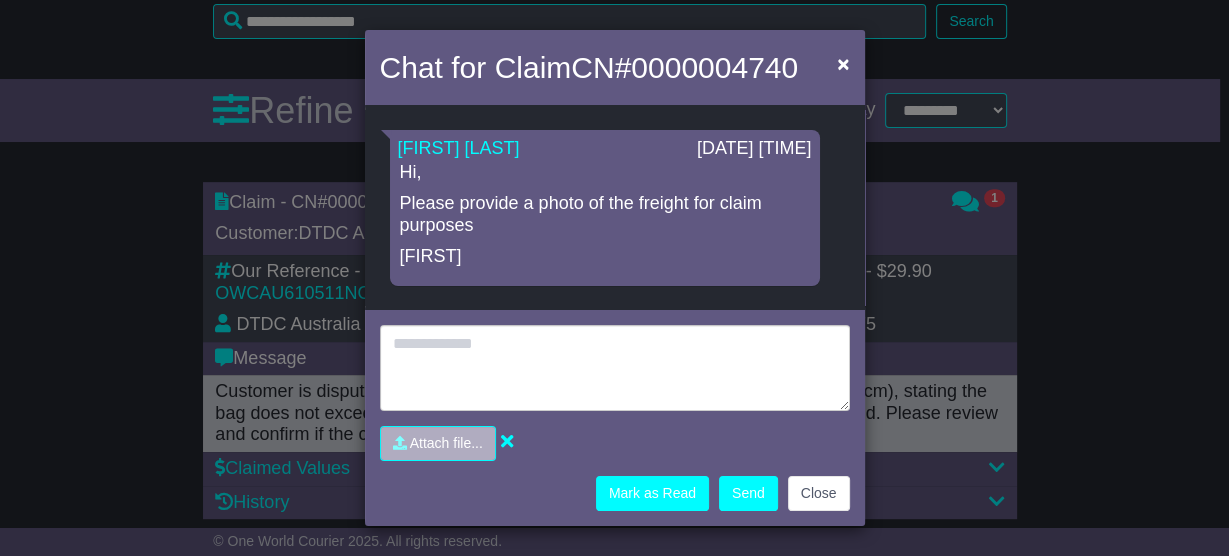 click on "Hi,
Please provide a photo of the freight for claim purposes
Lara" at bounding box center (605, 215) 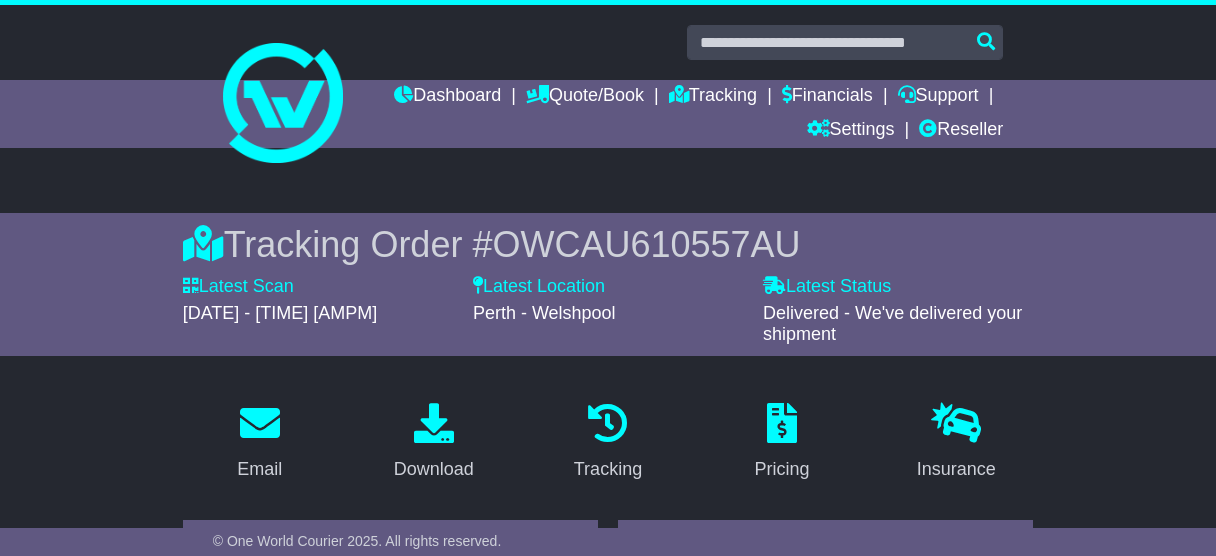 scroll, scrollTop: 57, scrollLeft: 0, axis: vertical 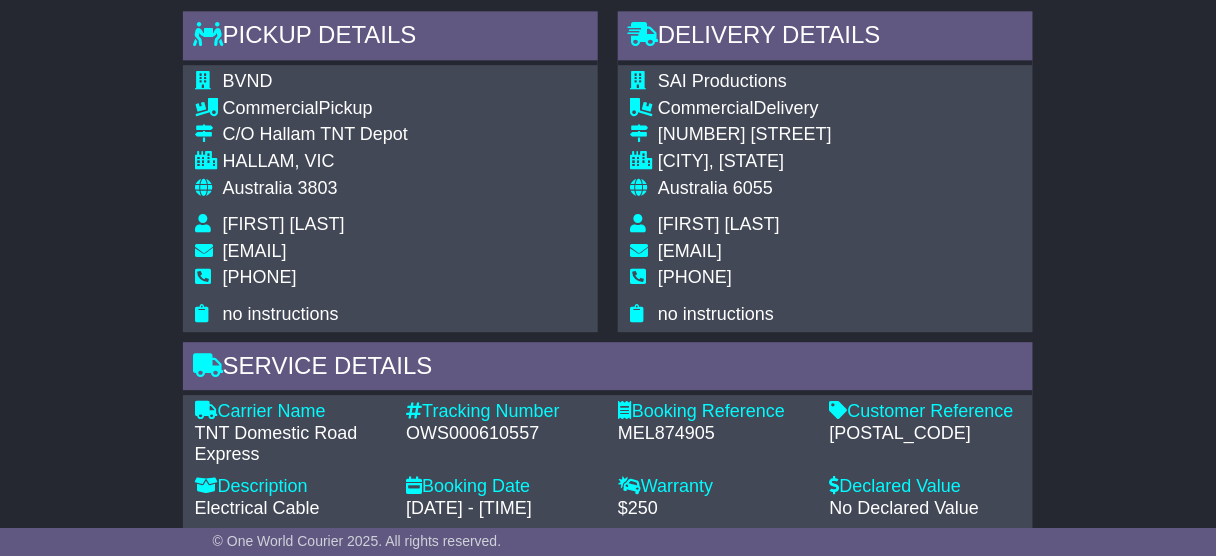 click on "OWS000610557" at bounding box center (502, 434) 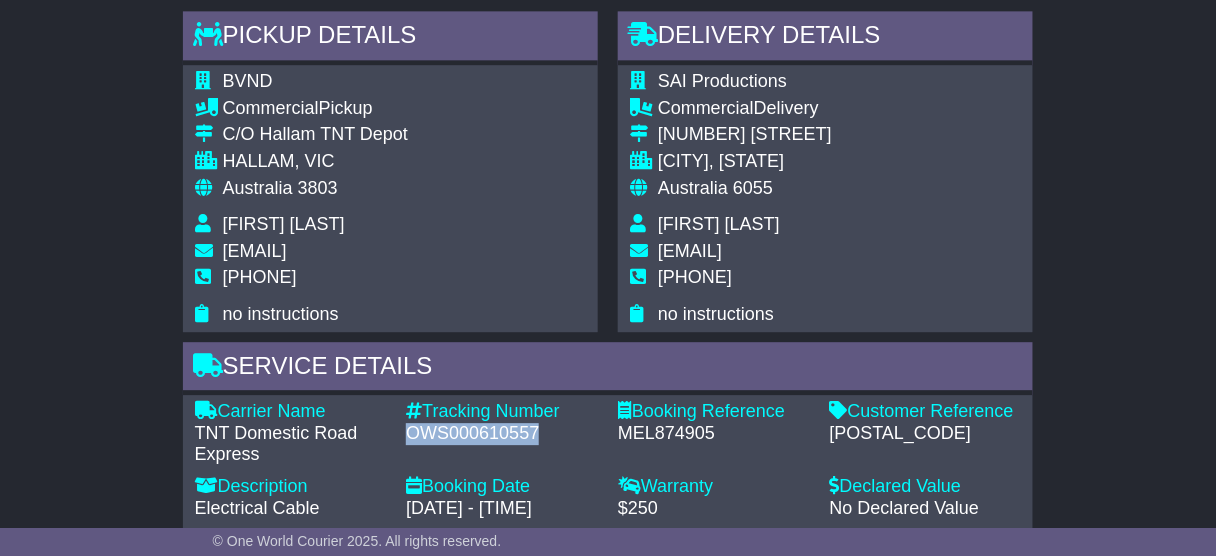 click on "OWS000610557" at bounding box center [502, 434] 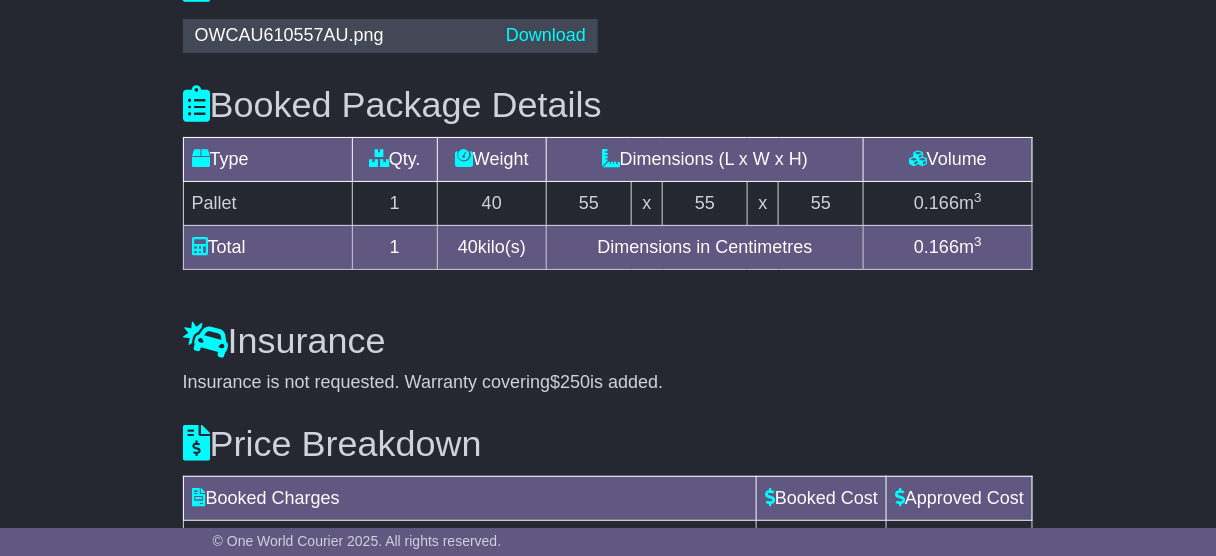 scroll, scrollTop: 2080, scrollLeft: 0, axis: vertical 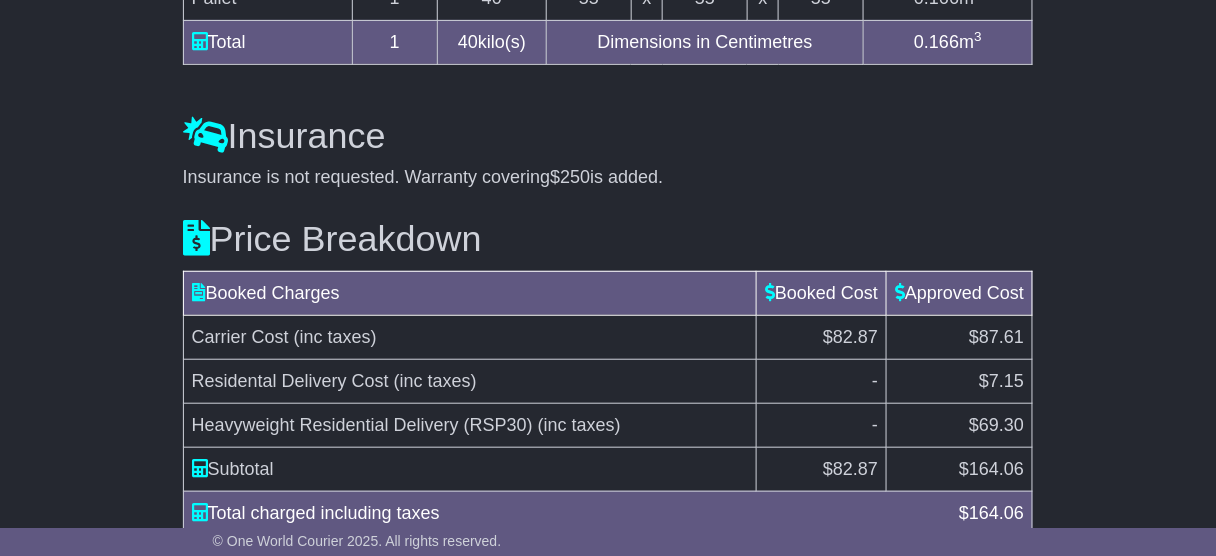 drag, startPoint x: 174, startPoint y: 378, endPoint x: 1151, endPoint y: 353, distance: 977.3198 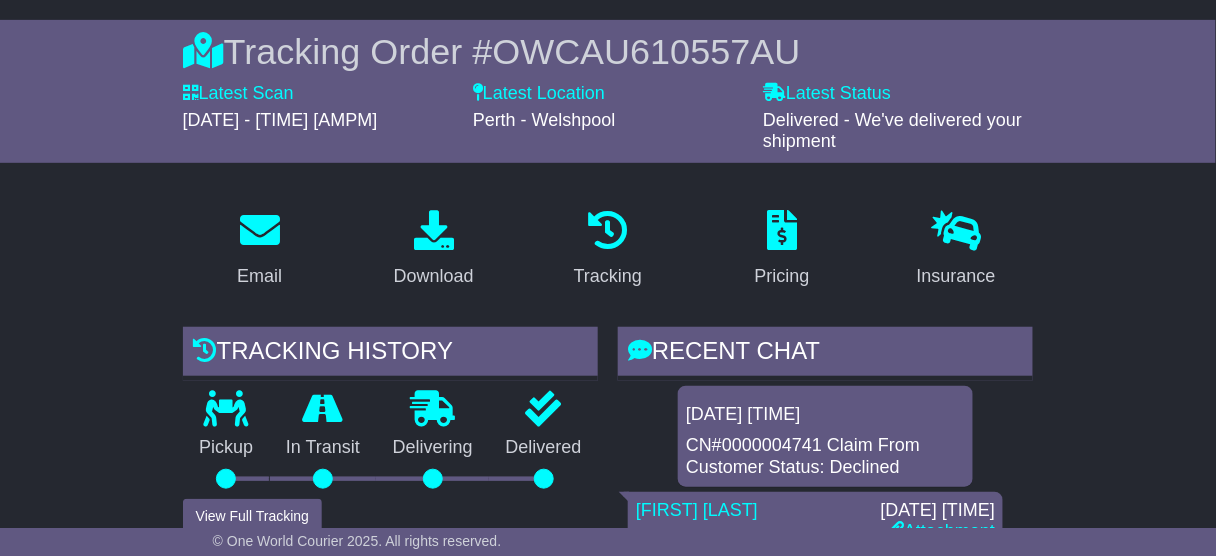 scroll, scrollTop: 0, scrollLeft: 0, axis: both 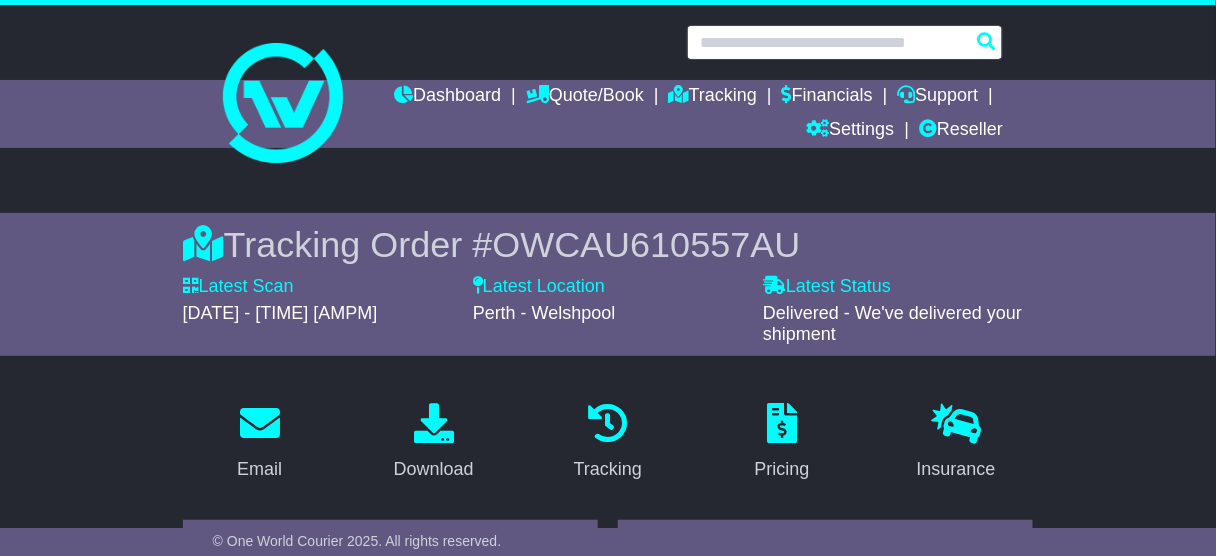 click at bounding box center [845, 42] 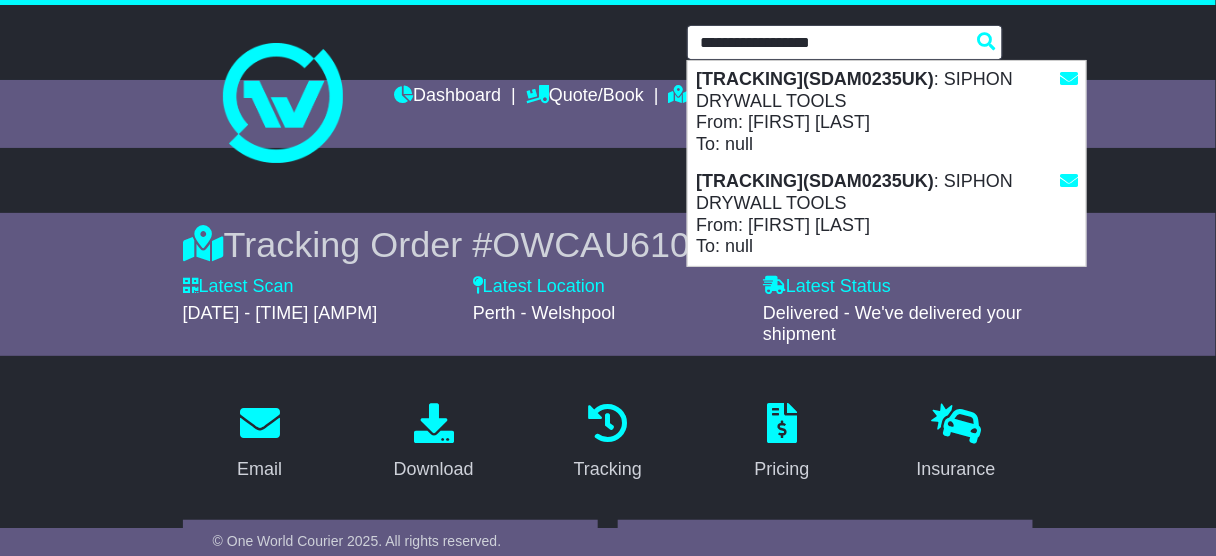 drag, startPoint x: 769, startPoint y: 79, endPoint x: 769, endPoint y: 104, distance: 25 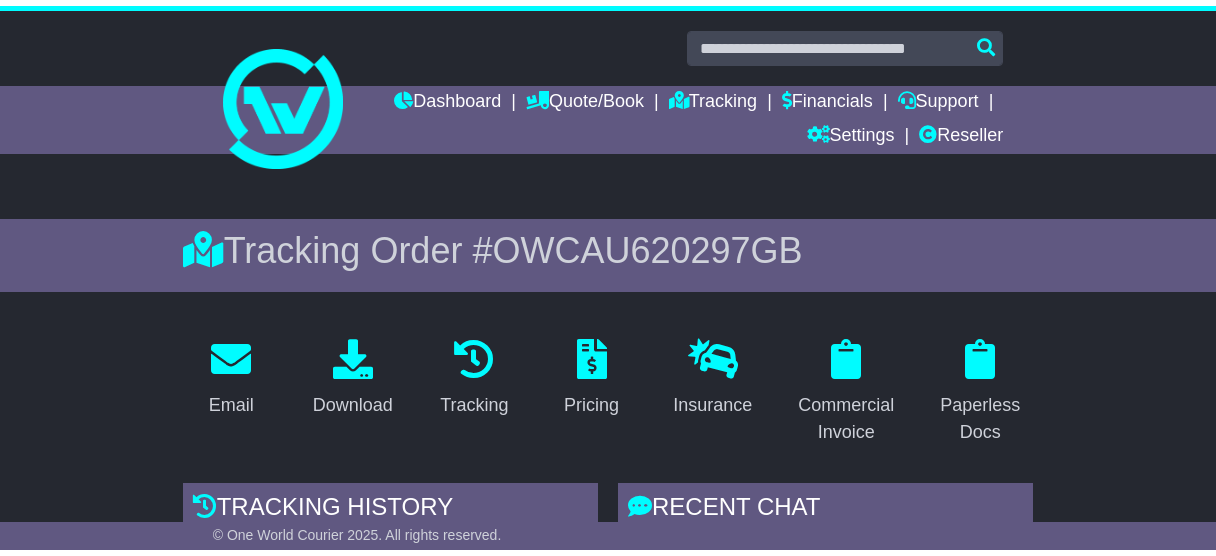 scroll, scrollTop: 560, scrollLeft: 0, axis: vertical 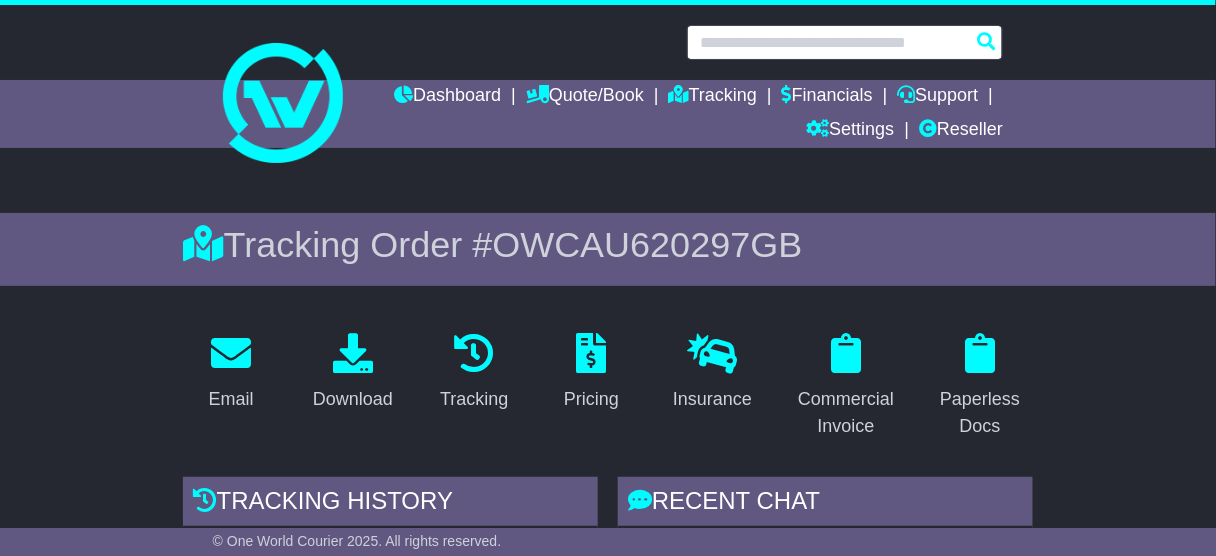 click at bounding box center [845, 42] 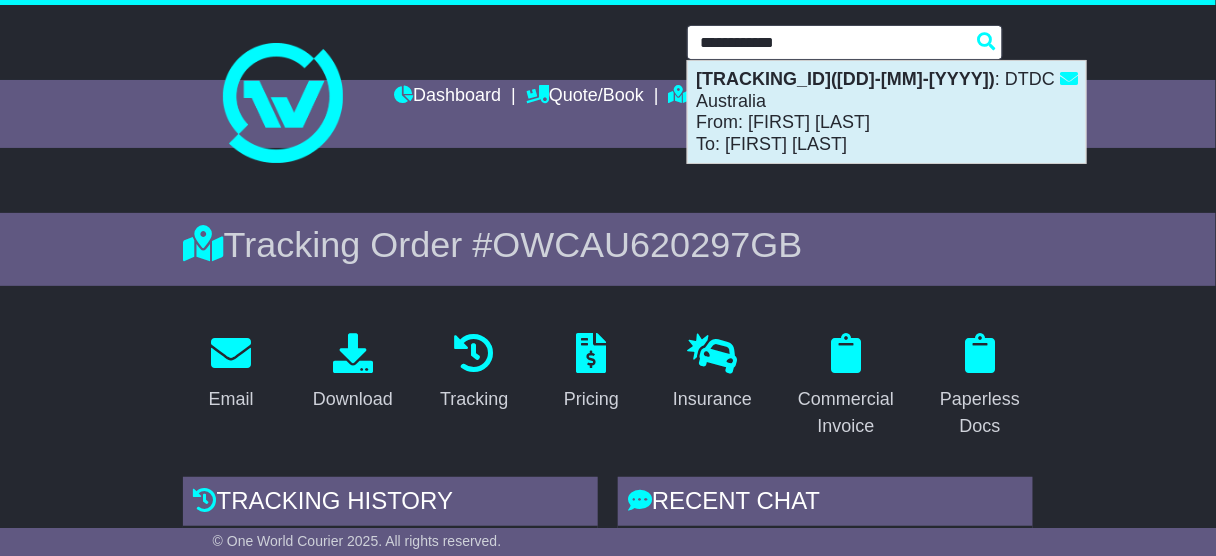 click on "VFQZ50038607(WebsiteBooking 23-6-2025) : DTDC Australia From: Jasmin D'ANTIOCHIA To: Penny Turvell" at bounding box center (887, 112) 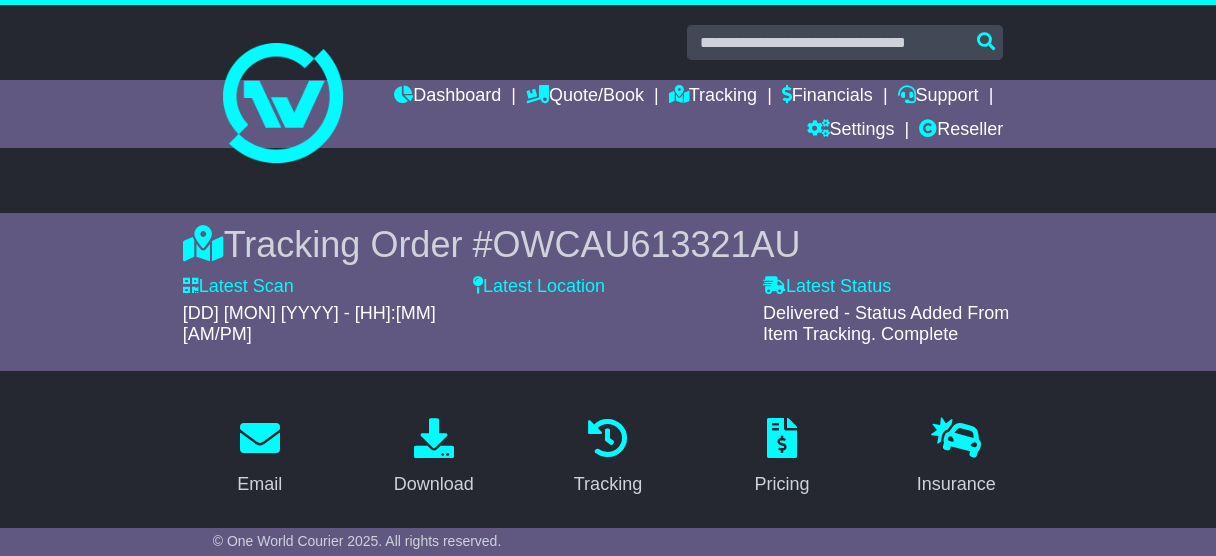 scroll, scrollTop: 480, scrollLeft: 0, axis: vertical 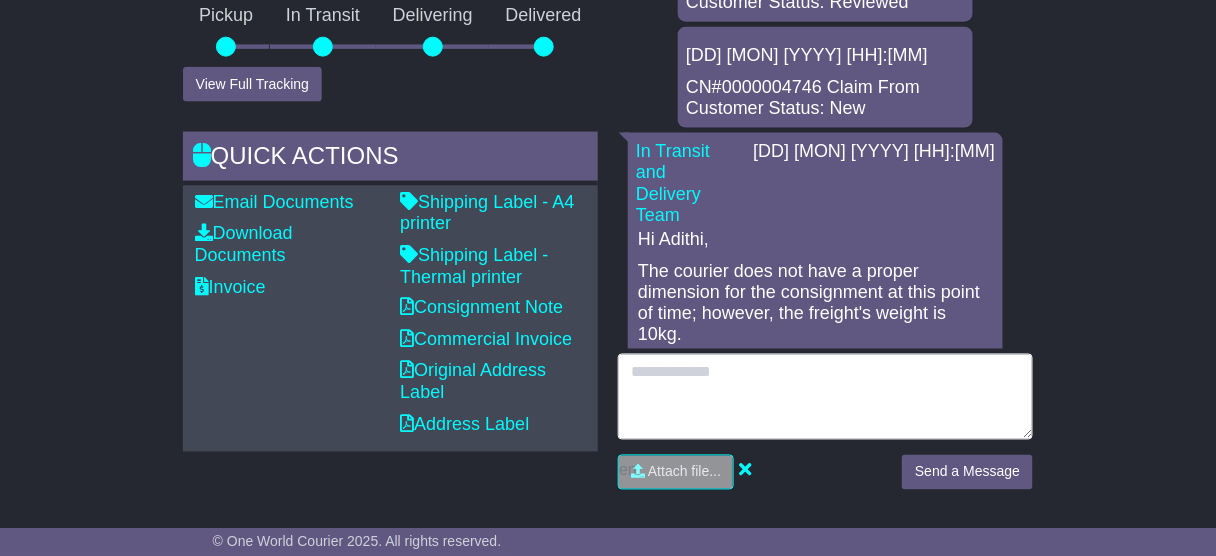 click at bounding box center (825, 397) 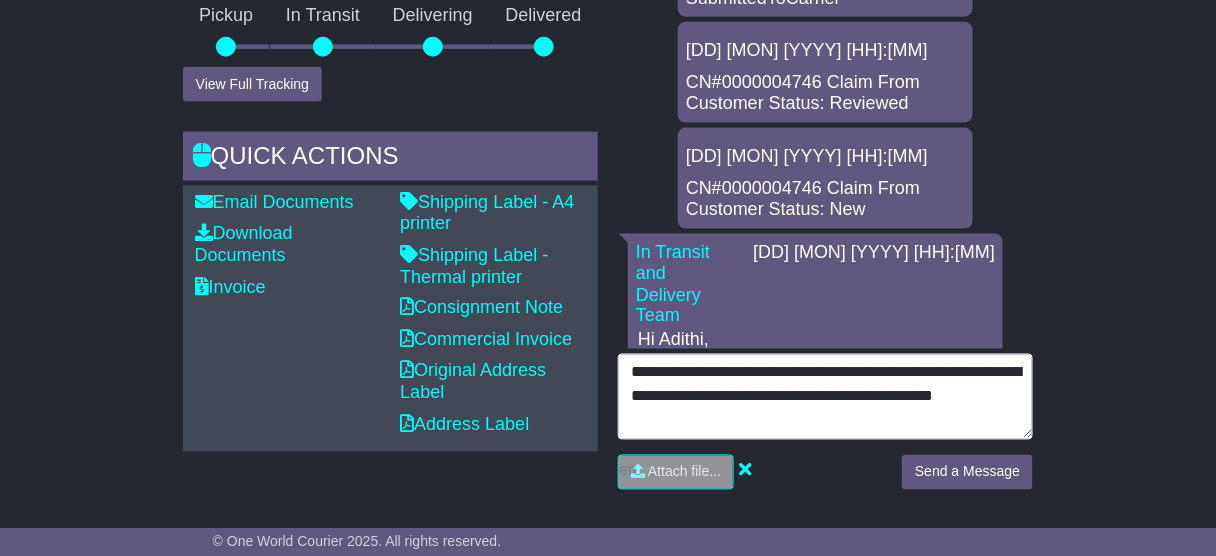 scroll, scrollTop: 0, scrollLeft: 0, axis: both 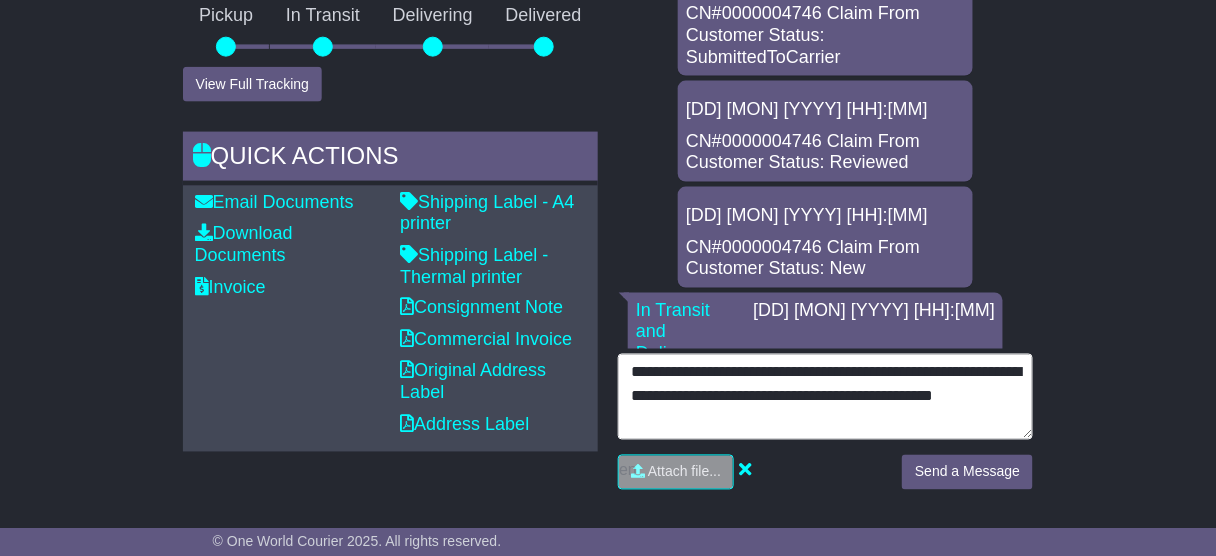 type on "**********" 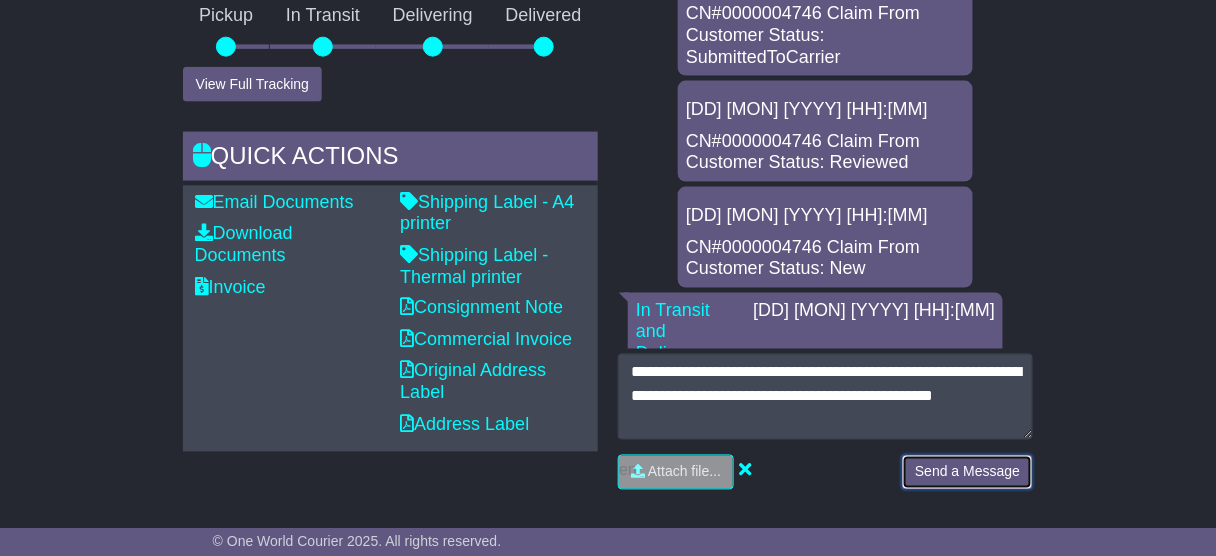 click on "Send a Message" at bounding box center (967, 472) 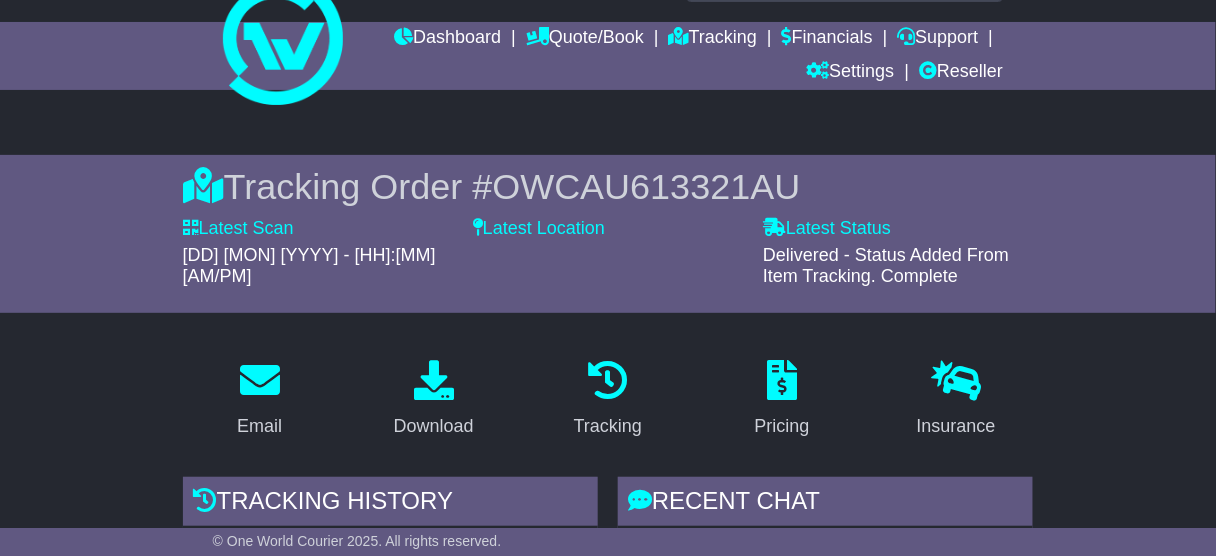 scroll, scrollTop: 0, scrollLeft: 0, axis: both 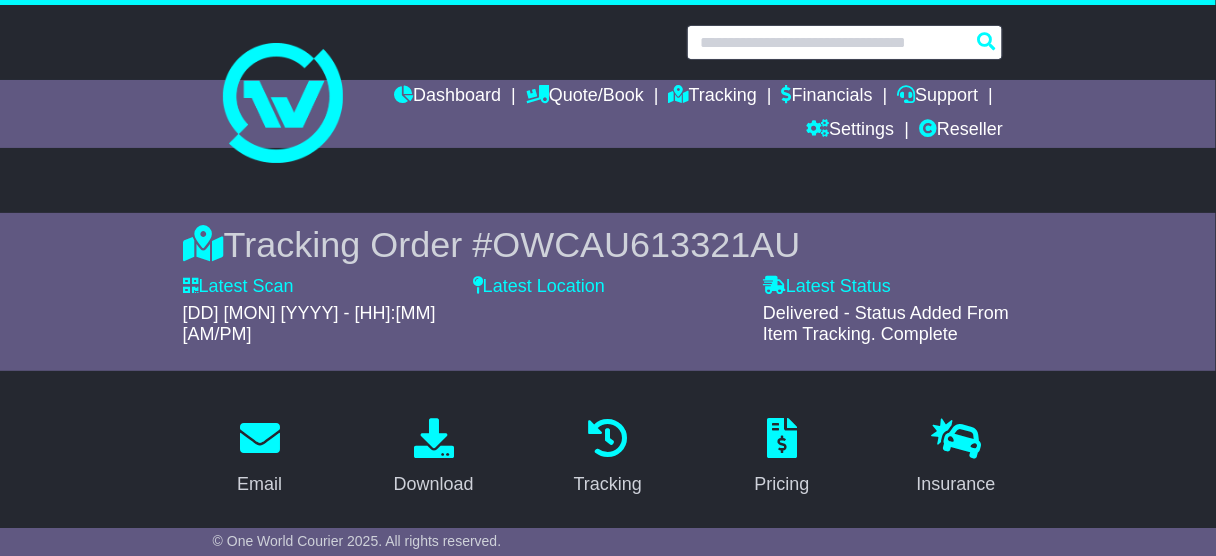 click at bounding box center [845, 42] 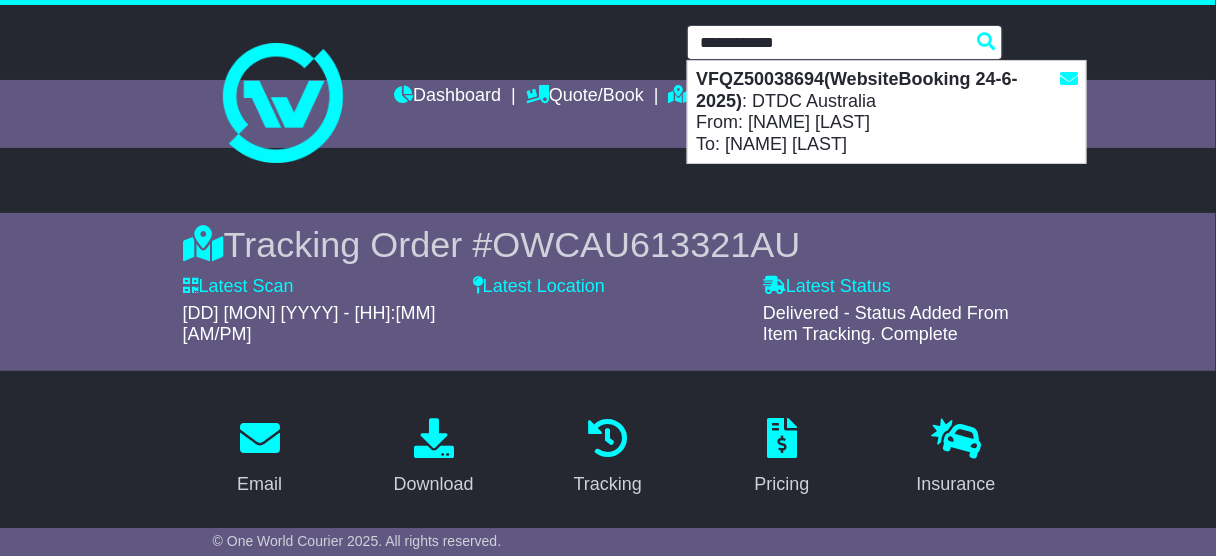 drag, startPoint x: 766, startPoint y: 75, endPoint x: 751, endPoint y: 98, distance: 27.45906 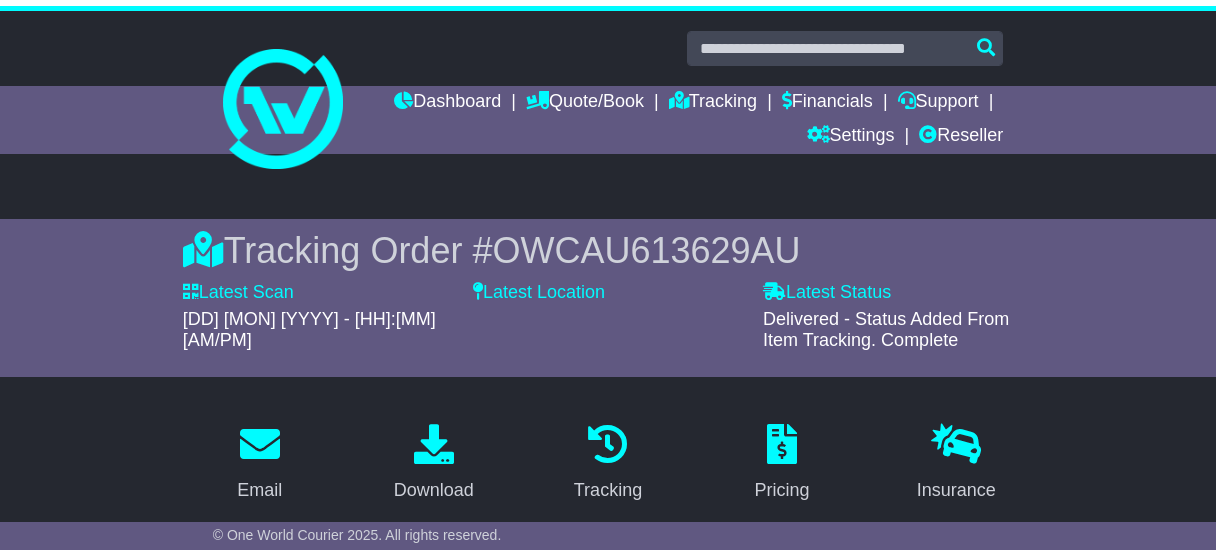 scroll, scrollTop: 0, scrollLeft: 0, axis: both 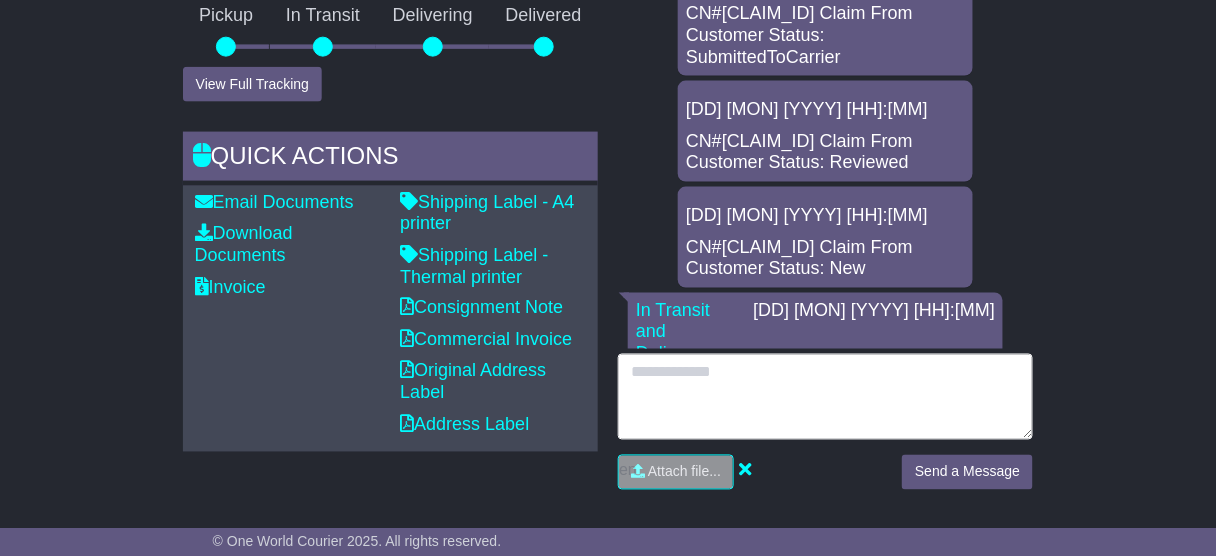 click at bounding box center [825, 397] 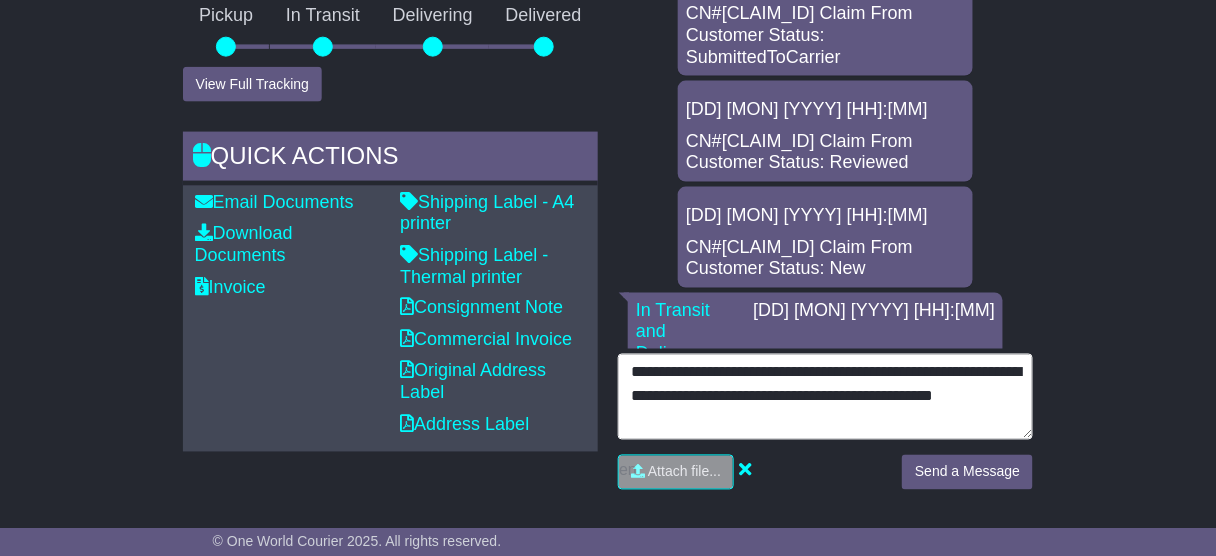 type on "**********" 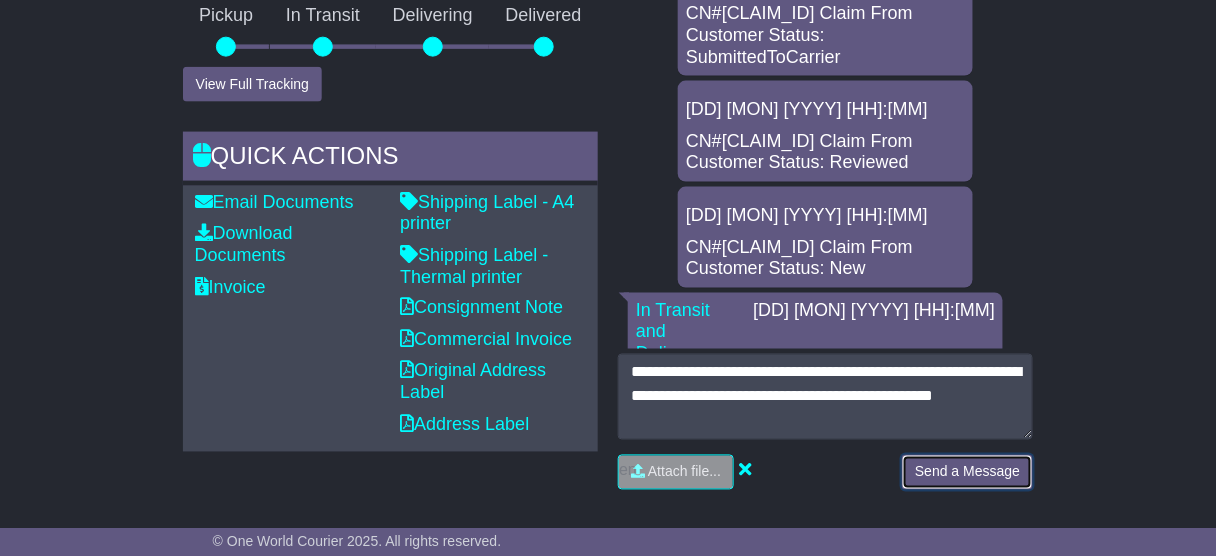 click on "Send a Message" at bounding box center (967, 472) 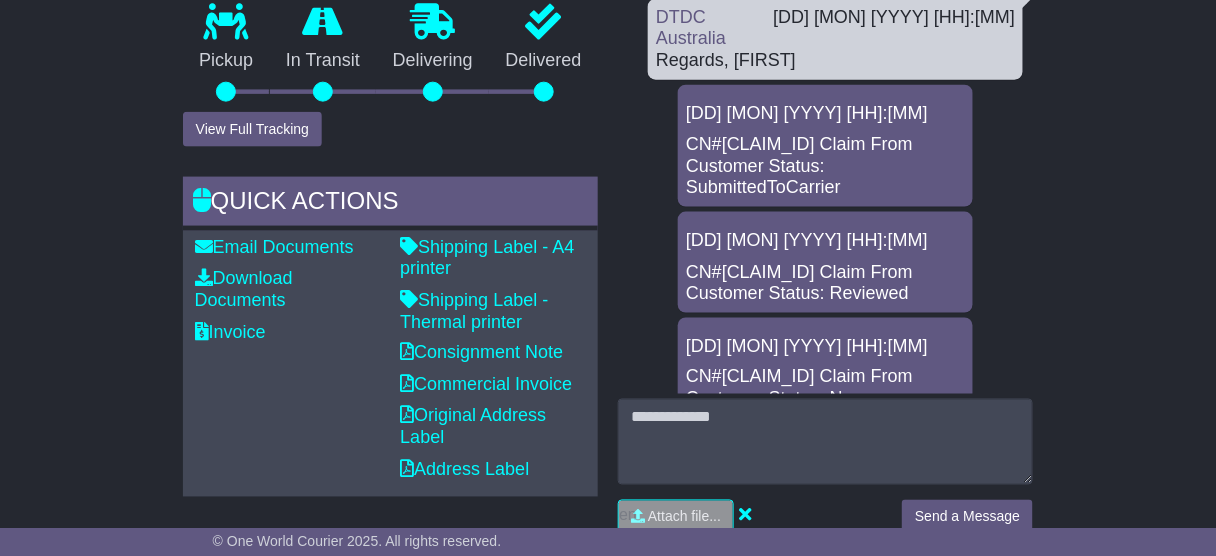 scroll, scrollTop: 0, scrollLeft: 0, axis: both 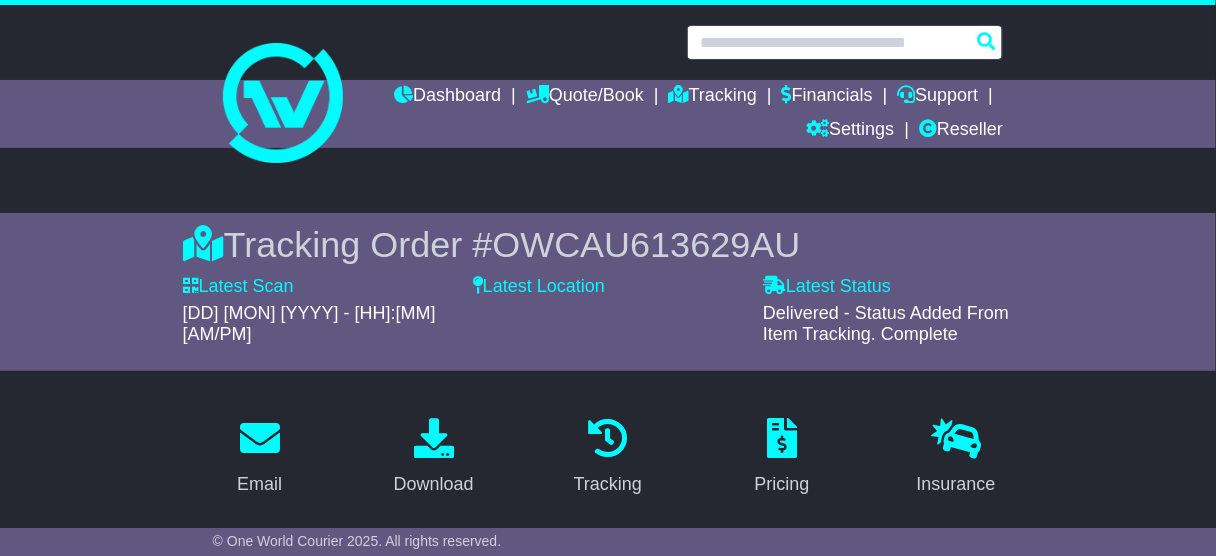 click at bounding box center (845, 42) 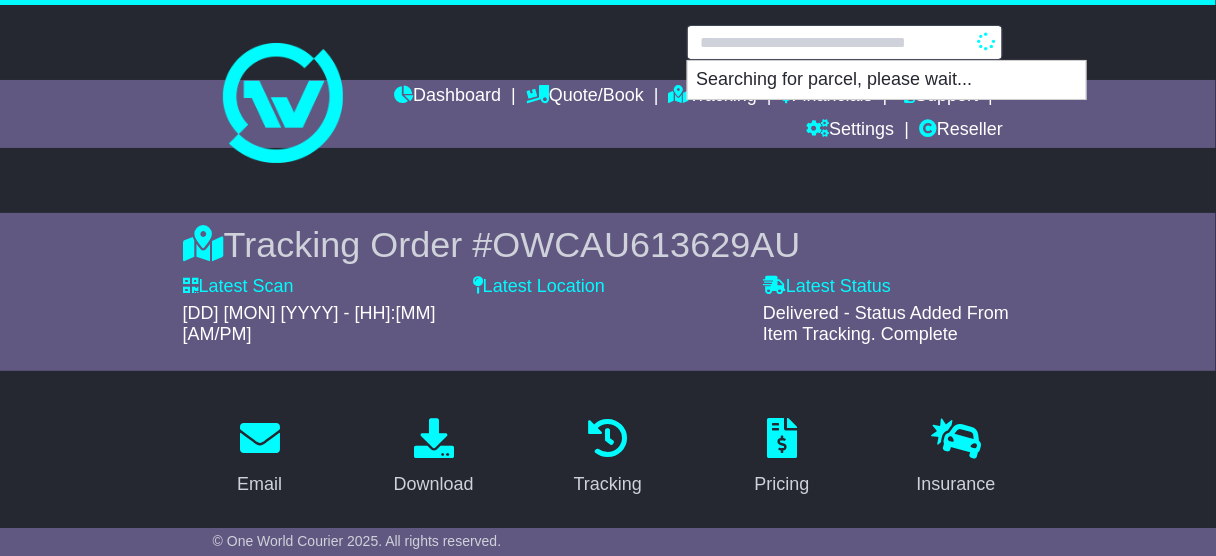 type on "**********" 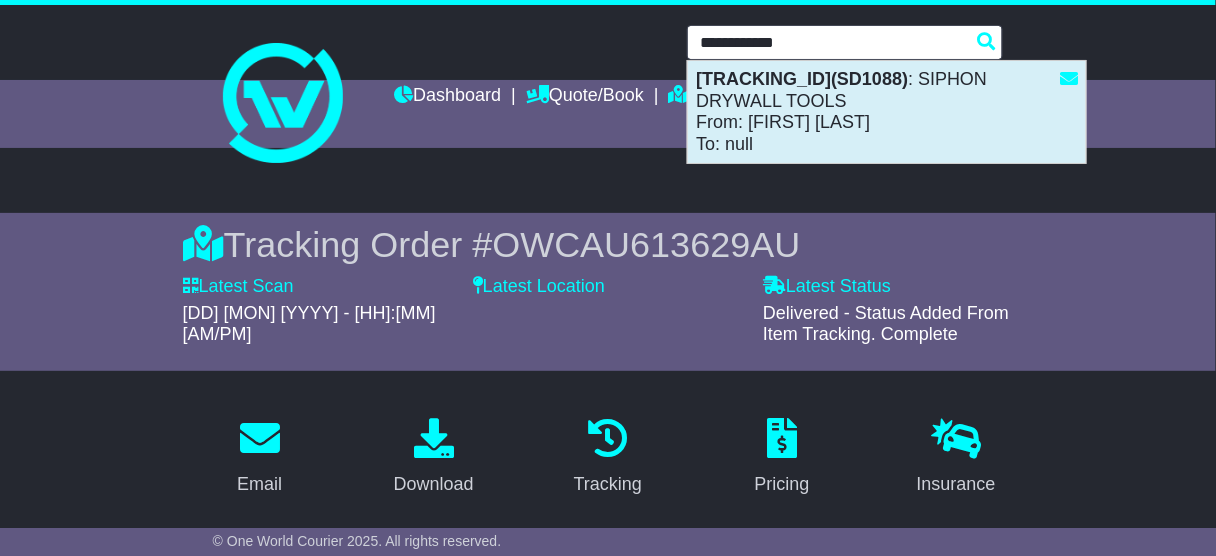 drag, startPoint x: 780, startPoint y: 86, endPoint x: 772, endPoint y: 111, distance: 26.24881 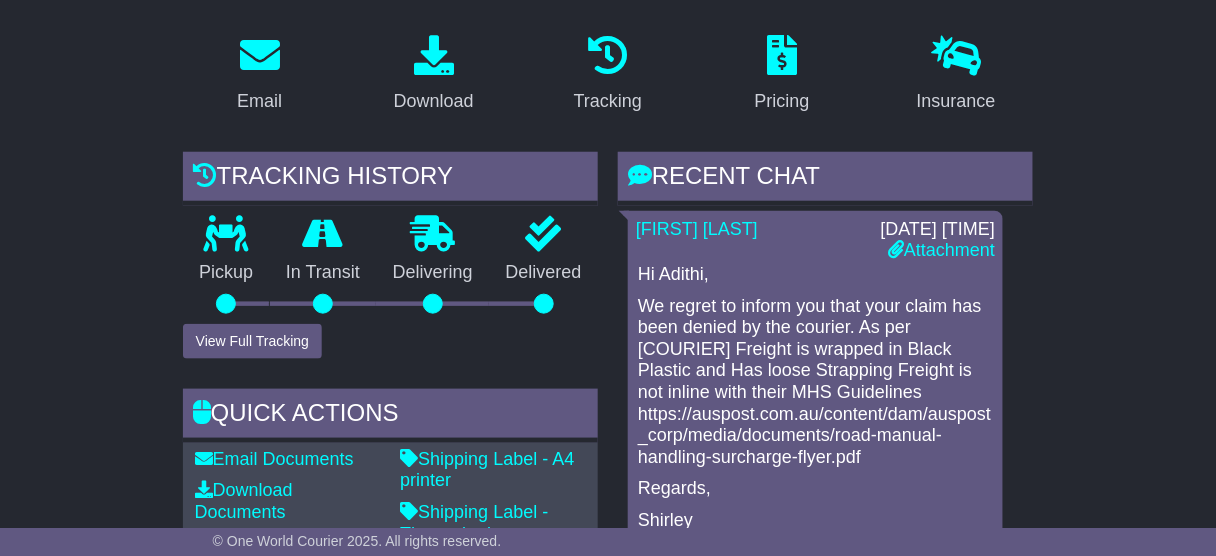 scroll, scrollTop: 480, scrollLeft: 0, axis: vertical 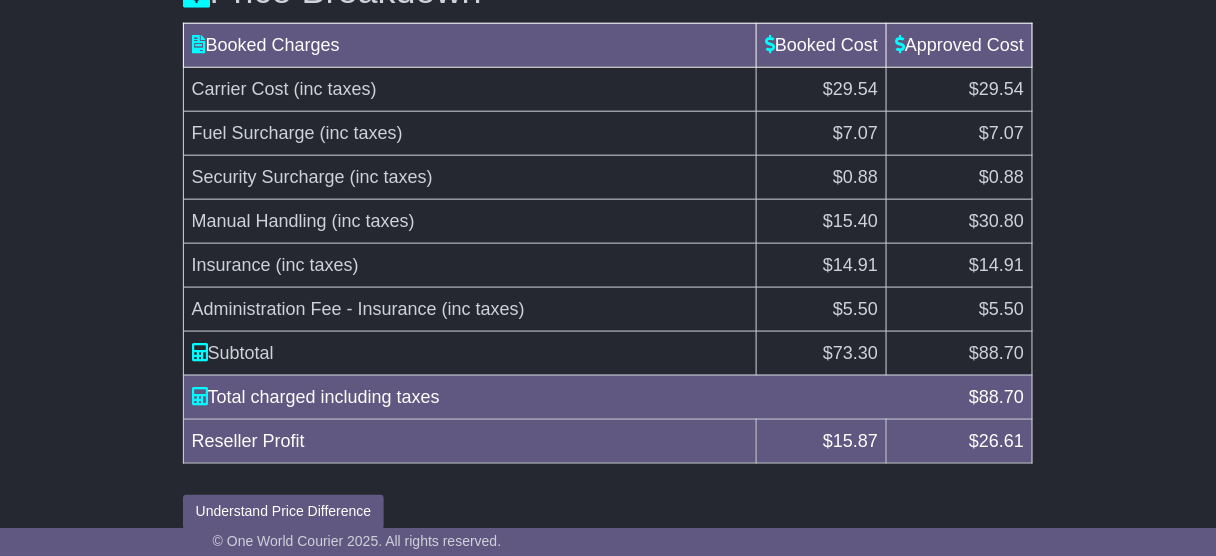 click on "88.70" at bounding box center [1001, 353] 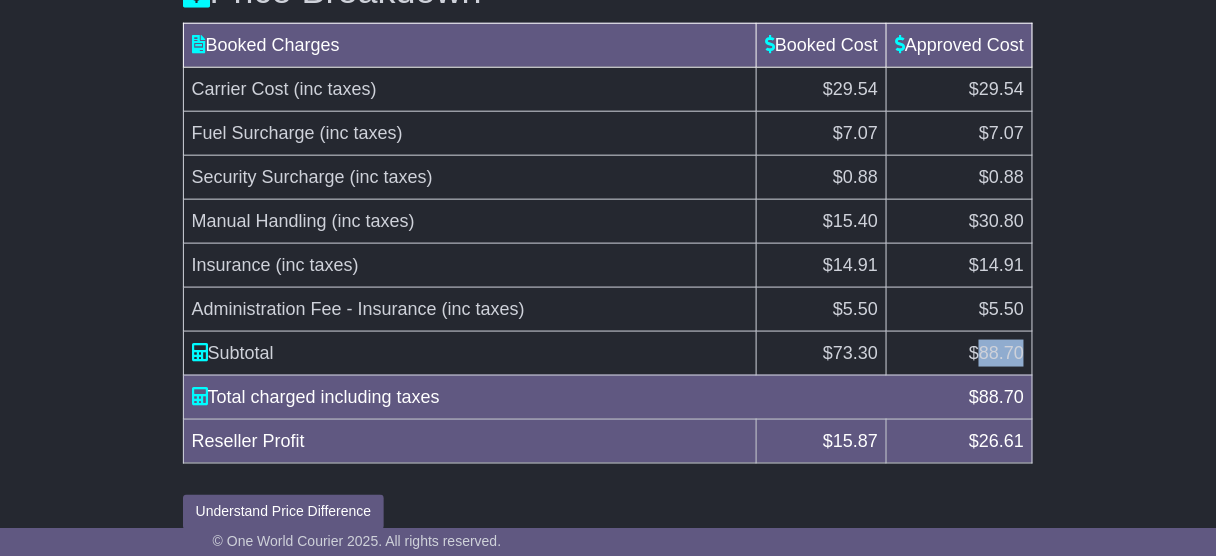 click on "88.70" at bounding box center (1001, 353) 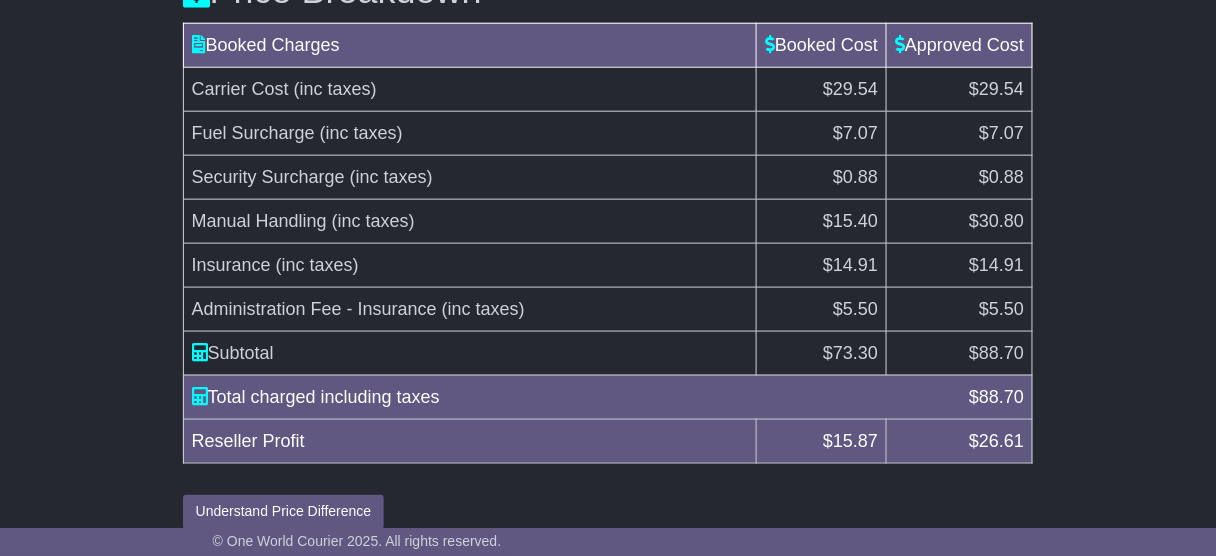 click on "Subtotal" at bounding box center (470, 353) 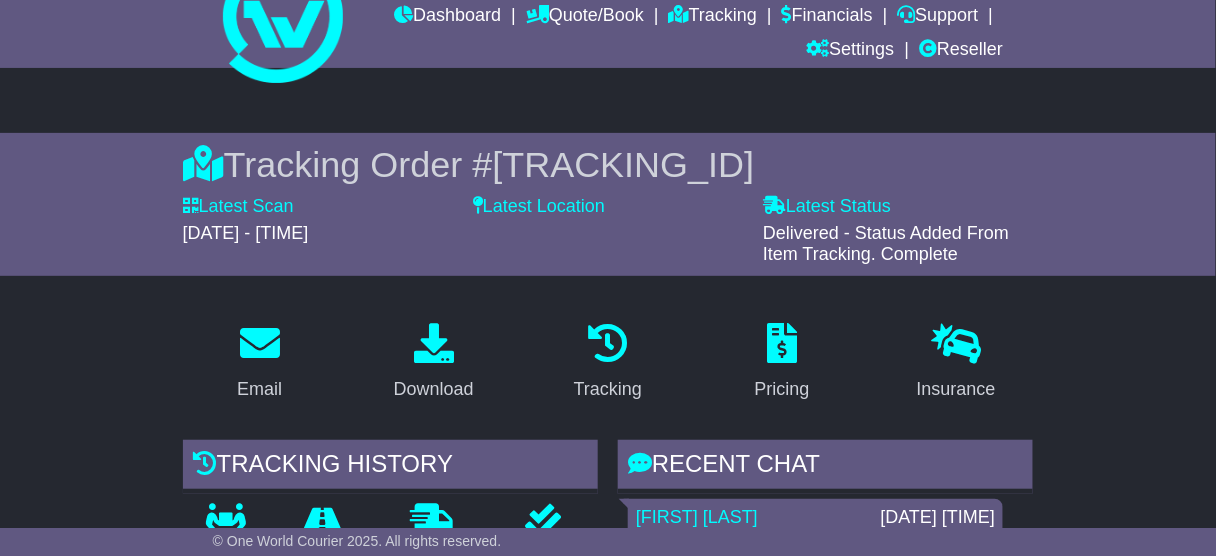 scroll, scrollTop: 0, scrollLeft: 0, axis: both 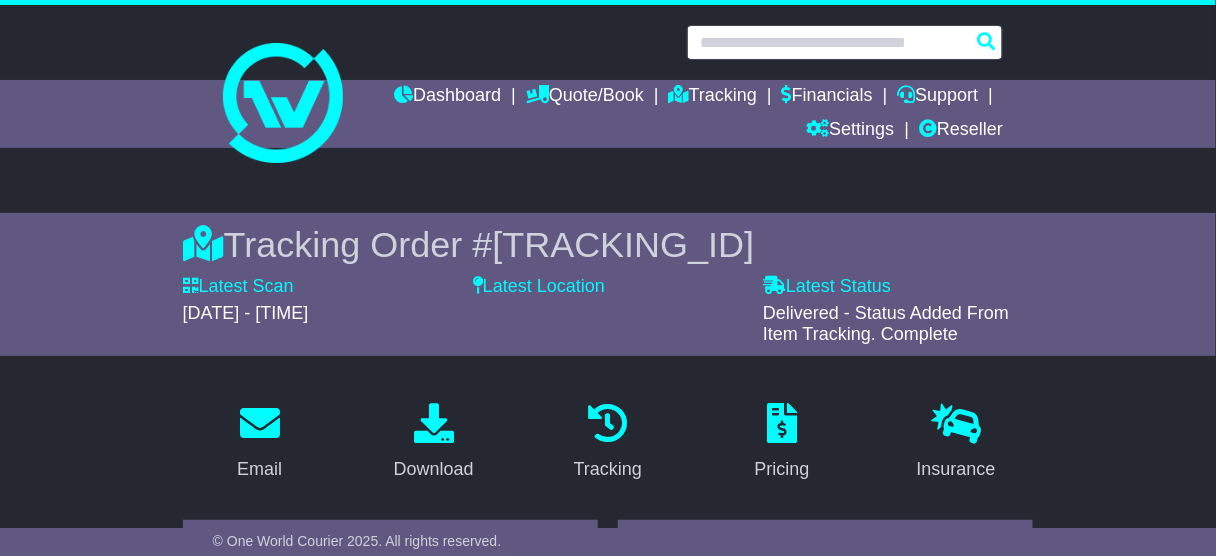 click at bounding box center (845, 42) 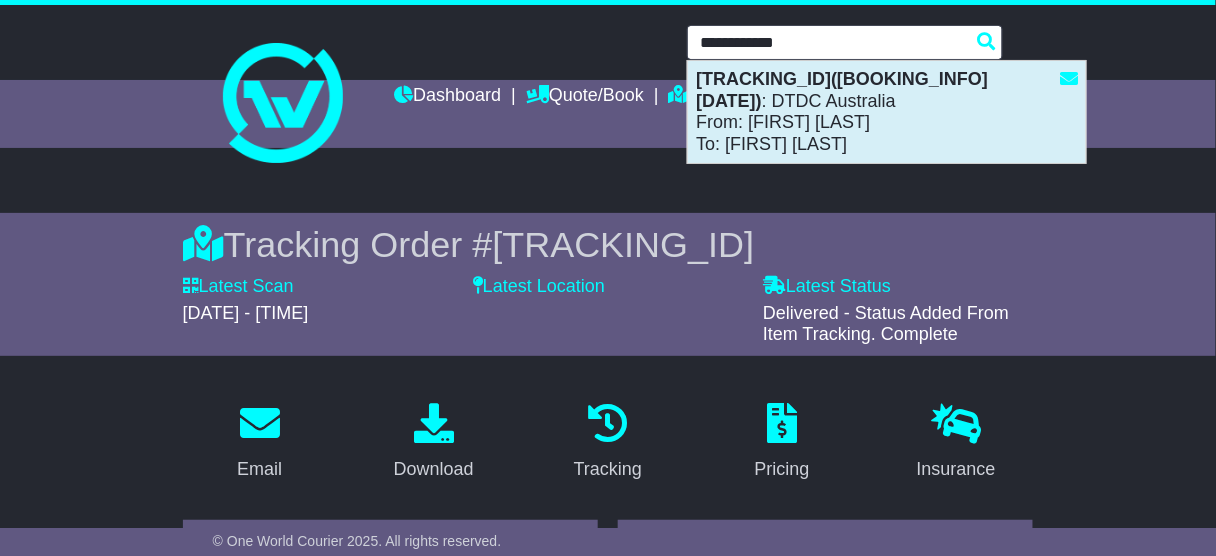 click on "[TRACKING_ID]([BOOKING_INFO] [DATE]) : [COMPANY] From: [FIRST] [LAST] To: [FIRST] [LAST]" at bounding box center [887, 112] 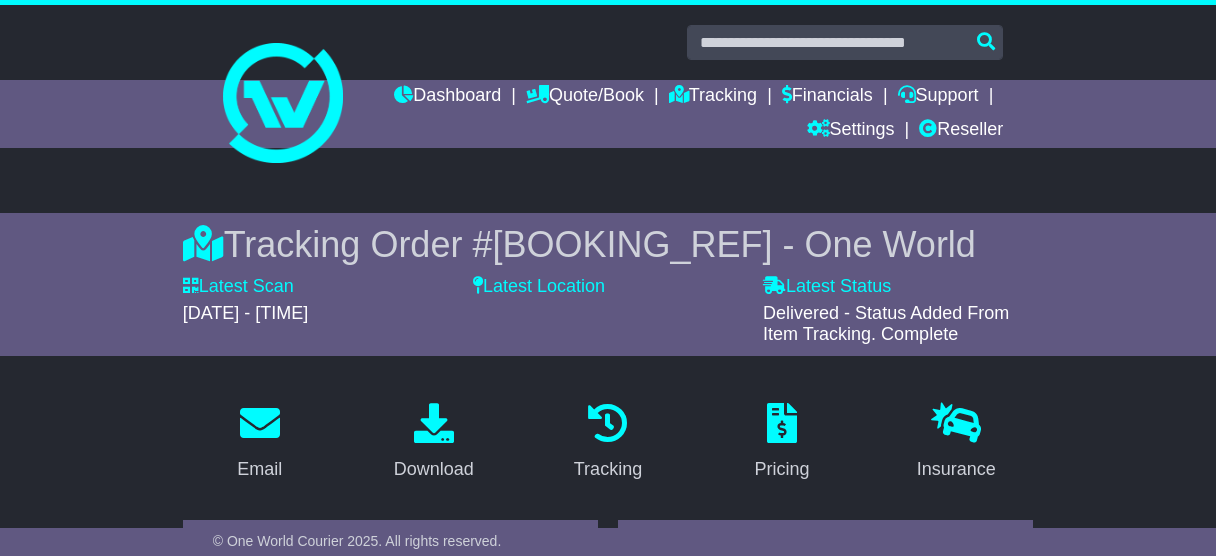 scroll, scrollTop: 480, scrollLeft: 0, axis: vertical 